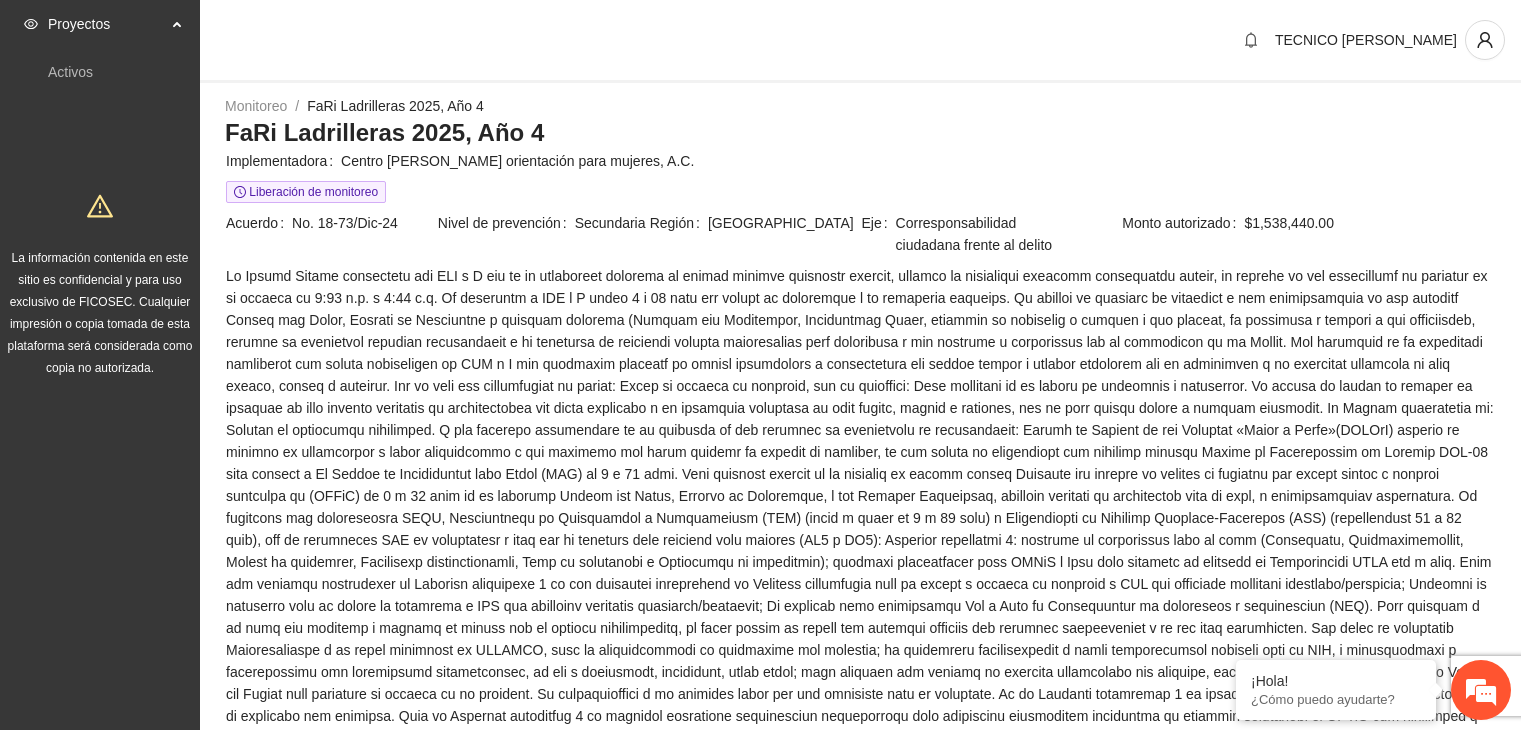 scroll, scrollTop: 0, scrollLeft: 0, axis: both 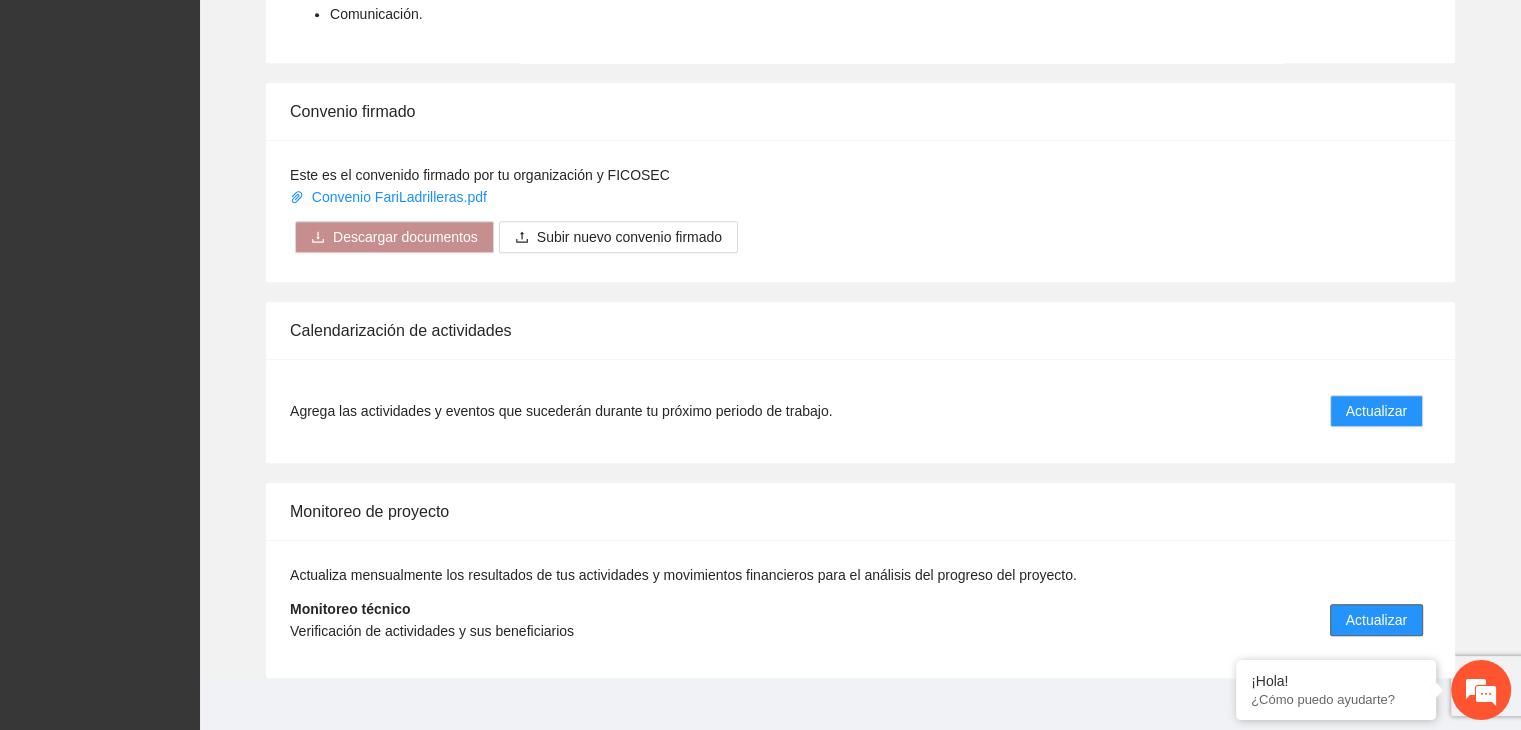 click on "Actualizar" at bounding box center (1376, 620) 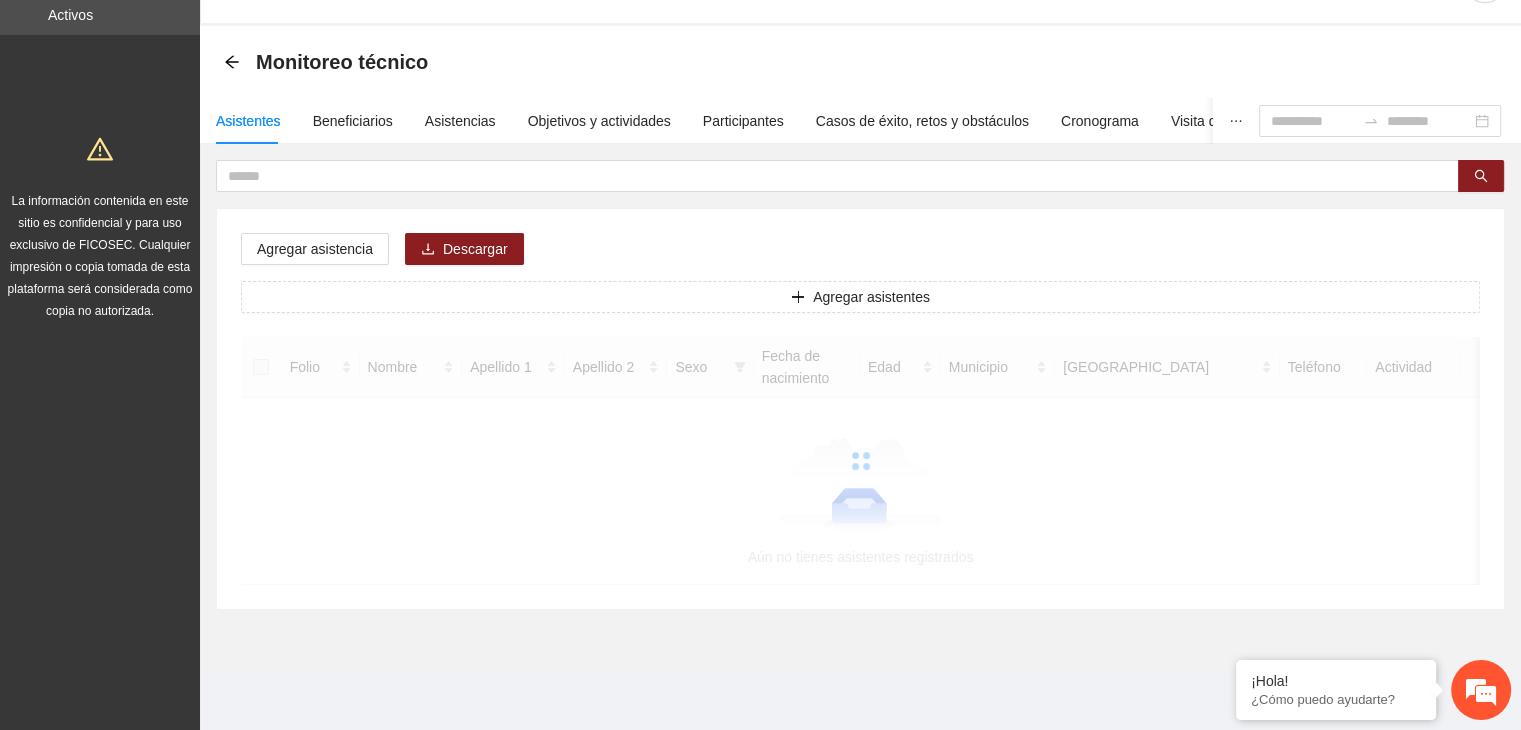 scroll, scrollTop: 0, scrollLeft: 0, axis: both 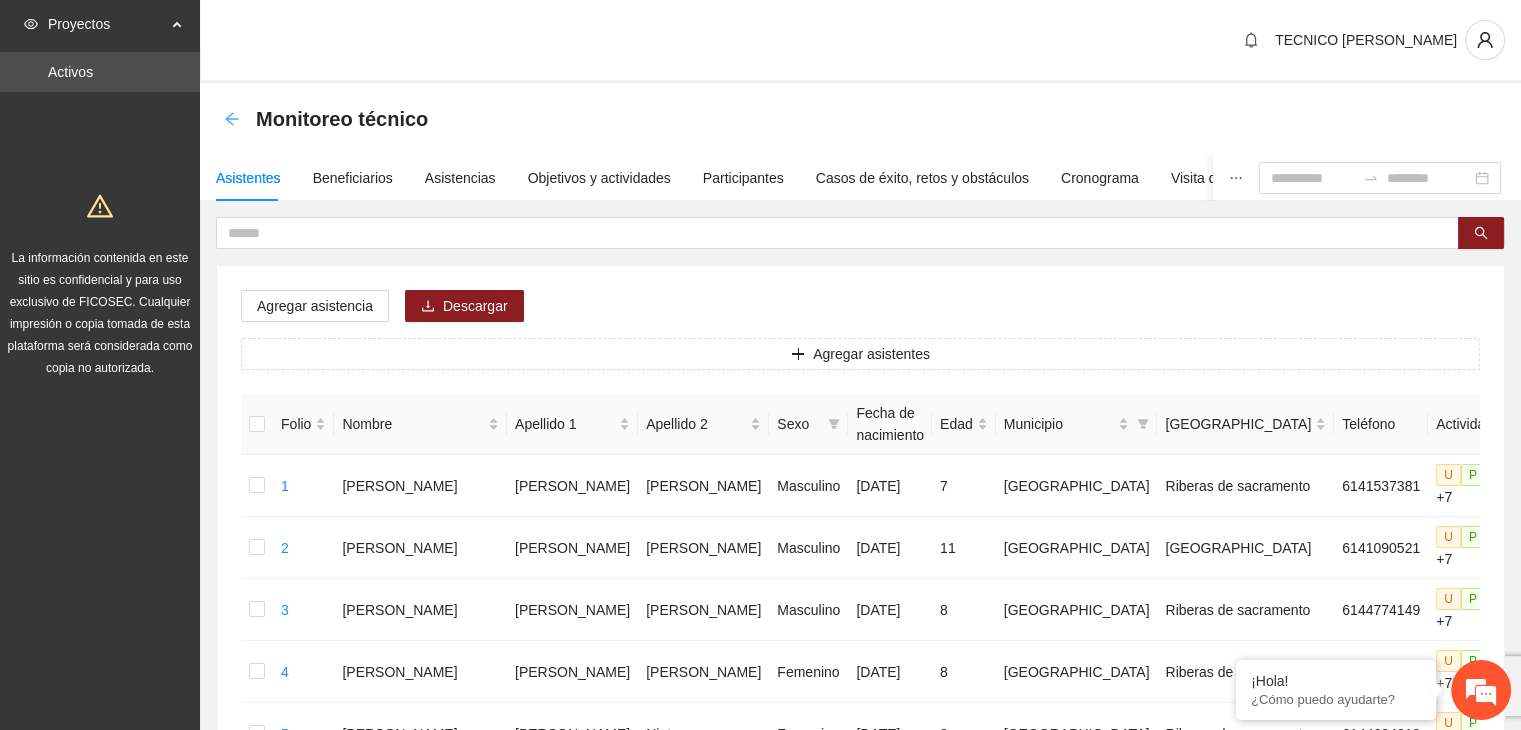 click 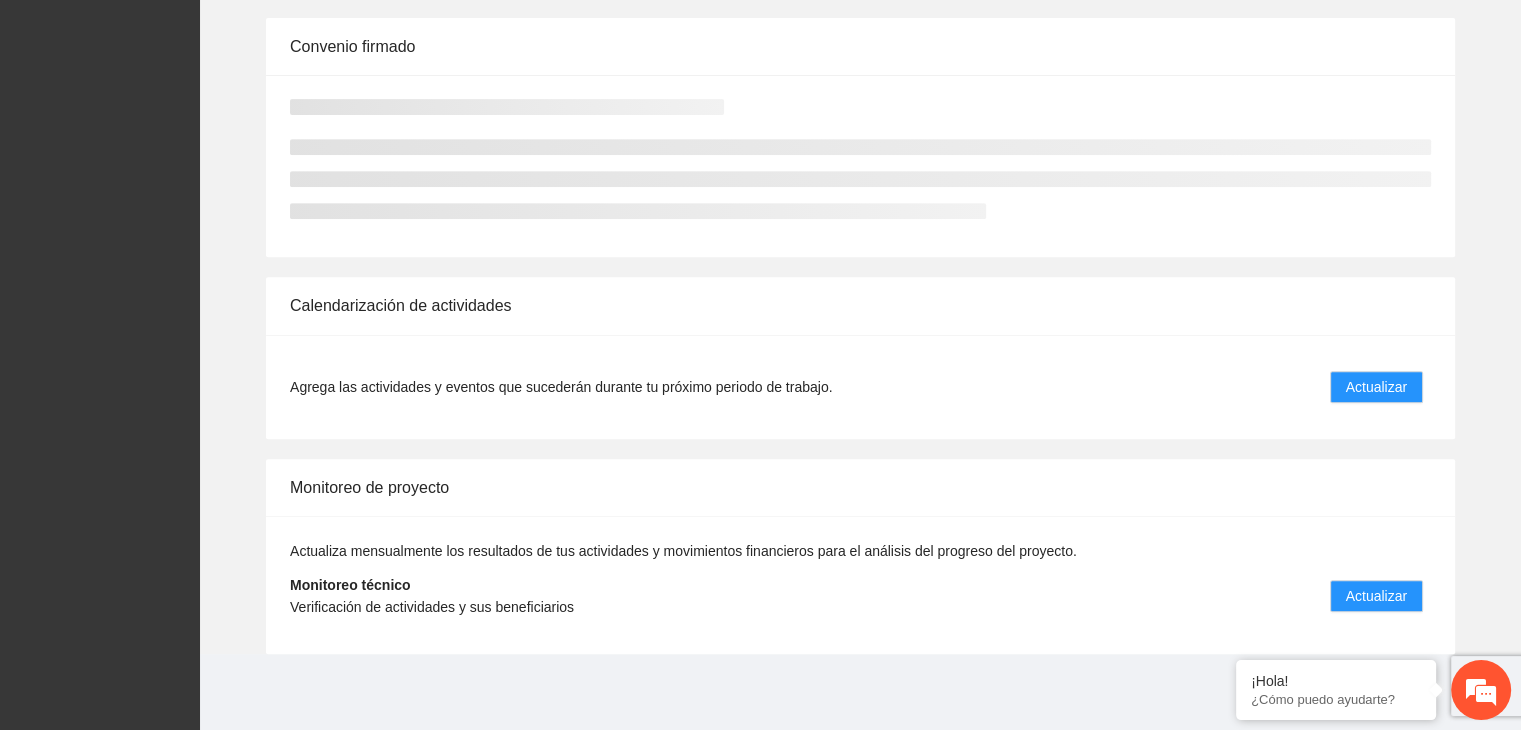 scroll, scrollTop: 0, scrollLeft: 0, axis: both 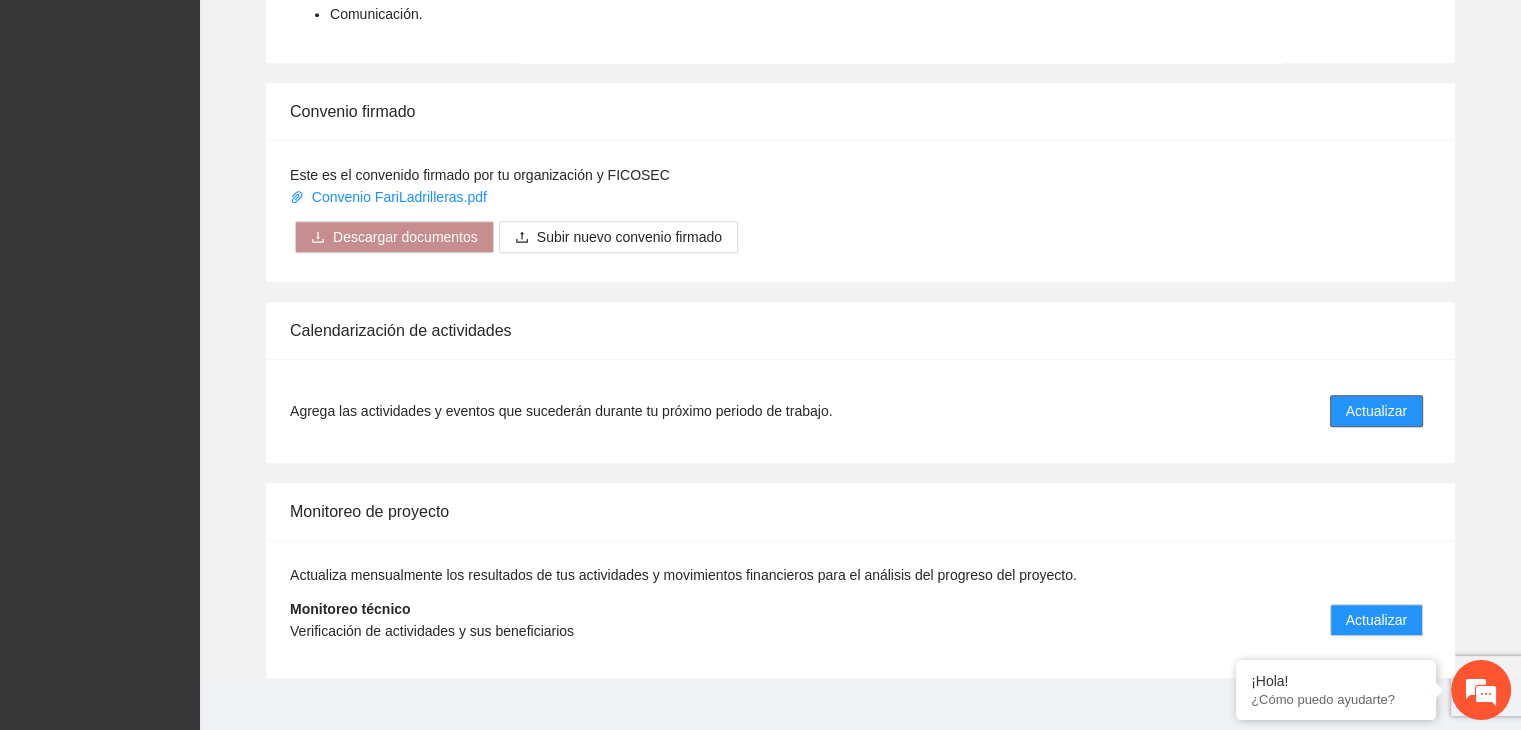 click on "Actualizar" at bounding box center [1376, 411] 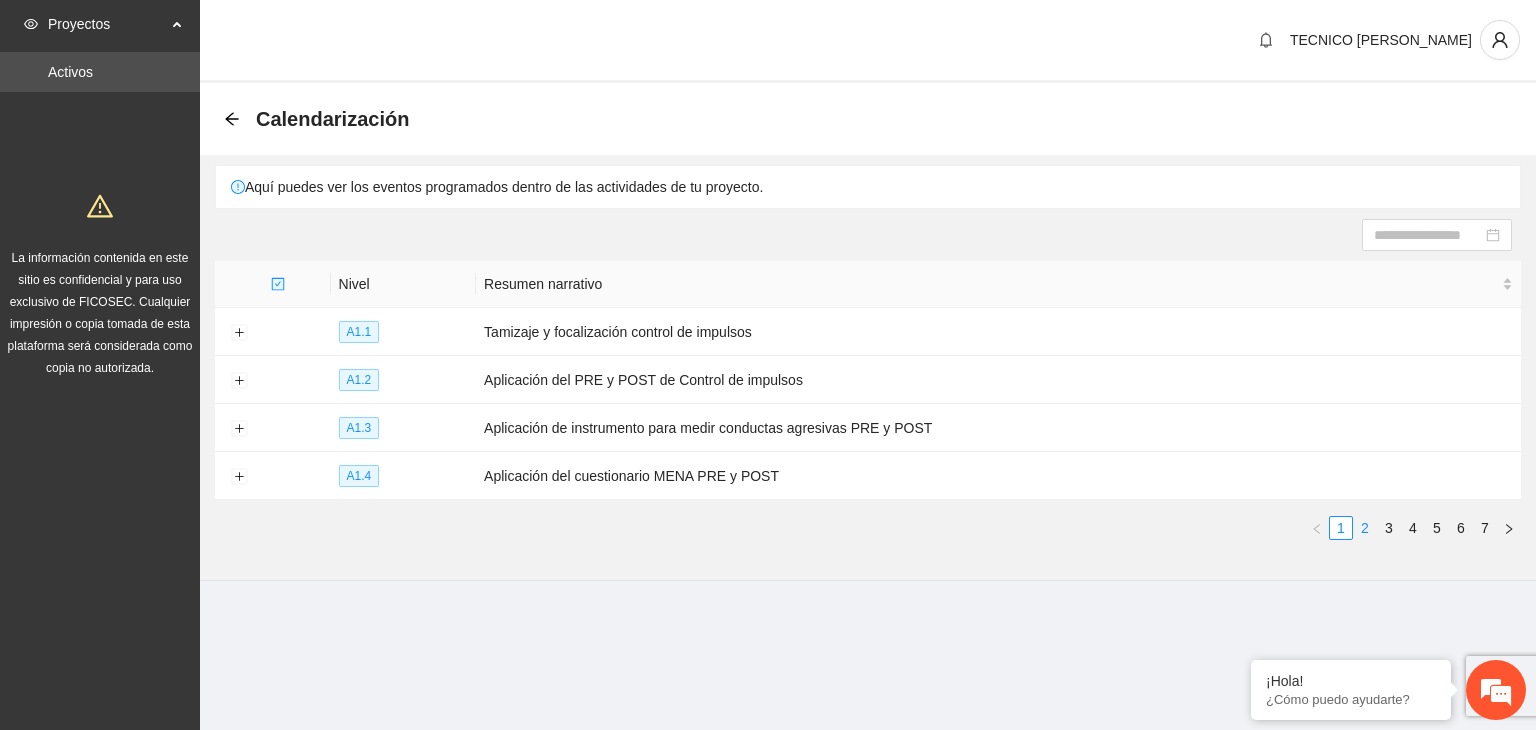 click on "2" at bounding box center (1365, 528) 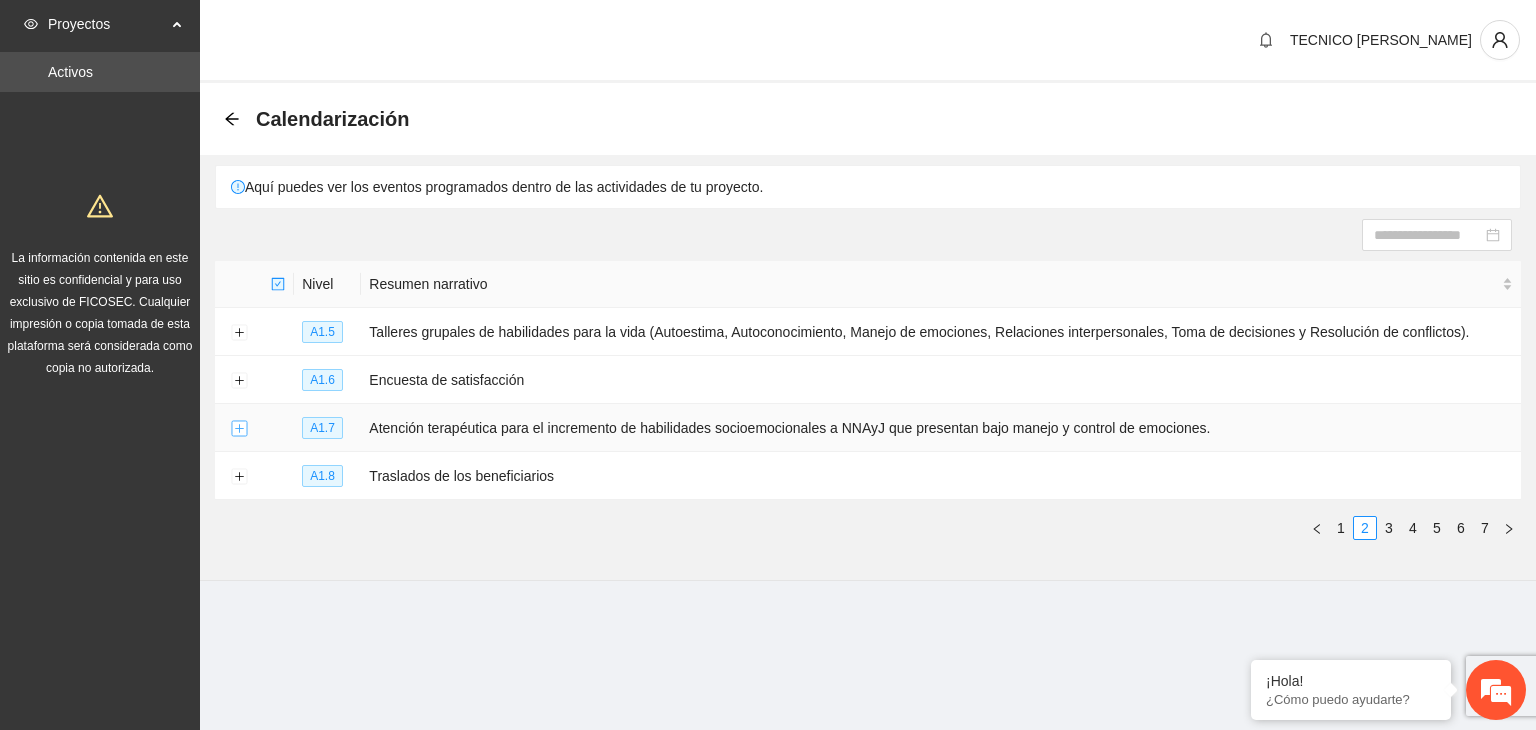 click at bounding box center [239, 429] 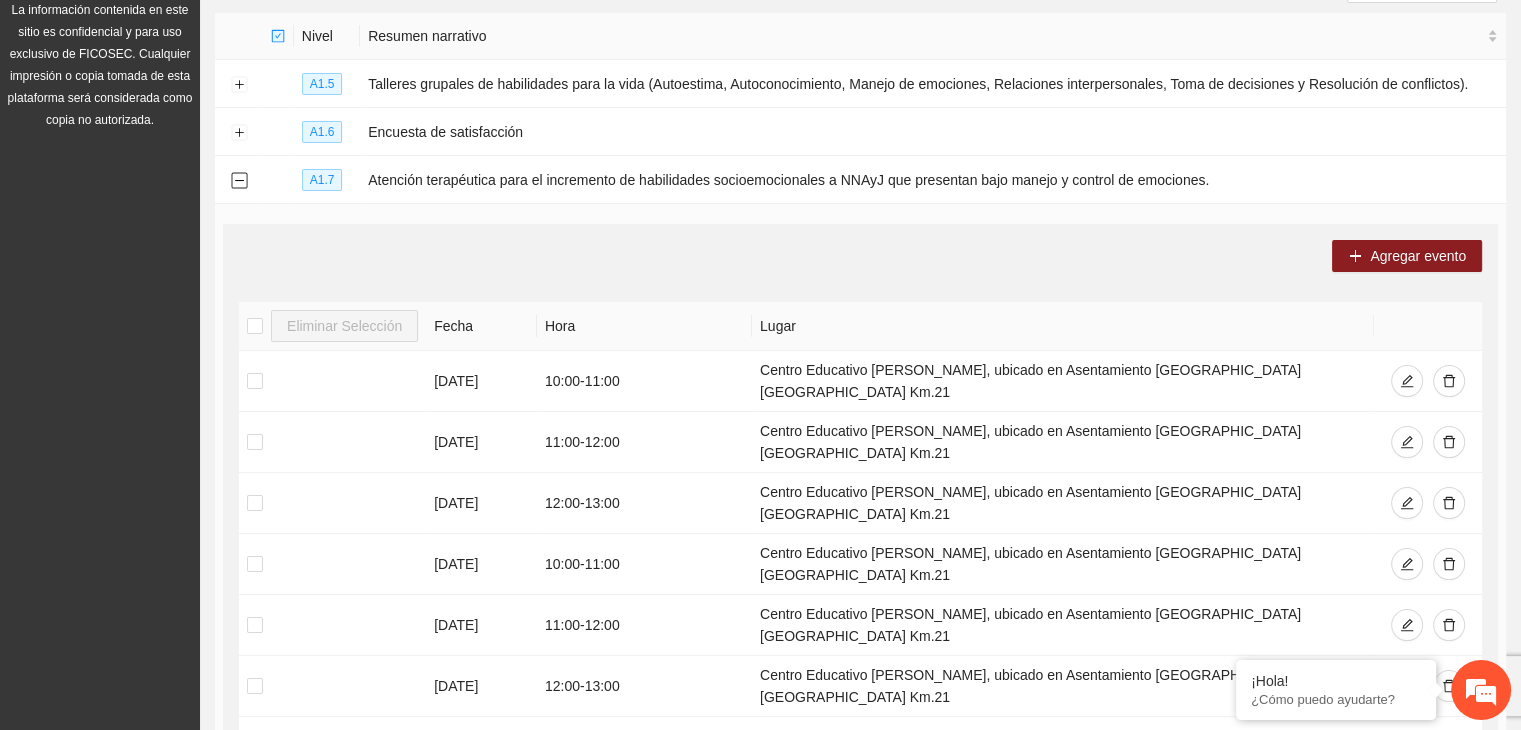 scroll, scrollTop: 246, scrollLeft: 0, axis: vertical 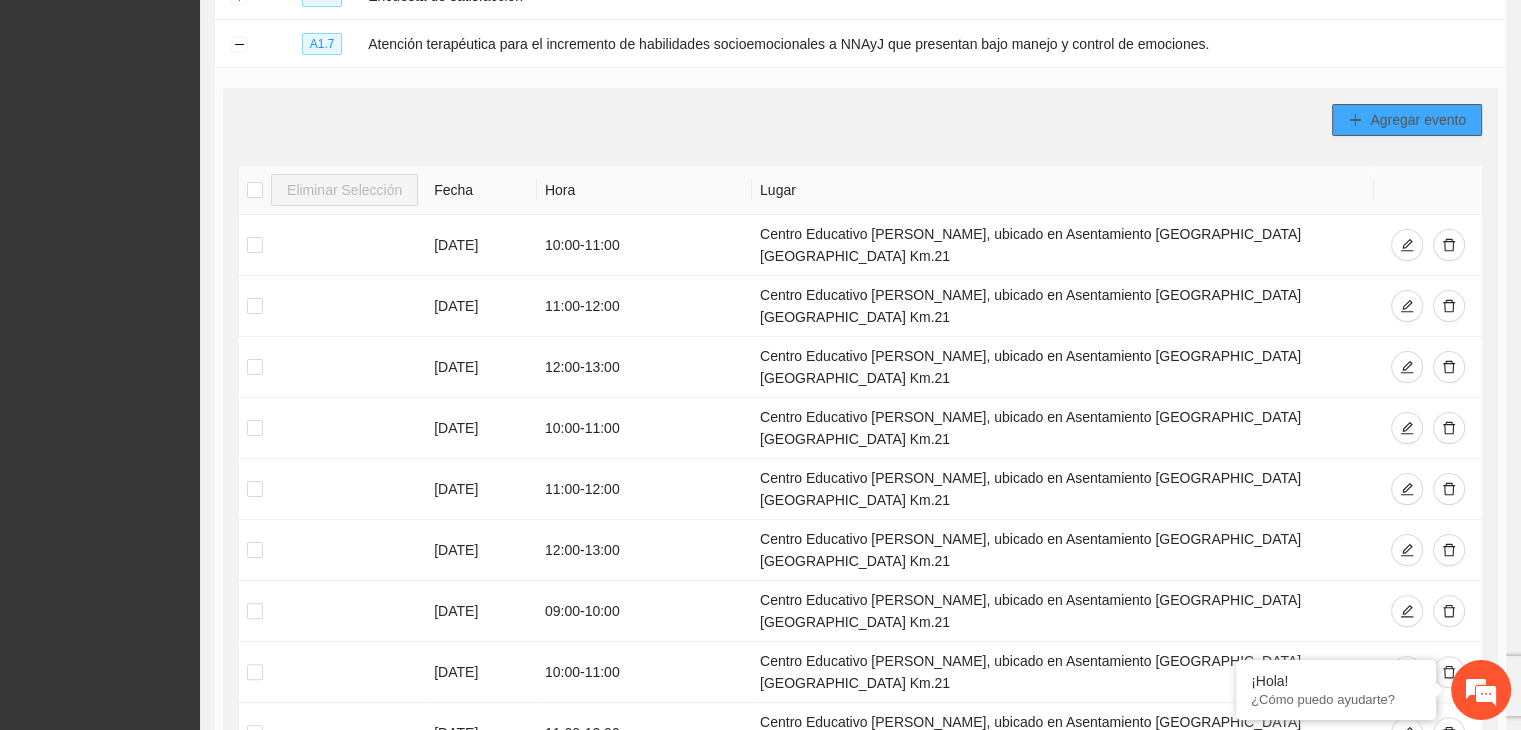 click on "Agregar evento" at bounding box center (1418, 120) 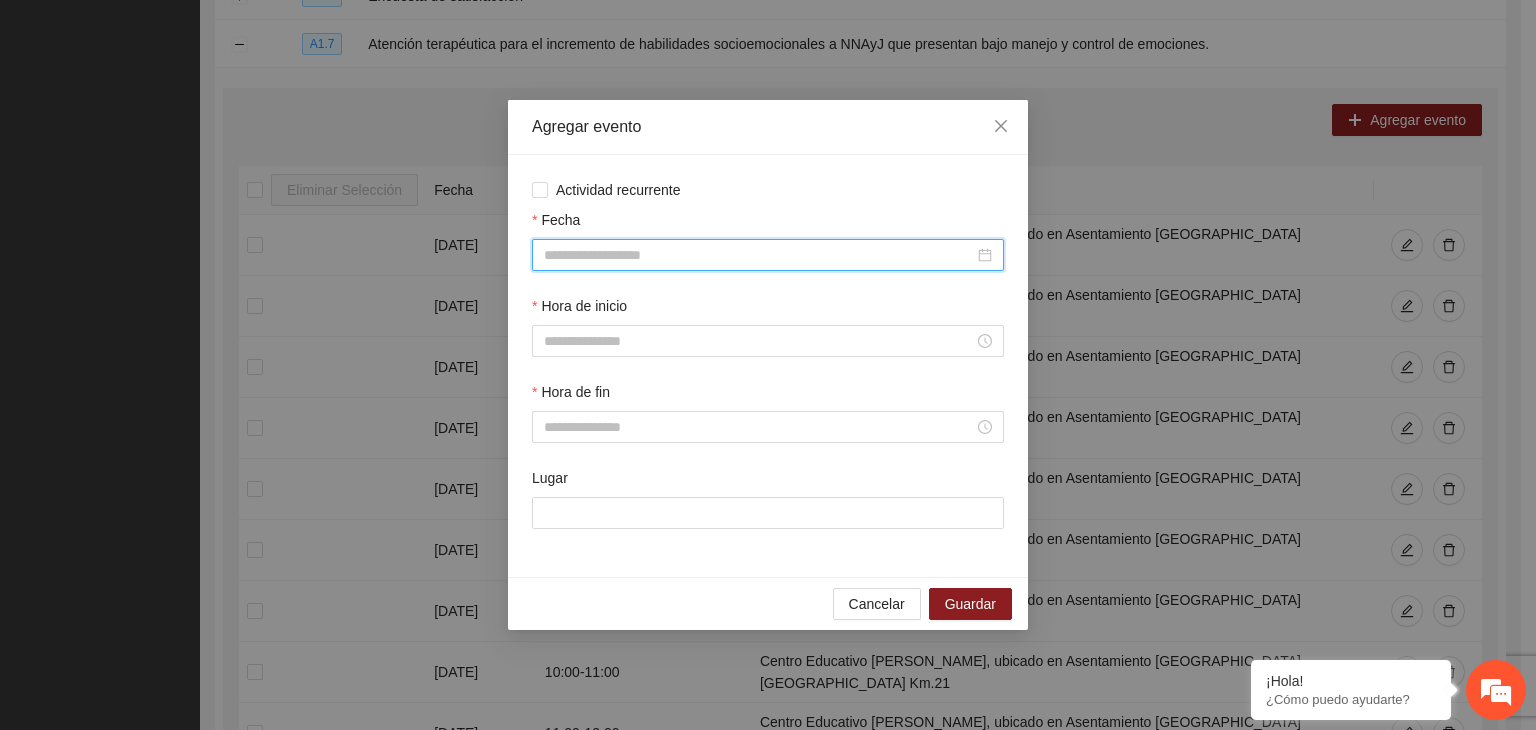 click on "Fecha" at bounding box center [759, 255] 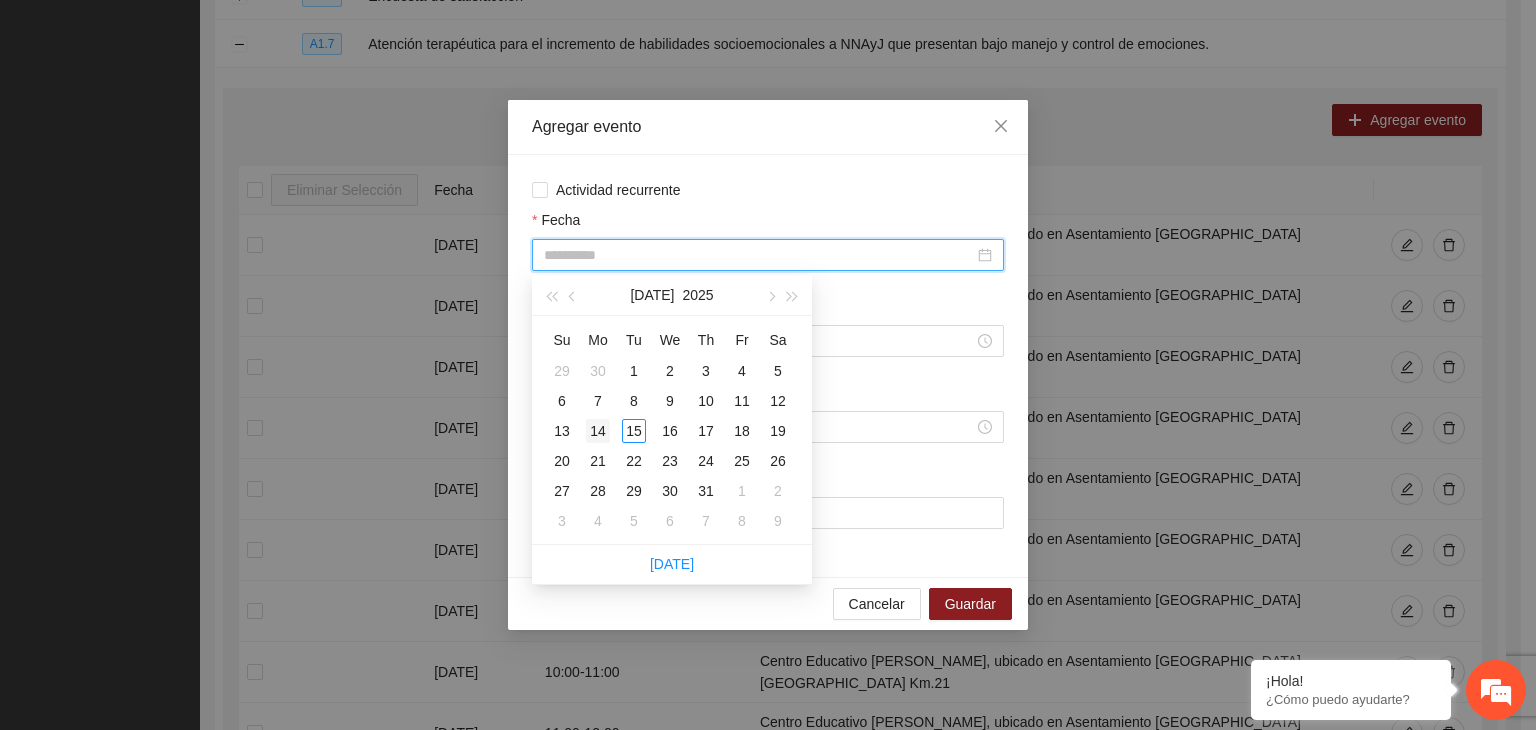 type on "**********" 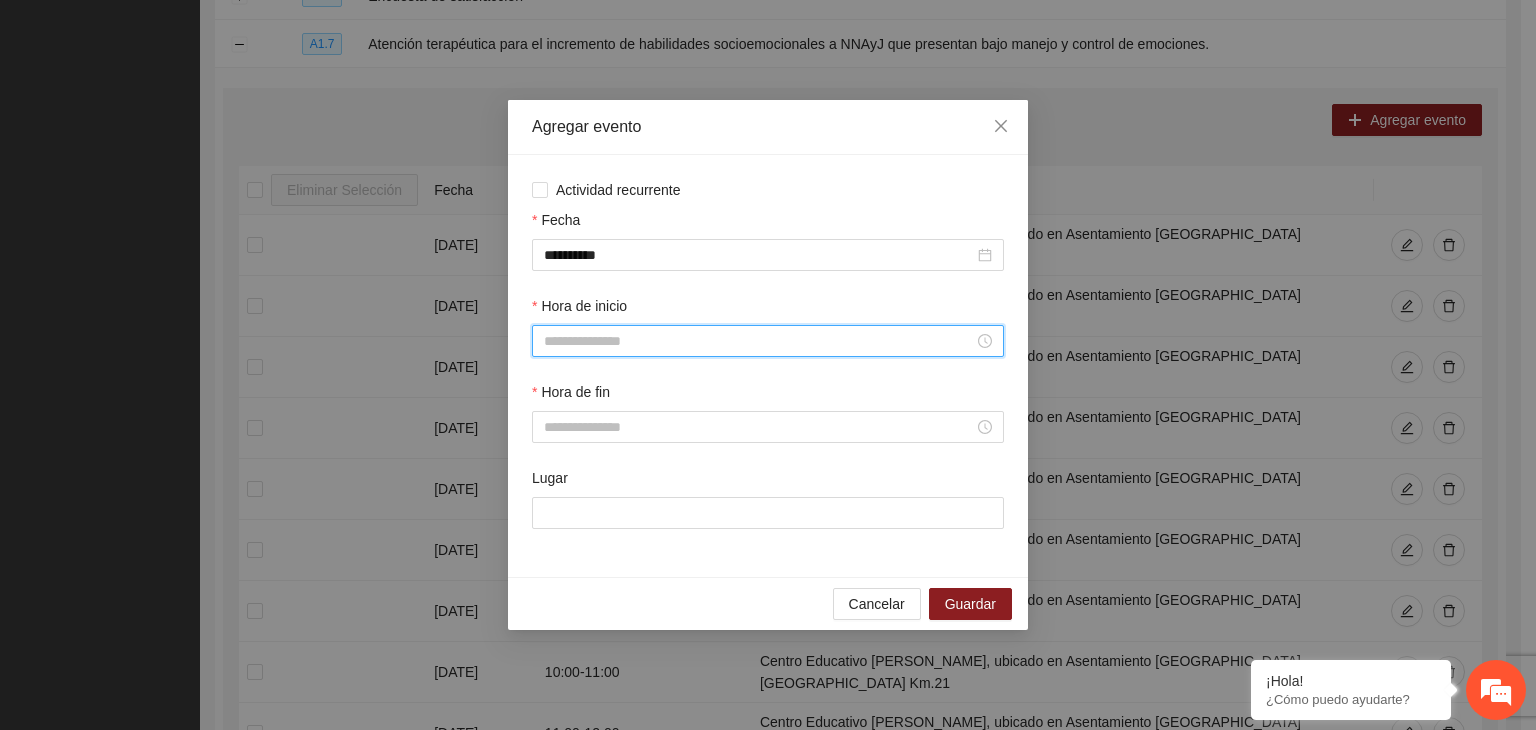 click on "Hora de inicio" at bounding box center (759, 341) 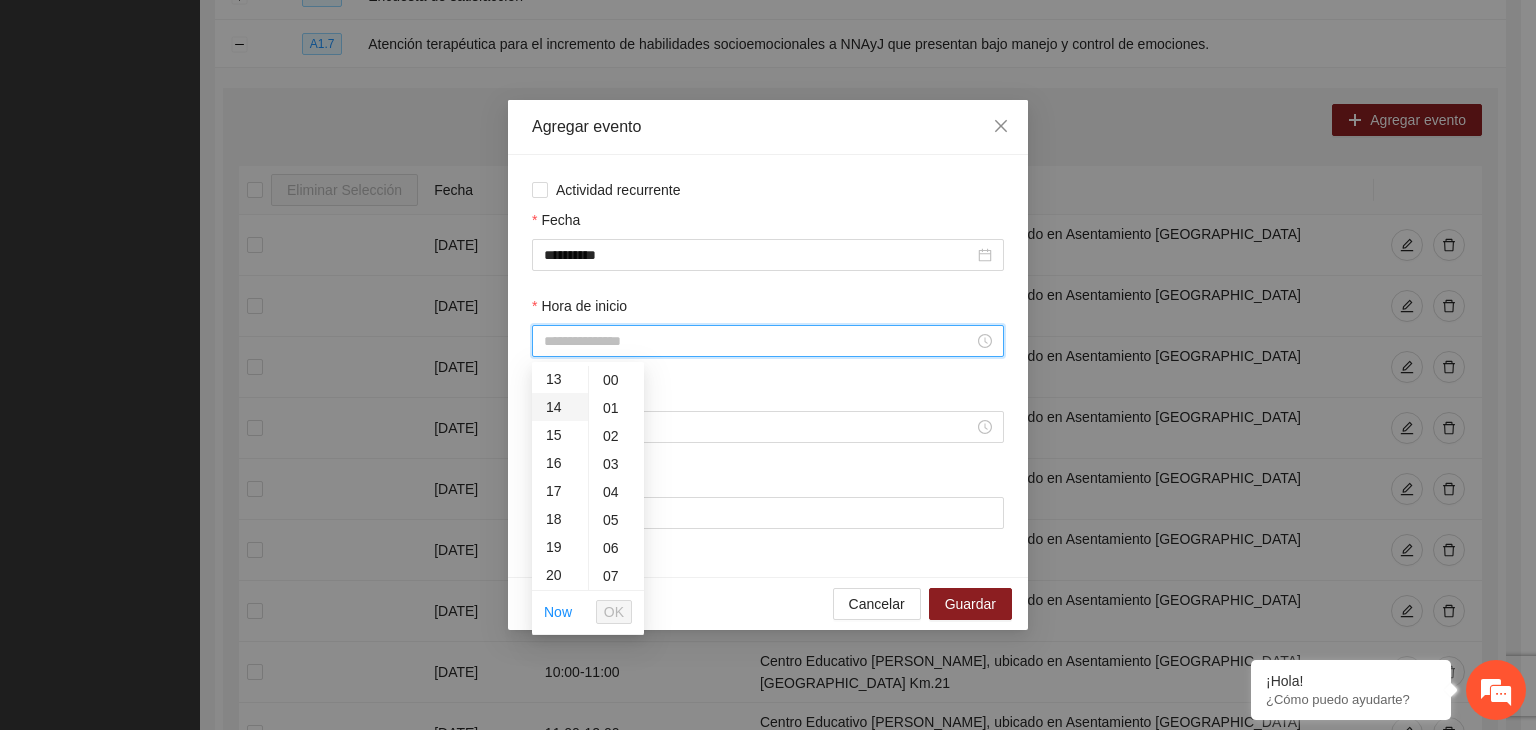 scroll, scrollTop: 302, scrollLeft: 0, axis: vertical 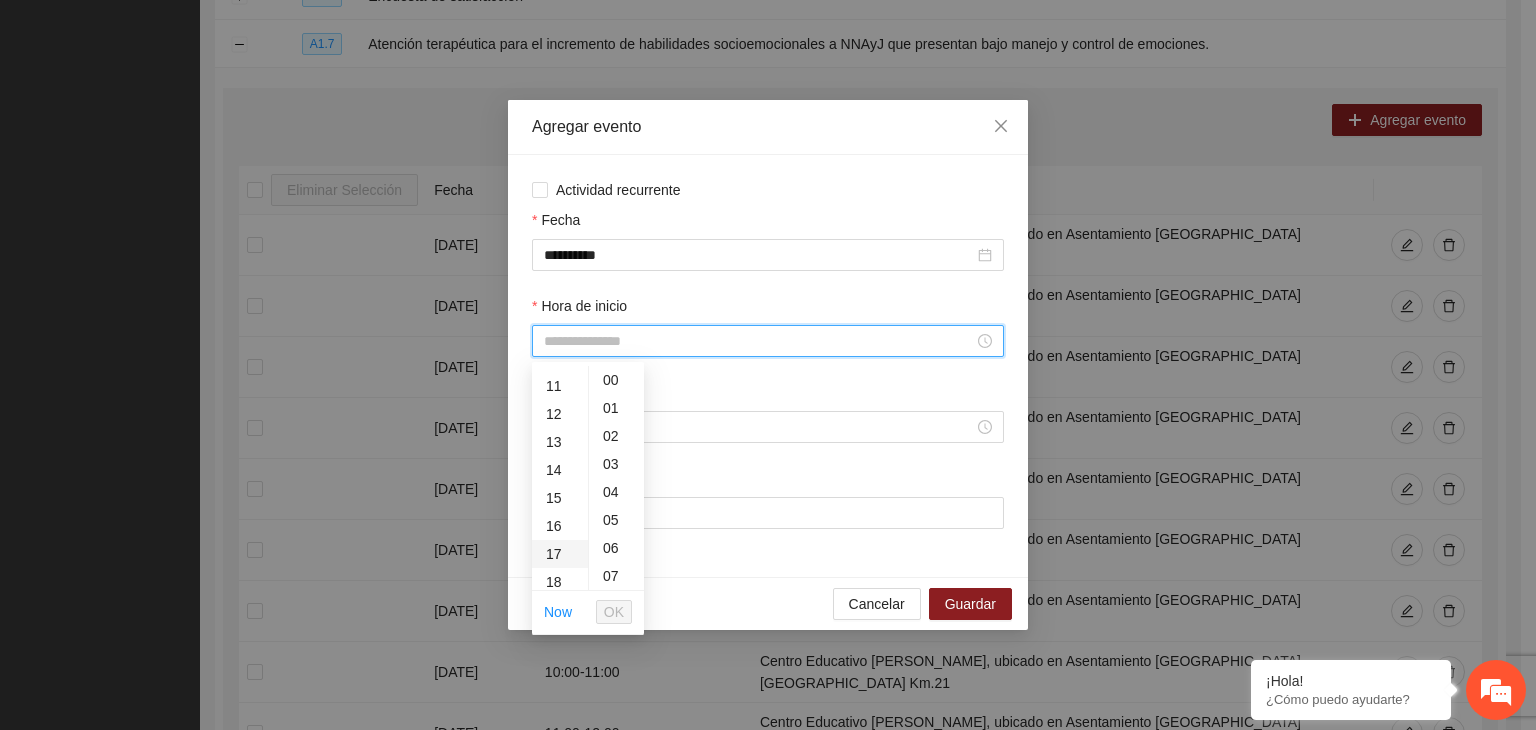 click on "17" at bounding box center [560, 554] 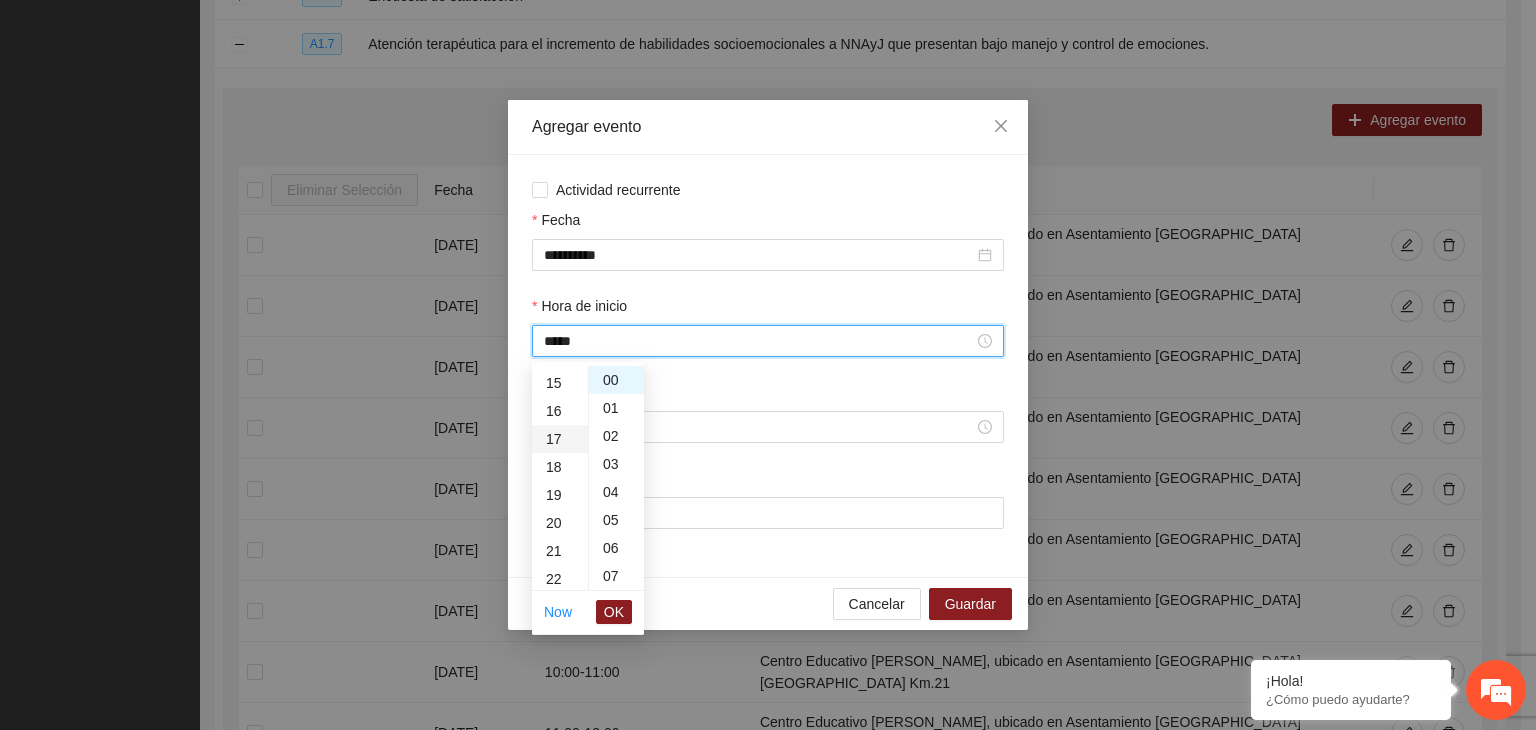 scroll, scrollTop: 476, scrollLeft: 0, axis: vertical 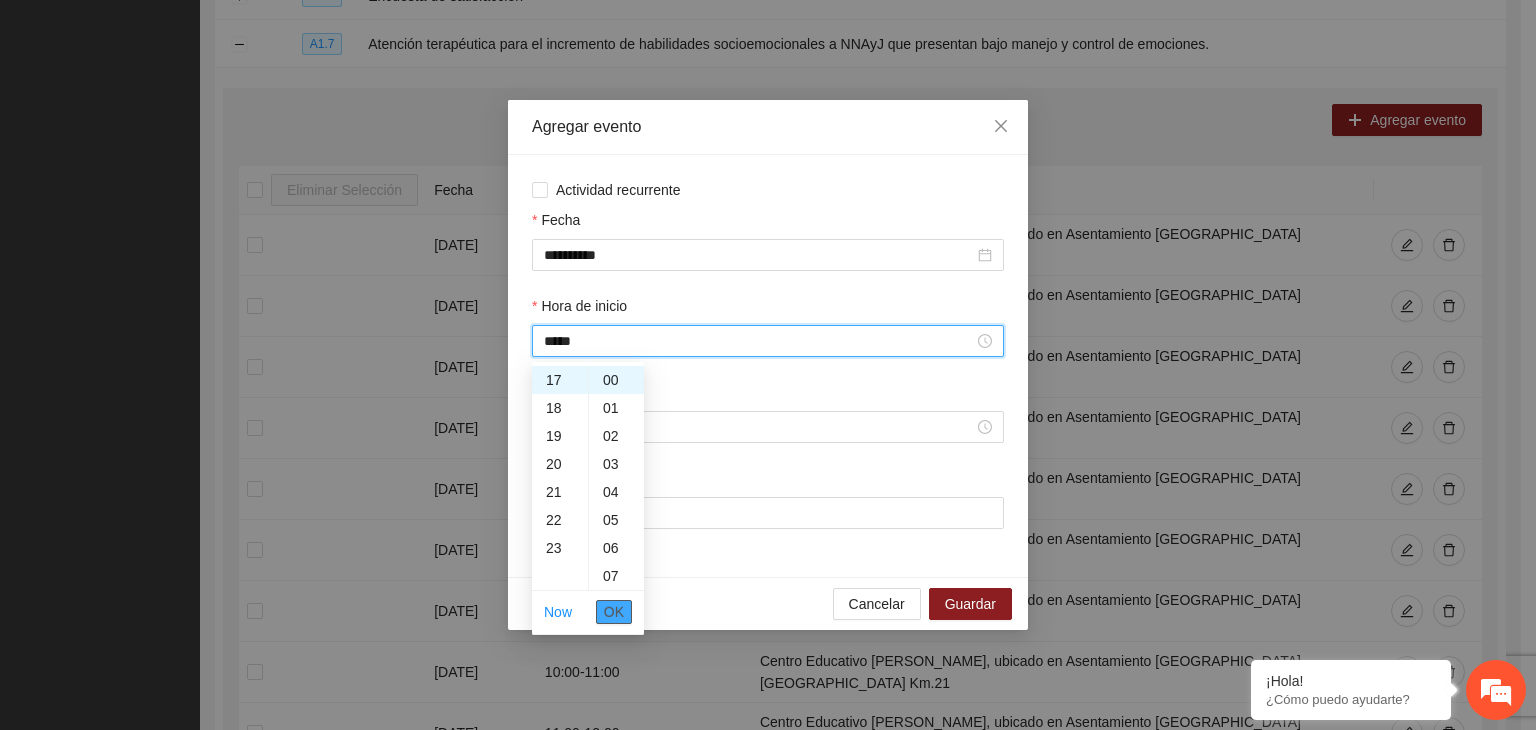 click on "OK" at bounding box center [614, 612] 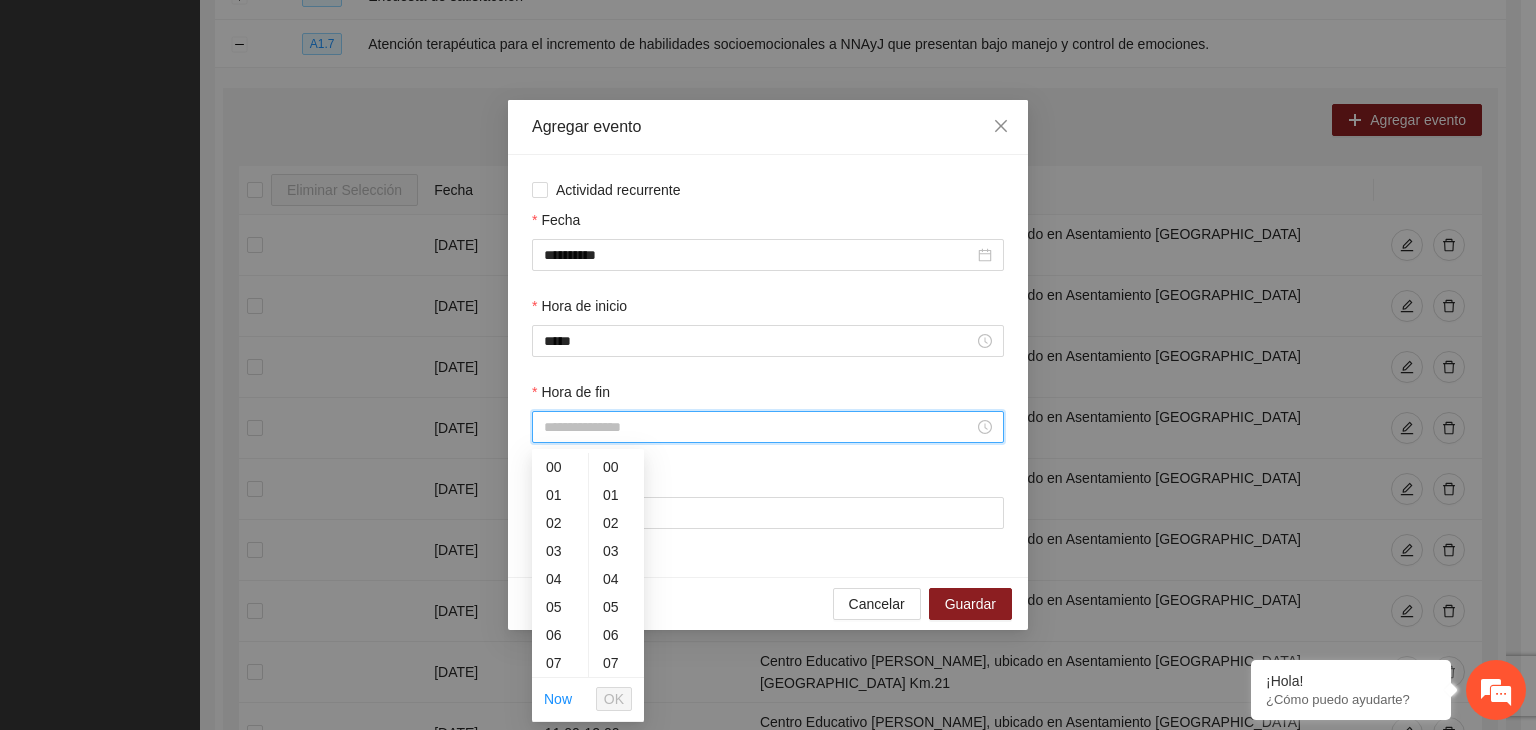 click on "Hora de fin" at bounding box center [759, 427] 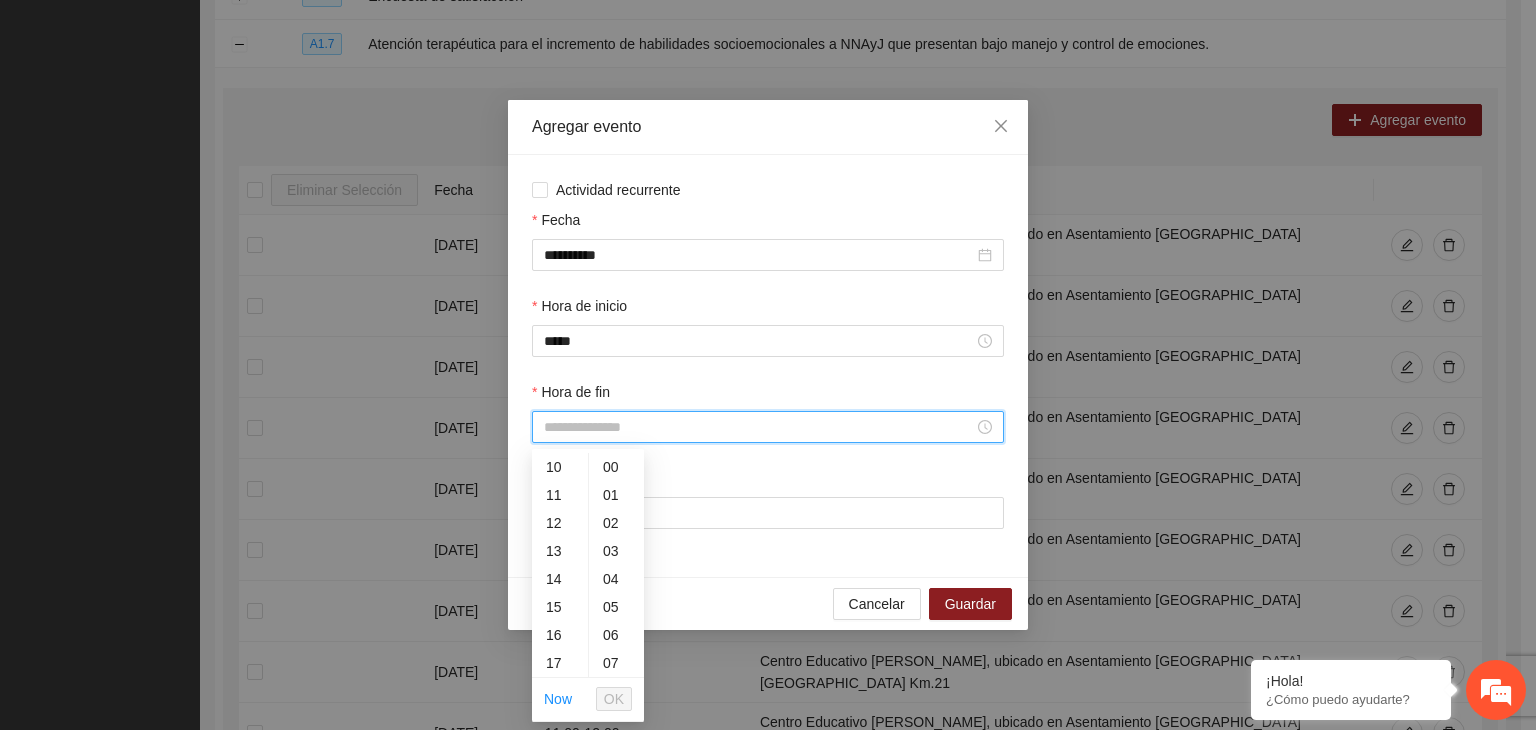 scroll, scrollTop: 364, scrollLeft: 0, axis: vertical 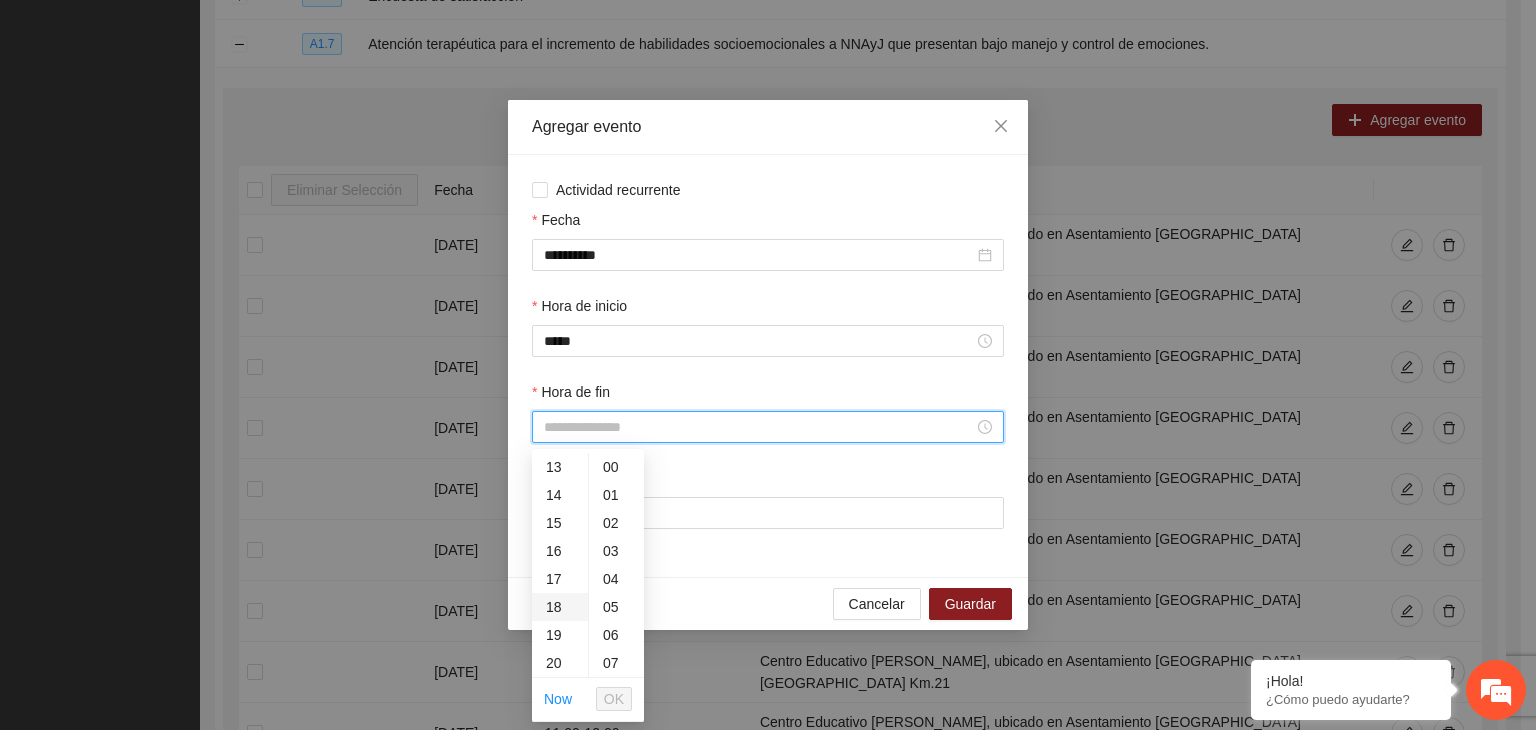 click on "18" at bounding box center (560, 607) 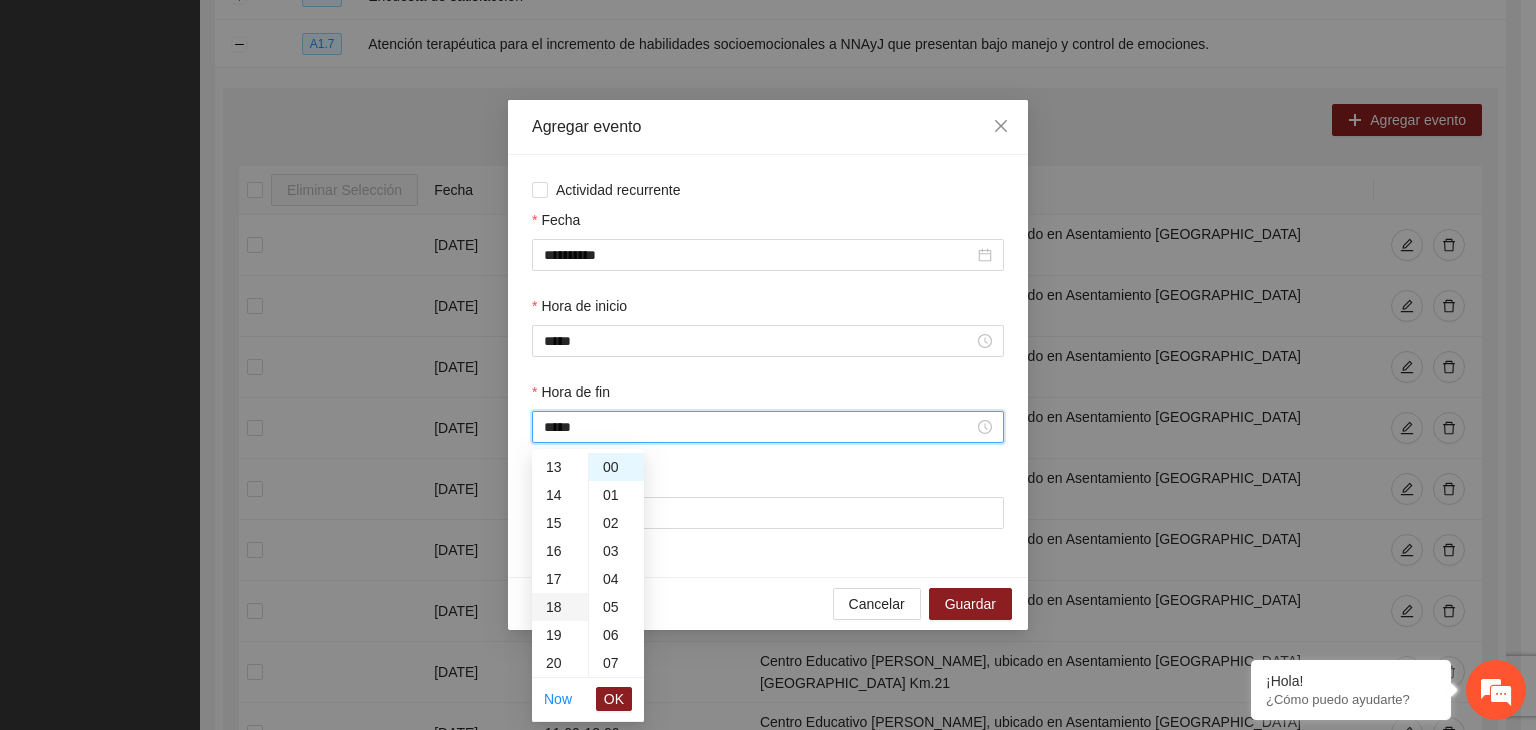 type on "*****" 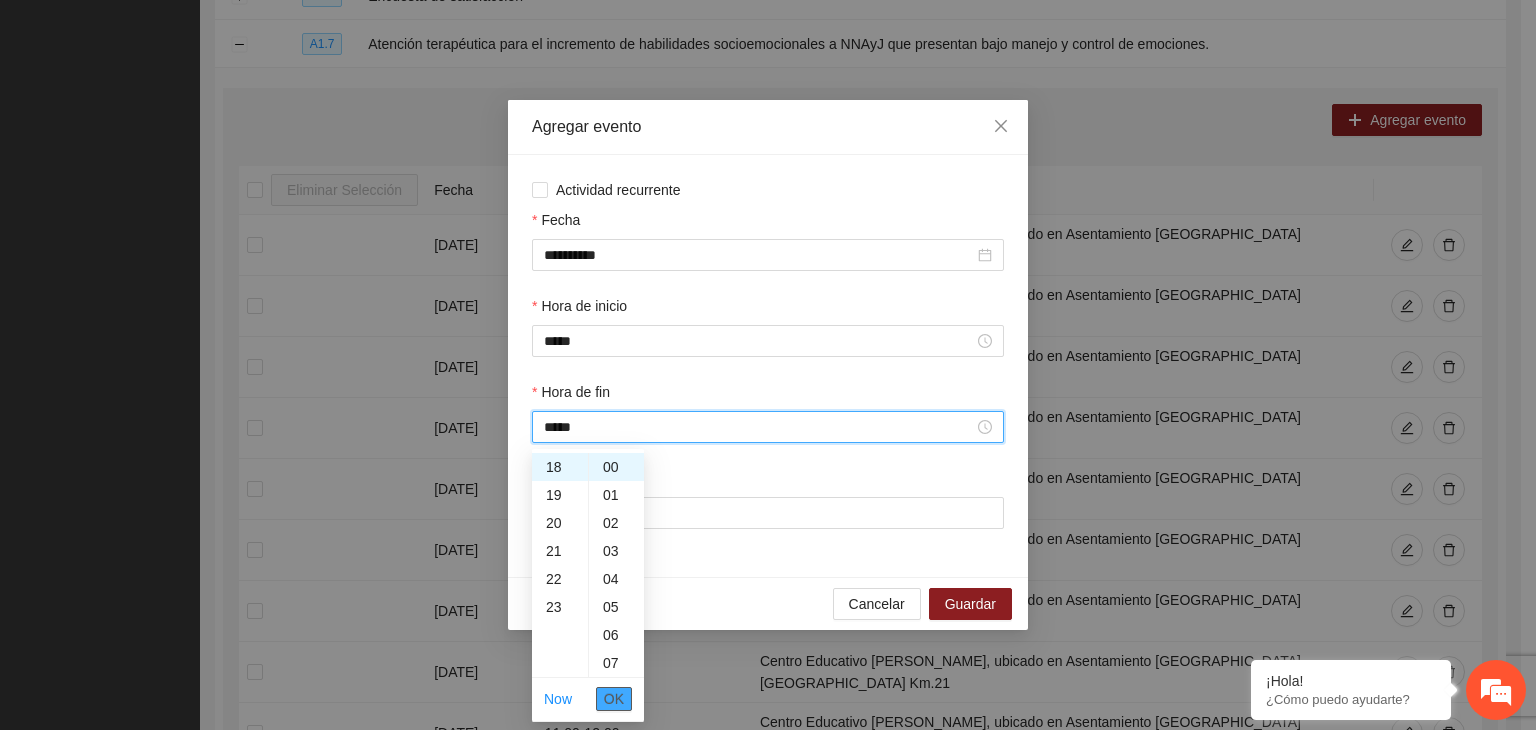 click on "OK" at bounding box center (614, 699) 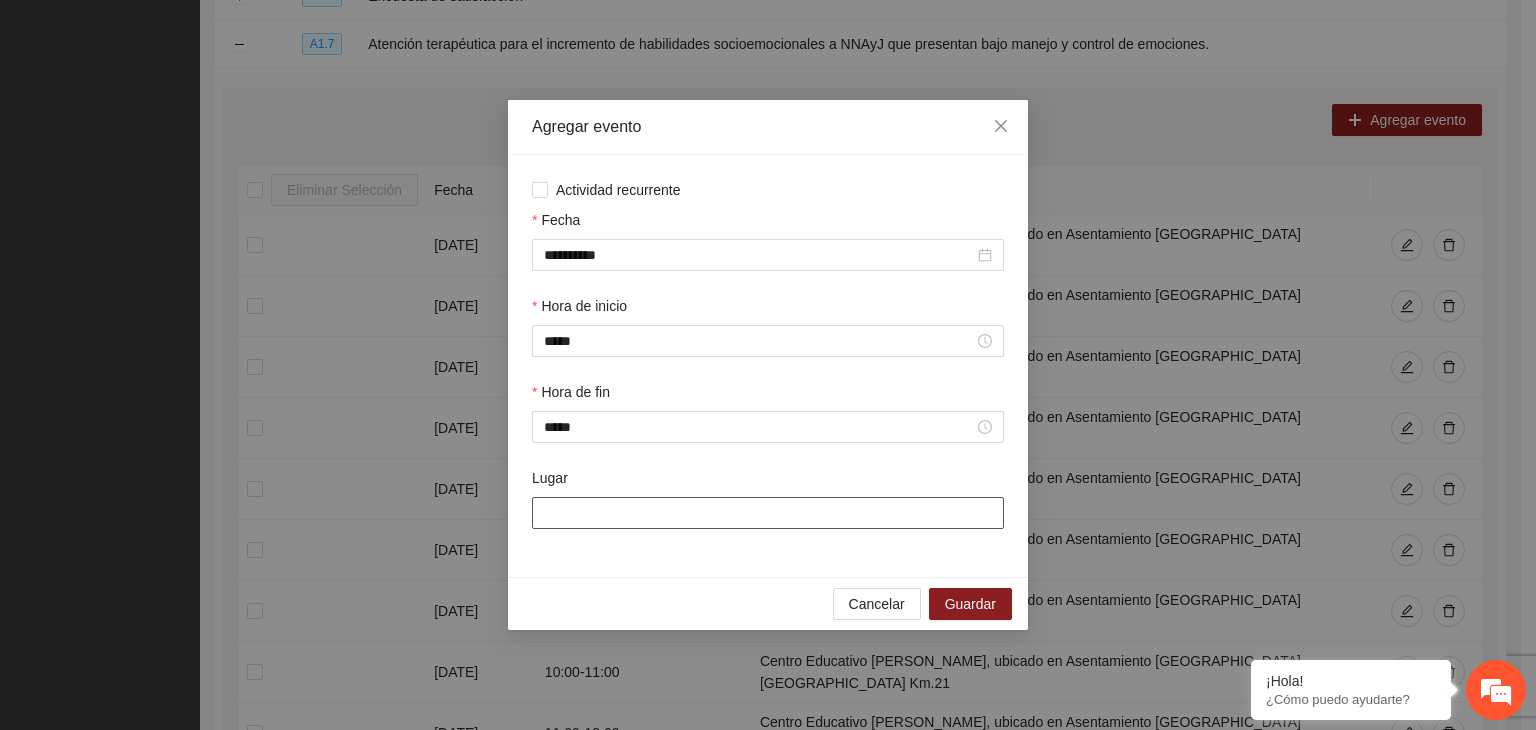 click on "Lugar" at bounding box center [768, 513] 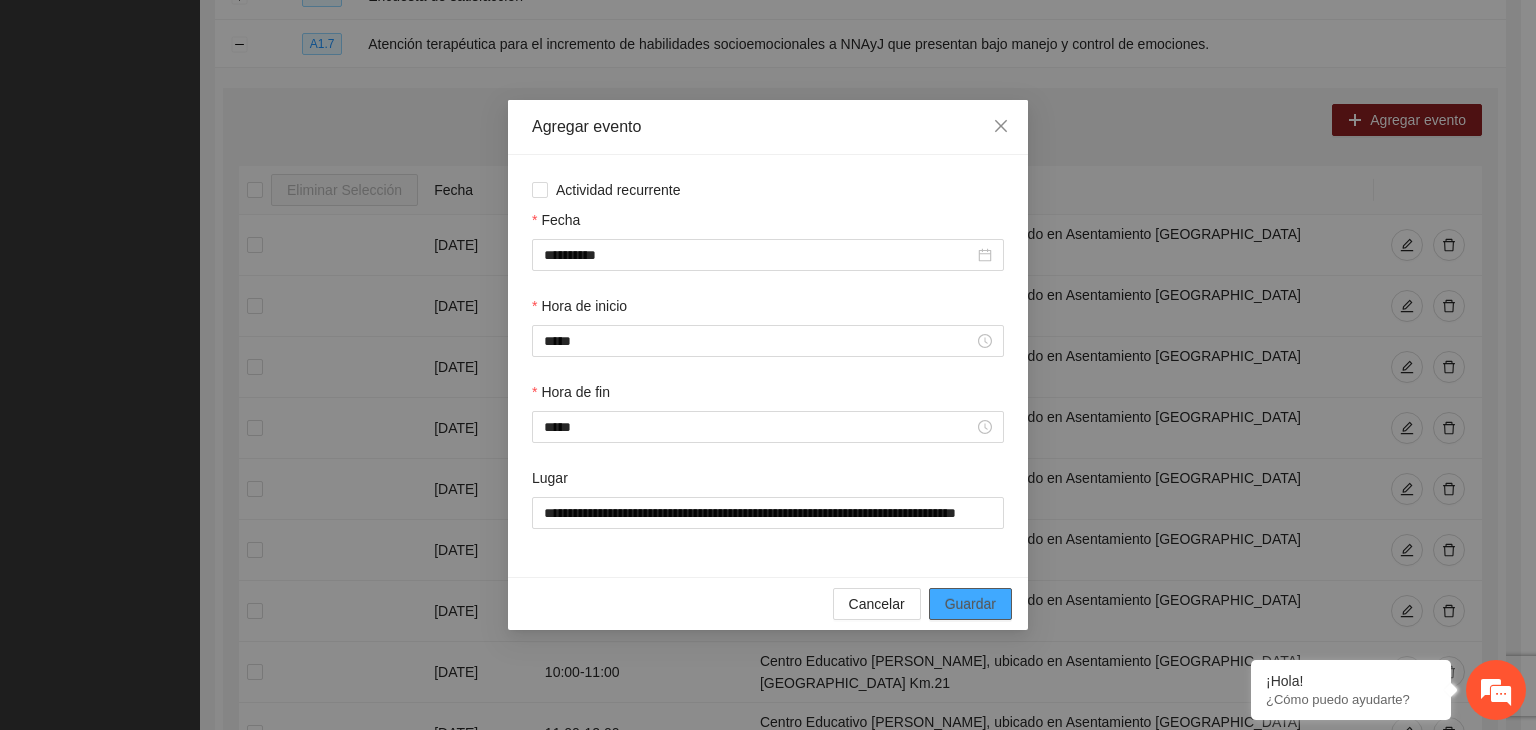 click on "Guardar" at bounding box center [970, 604] 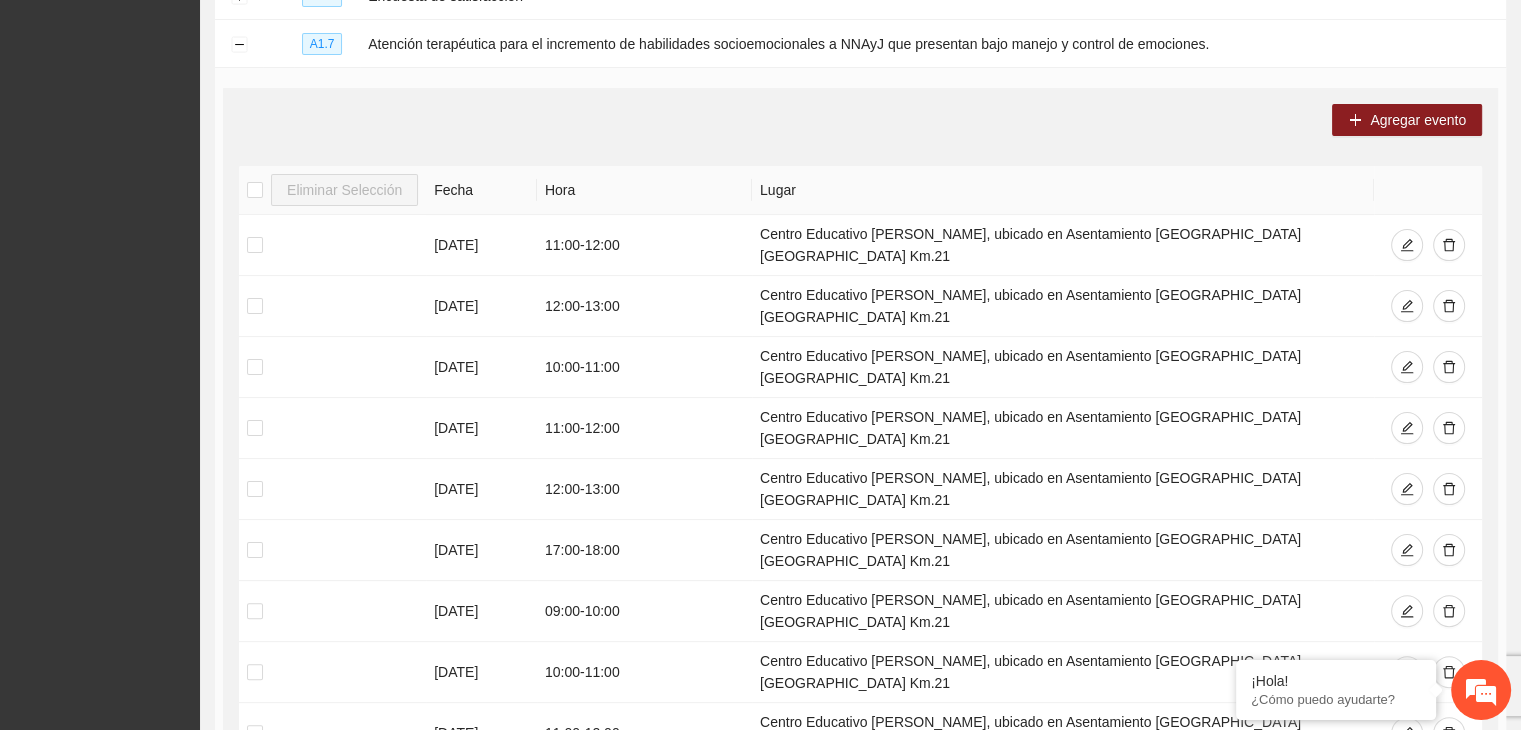 click on "Agregar evento Eliminar Selección Fecha Hora Lugar [DATE] 11:00  -  12:00 Centro Educativo [PERSON_NAME], ubicado en Asentamiento [GEOGRAPHIC_DATA]21 [DATE] 12:00  -  13:00 Centro Educativo [PERSON_NAME], ubicado en Asentamiento [GEOGRAPHIC_DATA] Km.21 [DATE] 10:00  -  11:00 Centro Educativo [PERSON_NAME], ubicado en Asentamiento [GEOGRAPHIC_DATA] [GEOGRAPHIC_DATA] Km.21 [DATE] 11:00  -  12:00 Centro Educativo [PERSON_NAME], ubicado en Asentamiento [GEOGRAPHIC_DATA] [GEOGRAPHIC_DATA]21 [DATE] 12:00  -  13:00 Centro Educativo [PERSON_NAME], ubicado en Asentamiento [GEOGRAPHIC_DATA] Km.21 [DATE] 17:00  -  18:00 Centro Educativo [PERSON_NAME], ubicado en Asentamiento [GEOGRAPHIC_DATA] [GEOGRAPHIC_DATA] Km.21 [DATE] 09:00  -  10:00 Centro Educativo [PERSON_NAME], ubicado en Asentamiento [GEOGRAPHIC_DATA]21 [DATE] 10:00  -  11:00 Centro Educativo [PERSON_NAME], ubicado en Asentamiento [GEOGRAPHIC_DATA] Km.21 [DATE] 11:00  -  12:00 [DATE] 12:00  -  13:00 1 2 3 4 5 ••• 22 10 / page" at bounding box center (860, 492) 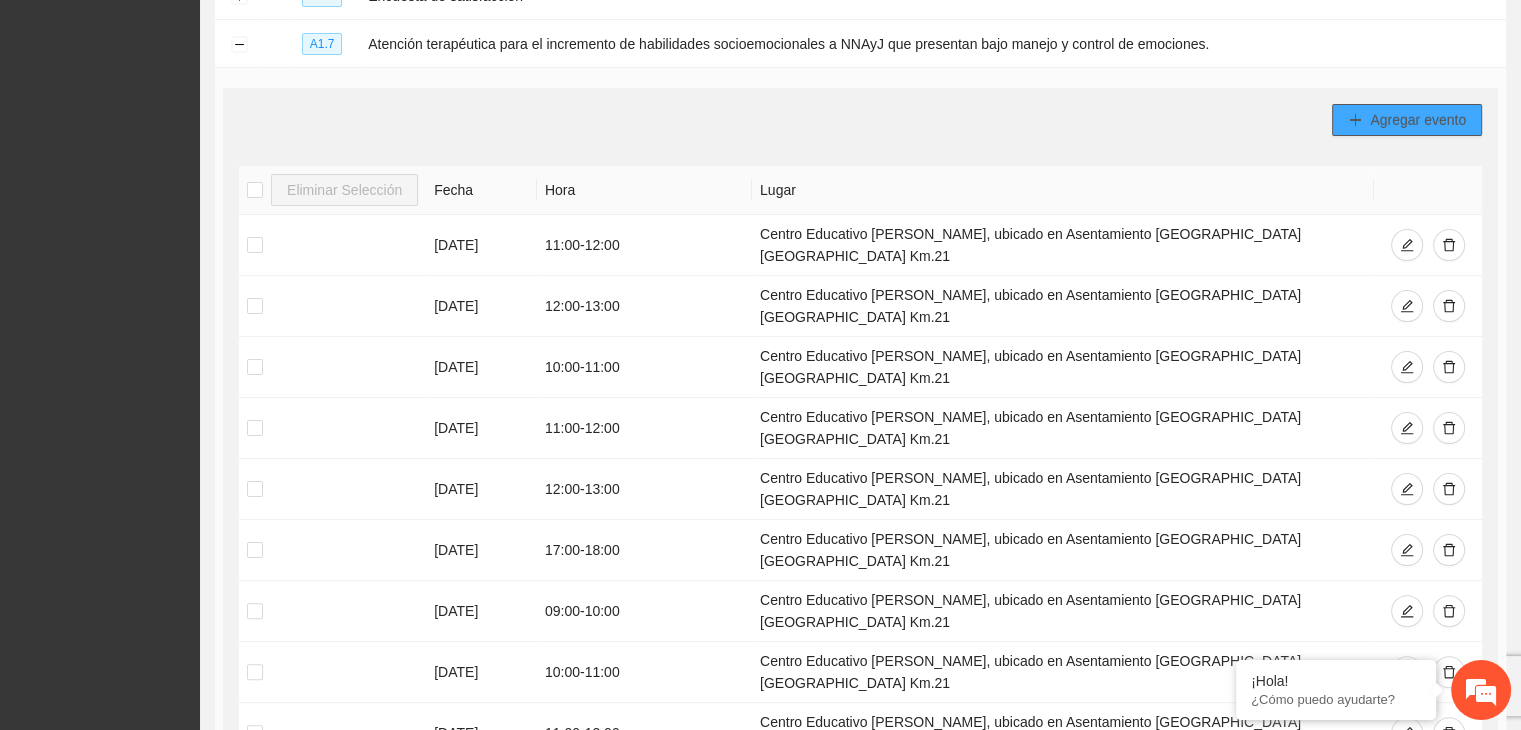 drag, startPoint x: 1347, startPoint y: 137, endPoint x: 1361, endPoint y: 124, distance: 19.104973 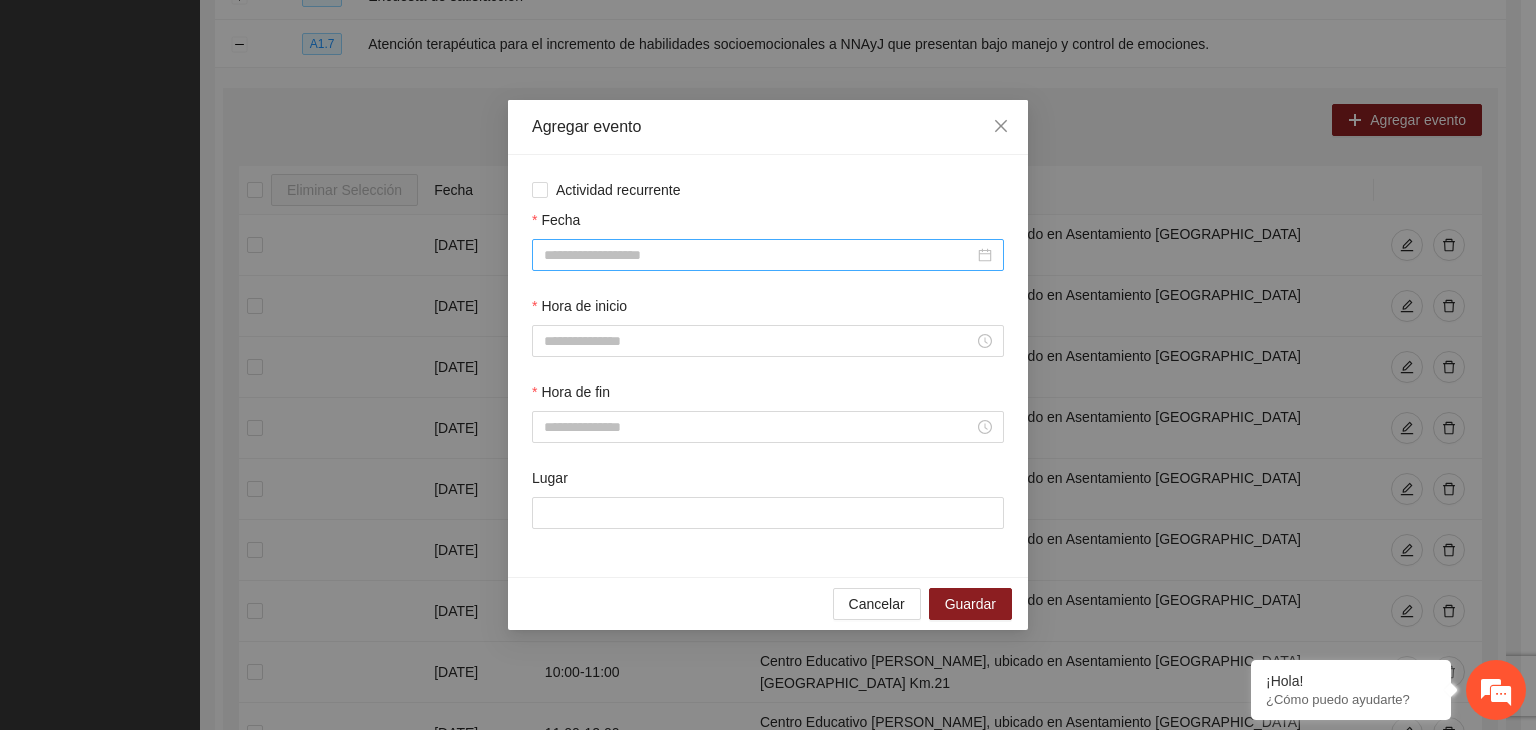 click on "Fecha" at bounding box center [759, 255] 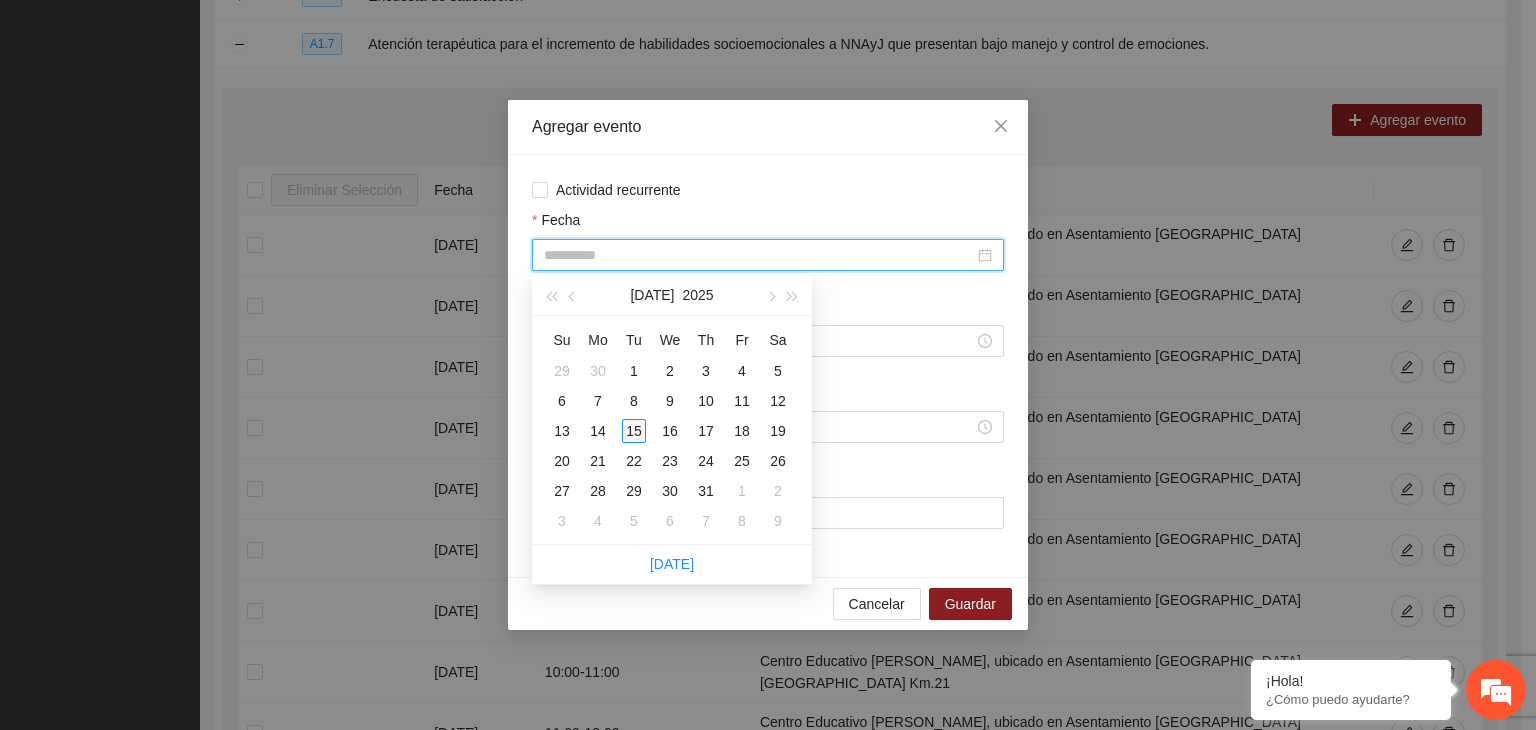 click on "15" at bounding box center (634, 431) 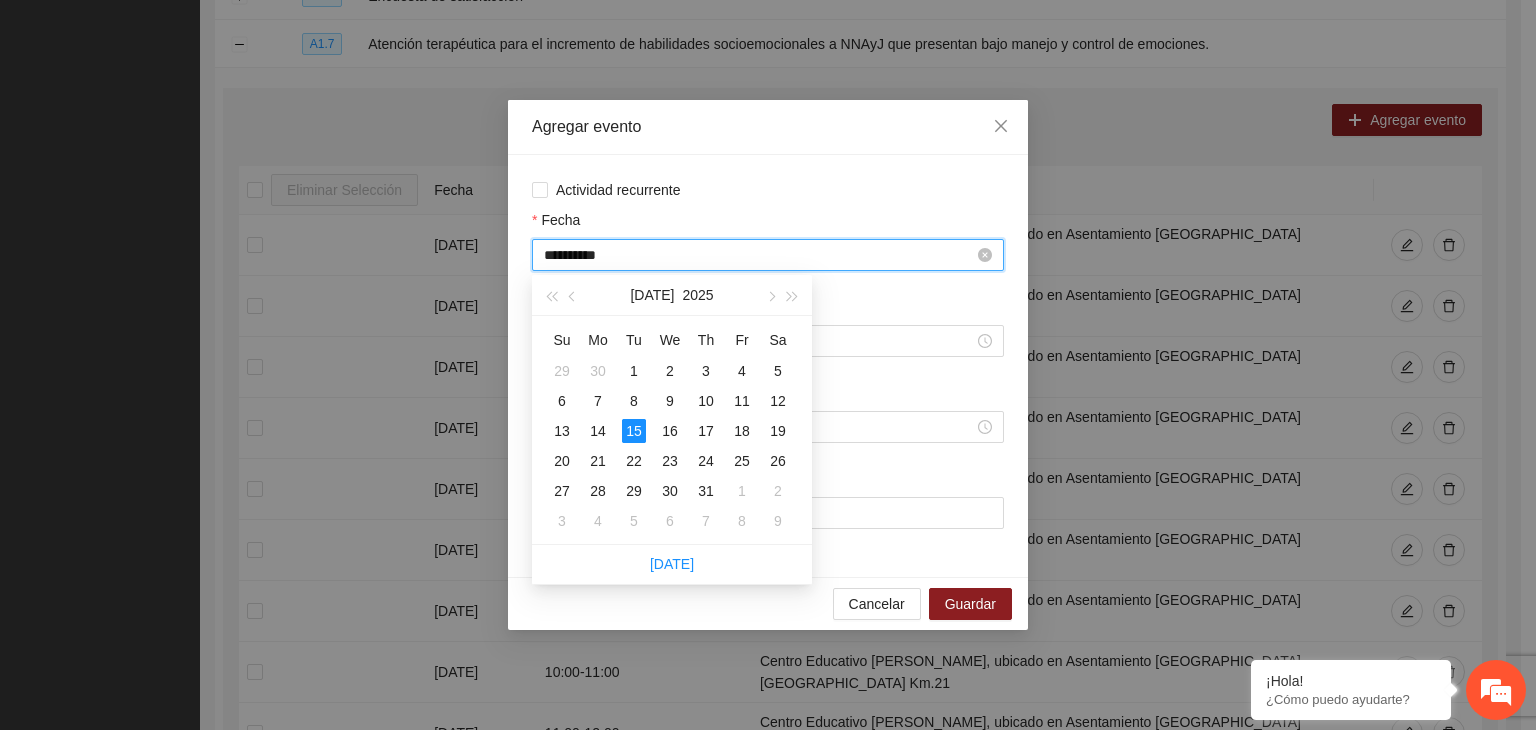 click on "**********" at bounding box center (759, 255) 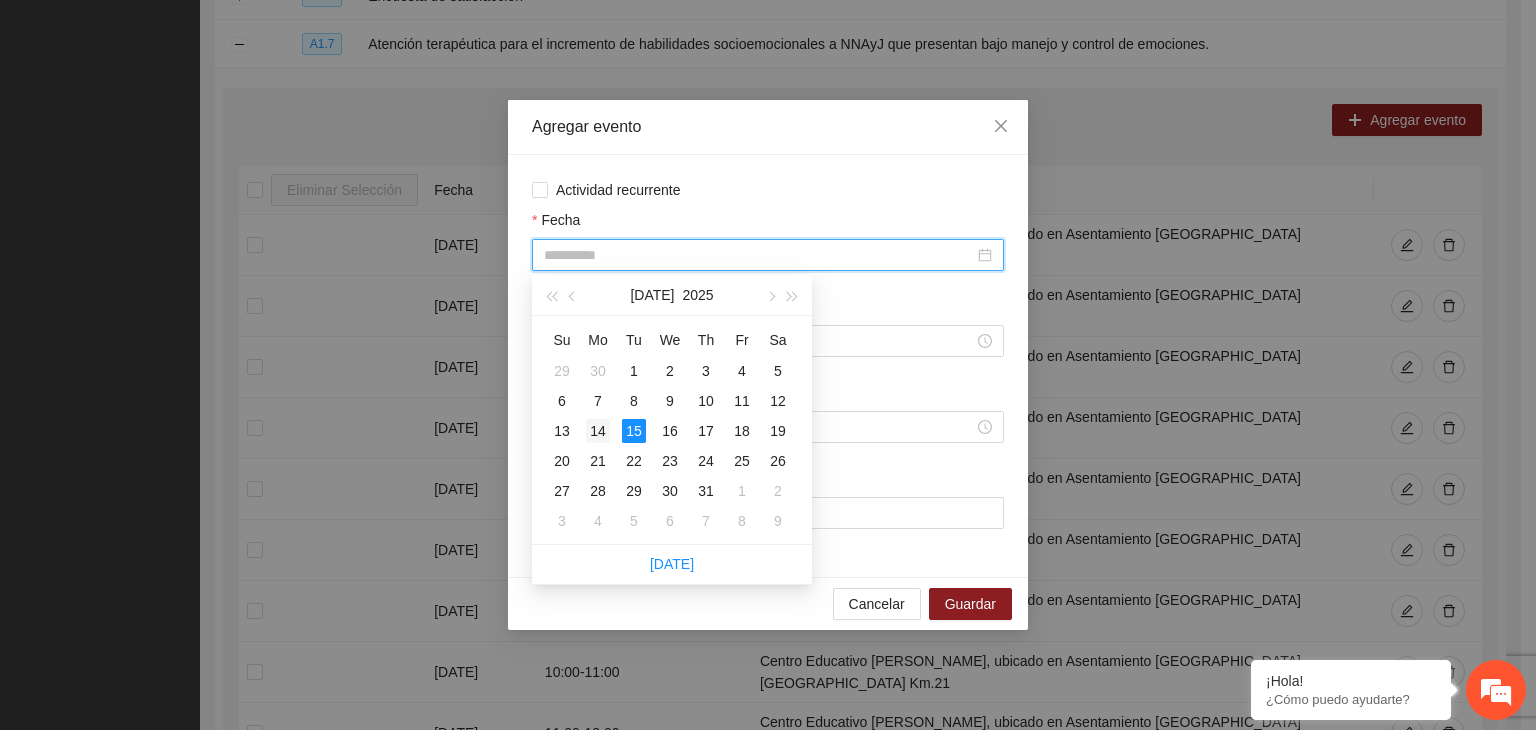 type on "**********" 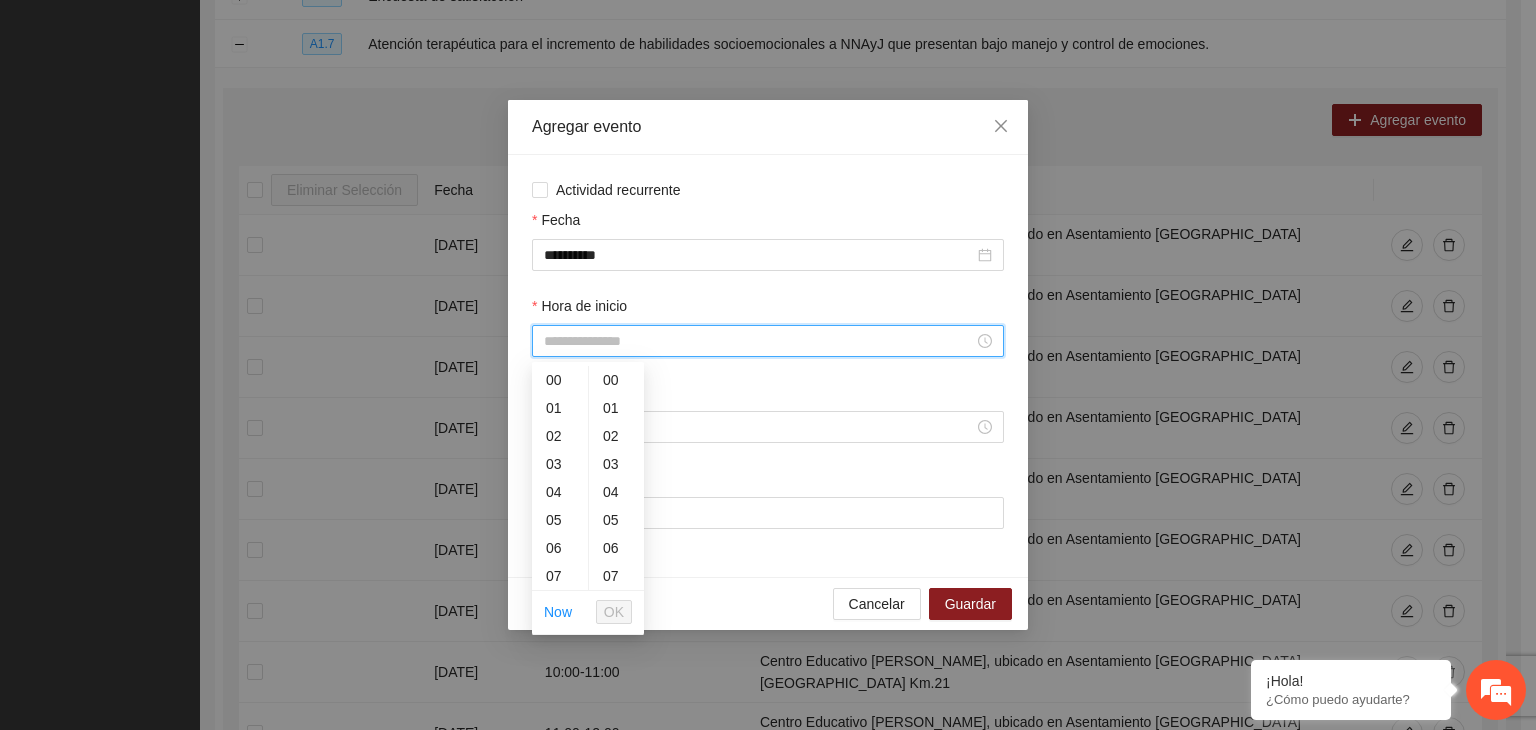 click on "Hora de inicio" at bounding box center (759, 341) 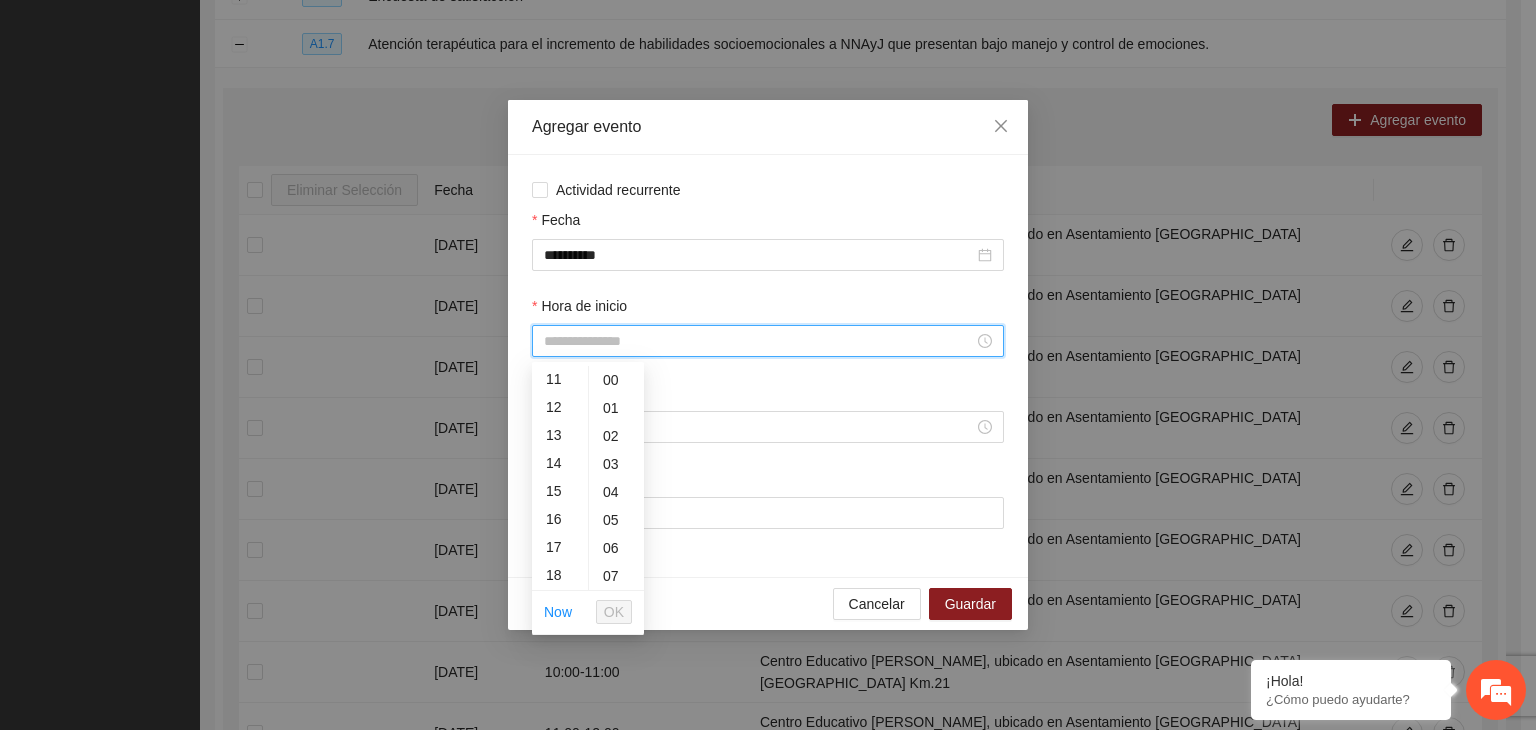scroll, scrollTop: 332, scrollLeft: 0, axis: vertical 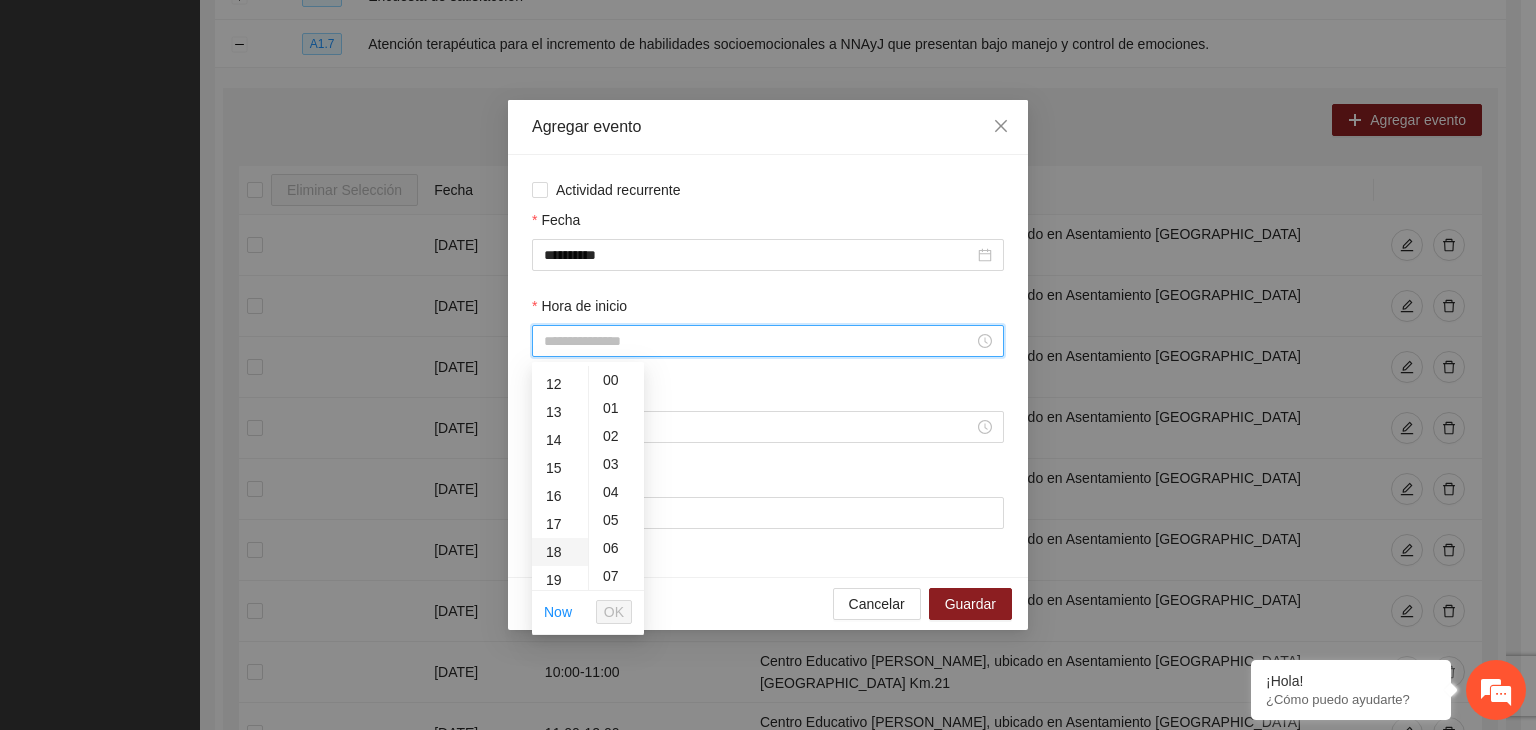 click on "18" at bounding box center (560, 552) 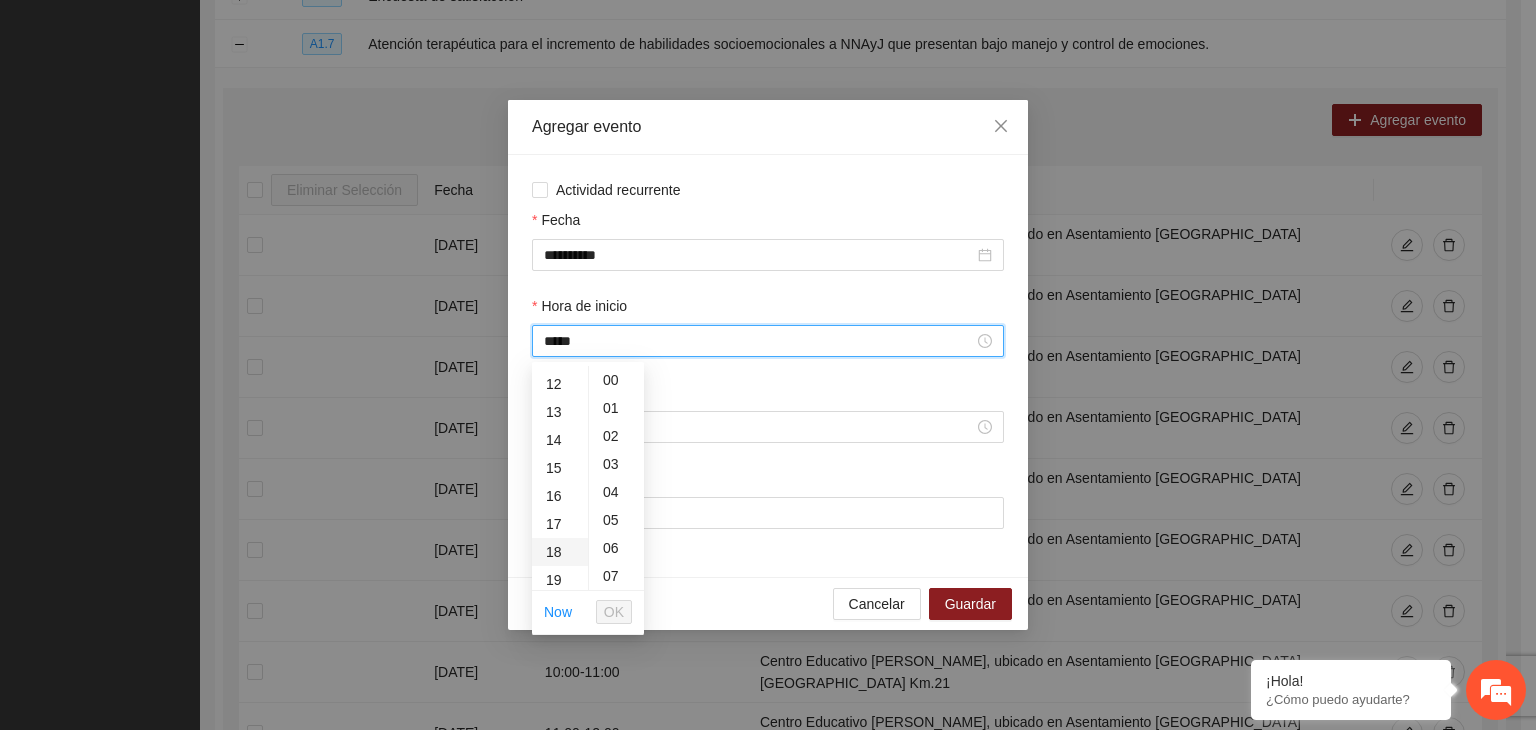 scroll, scrollTop: 504, scrollLeft: 0, axis: vertical 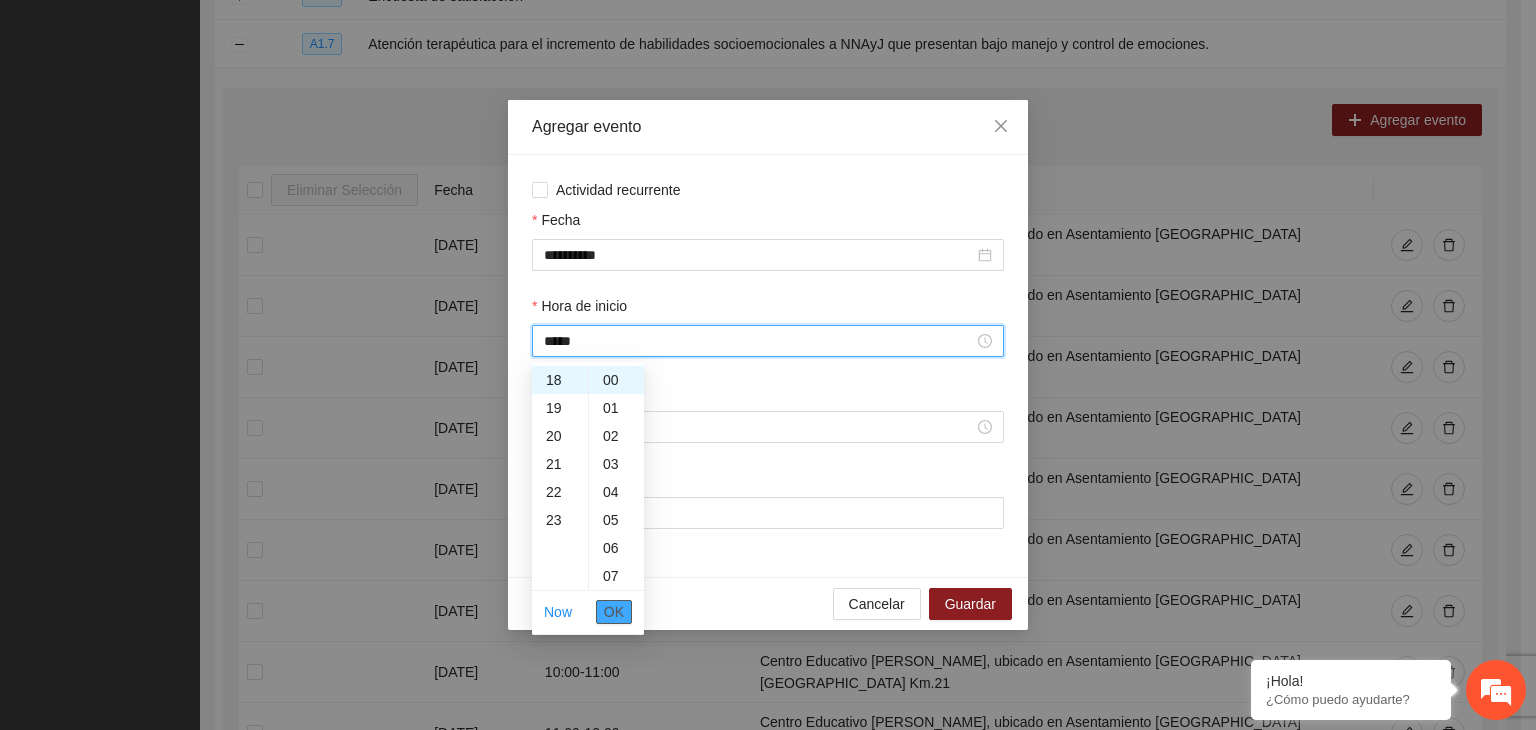 click on "OK" at bounding box center [614, 612] 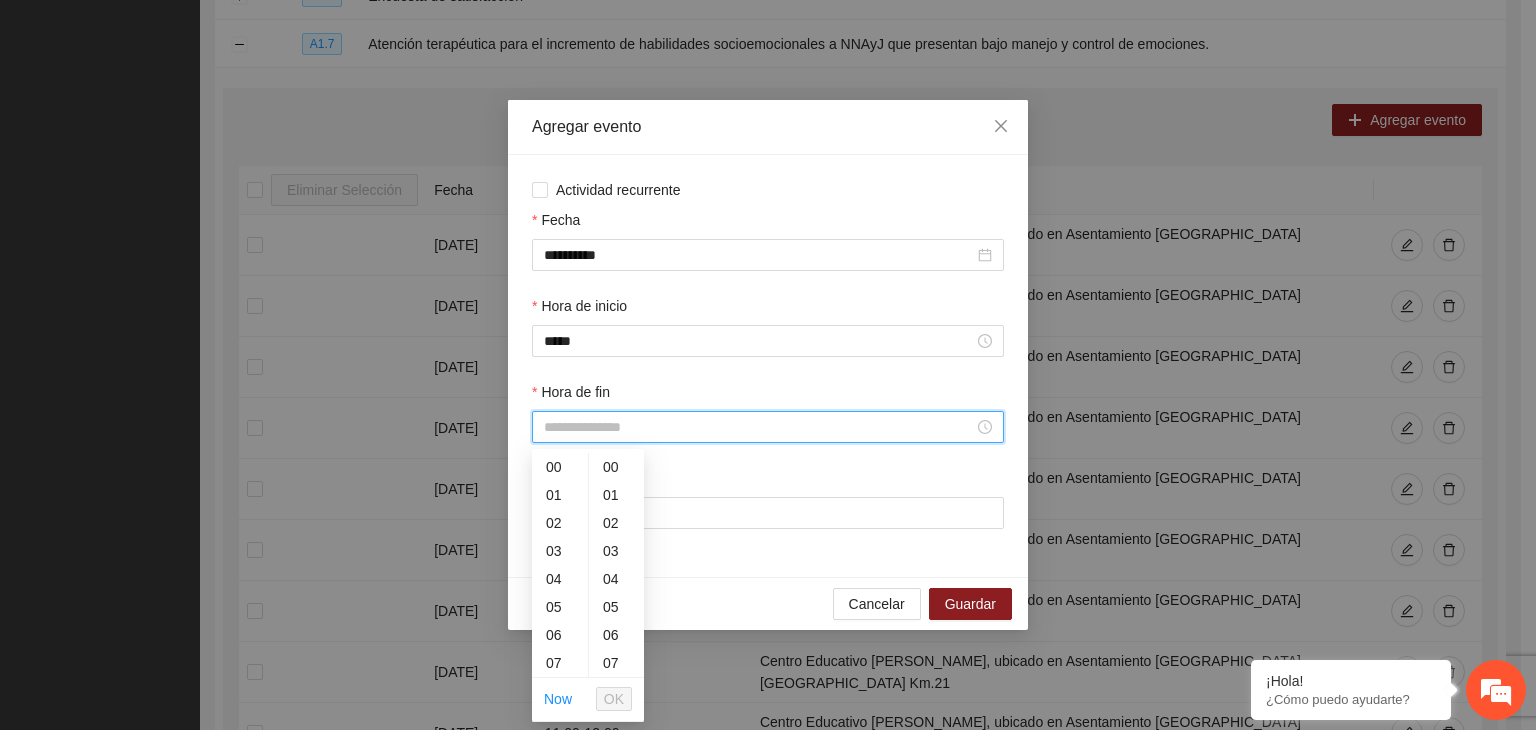 click on "Hora de fin" at bounding box center (759, 427) 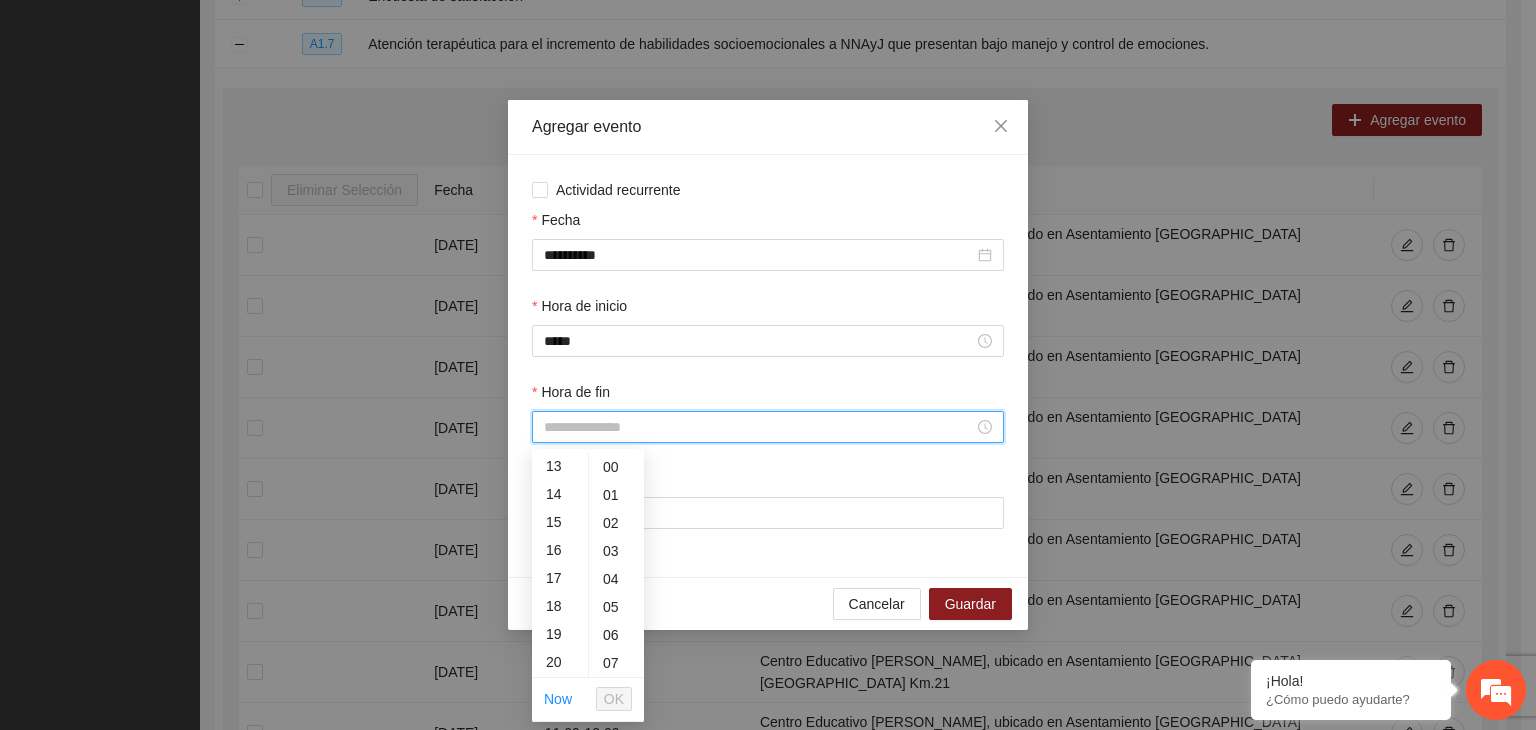 scroll, scrollTop: 361, scrollLeft: 0, axis: vertical 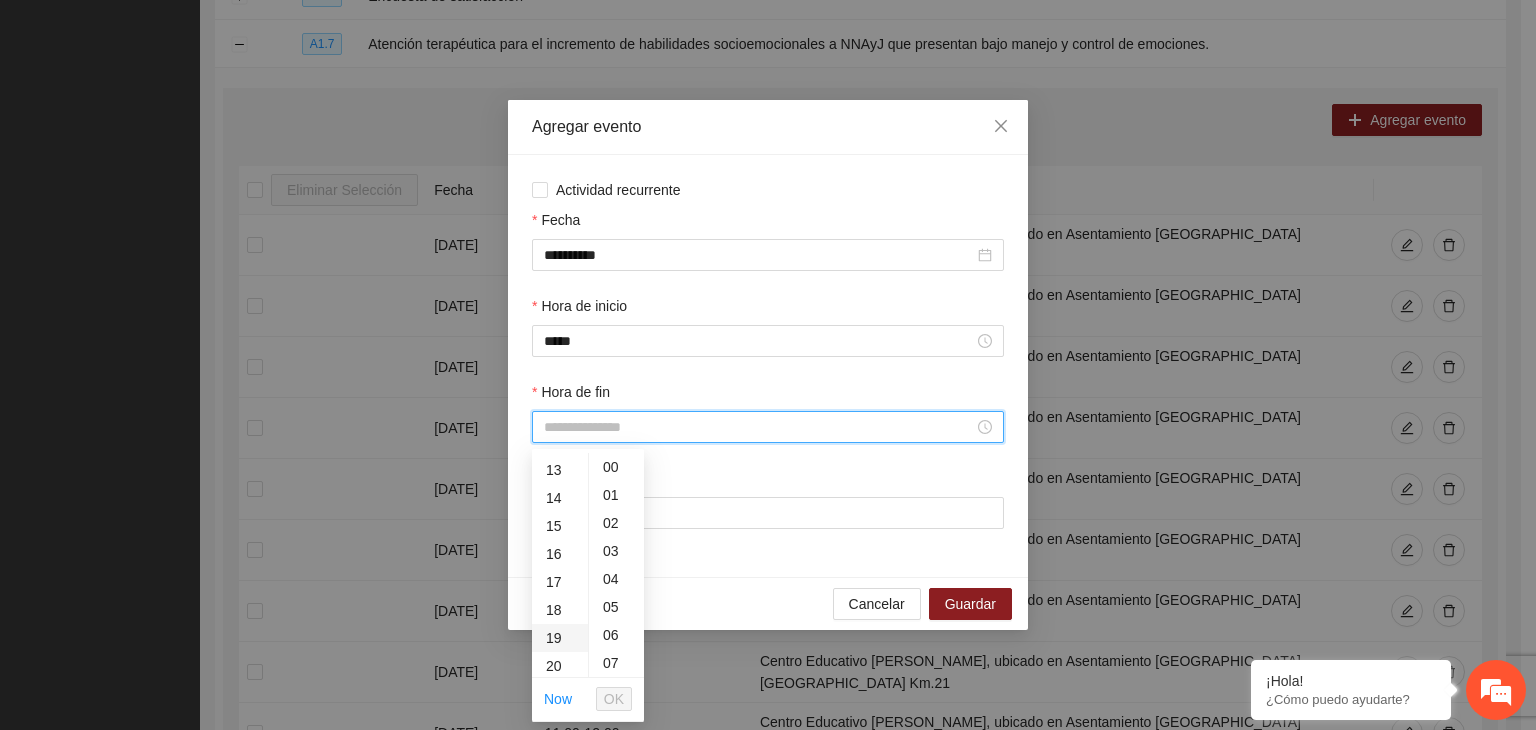 click on "19" at bounding box center [560, 638] 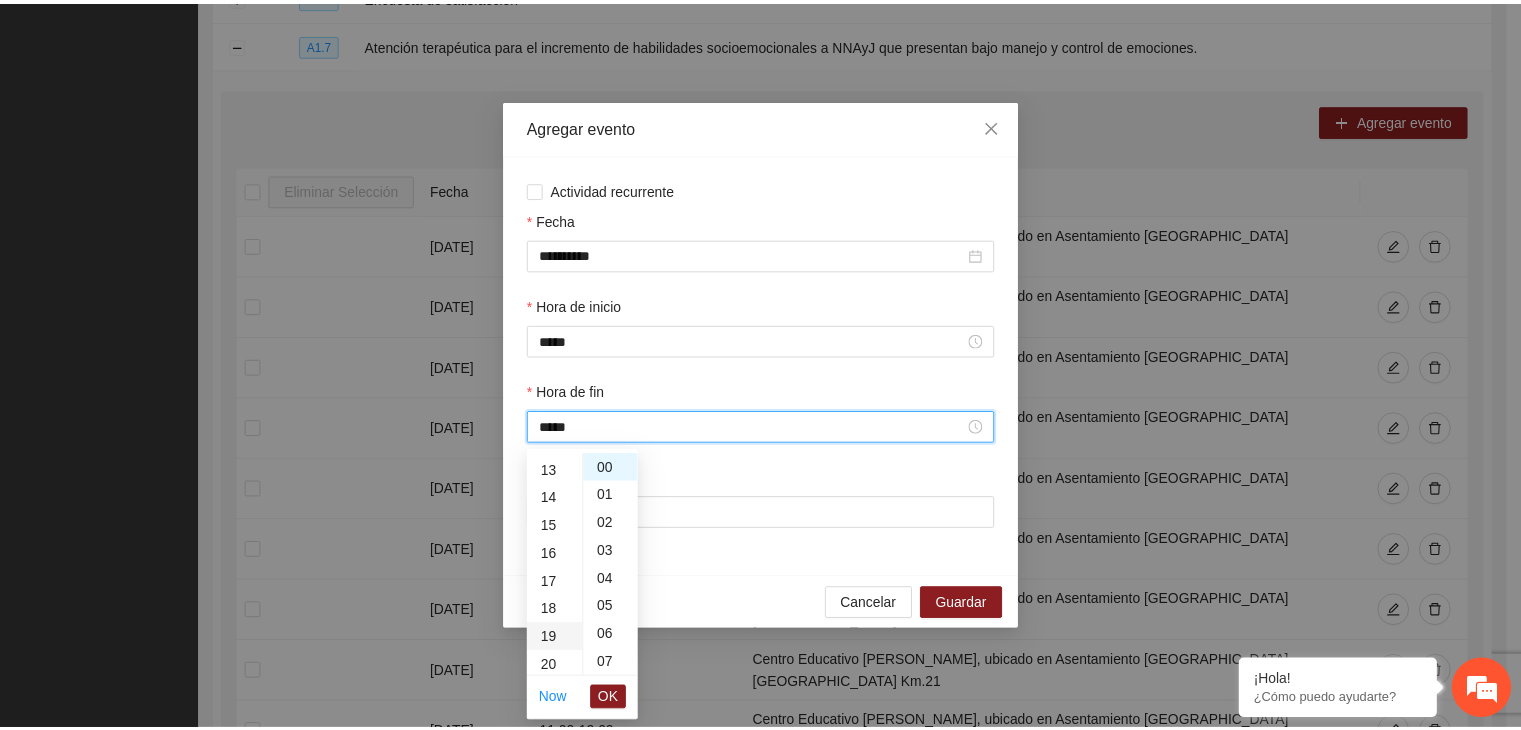 scroll, scrollTop: 532, scrollLeft: 0, axis: vertical 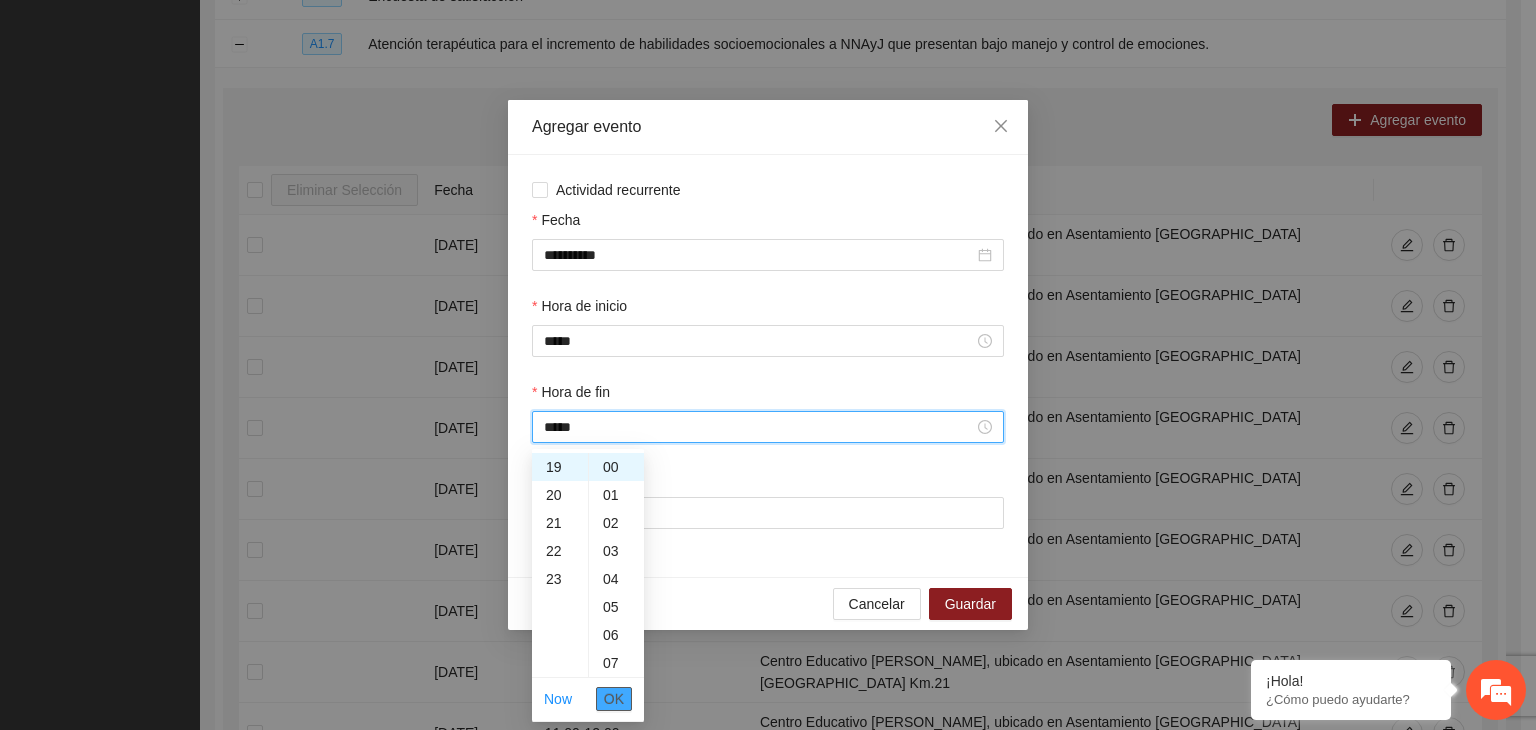 click on "OK" at bounding box center [614, 699] 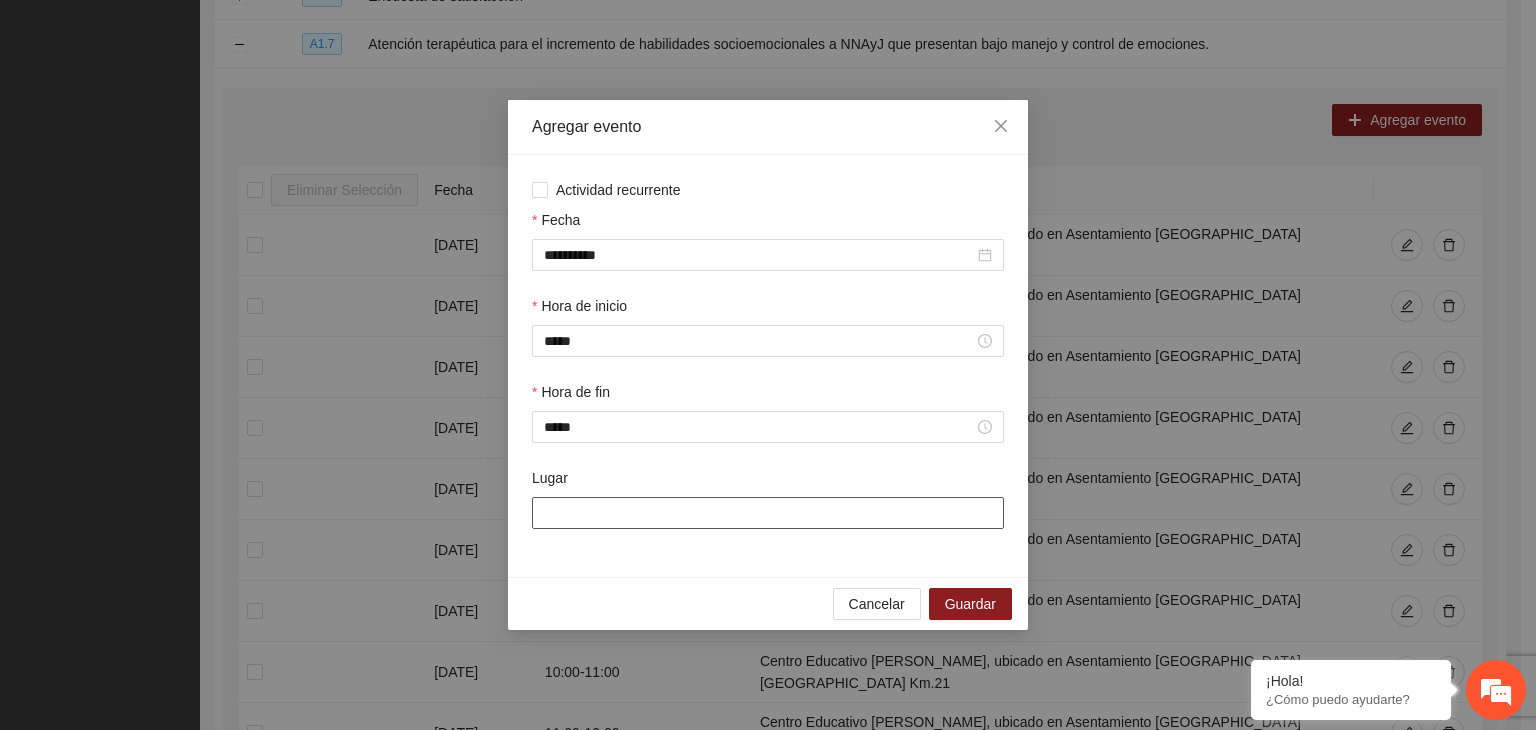 click on "Lugar" at bounding box center (768, 513) 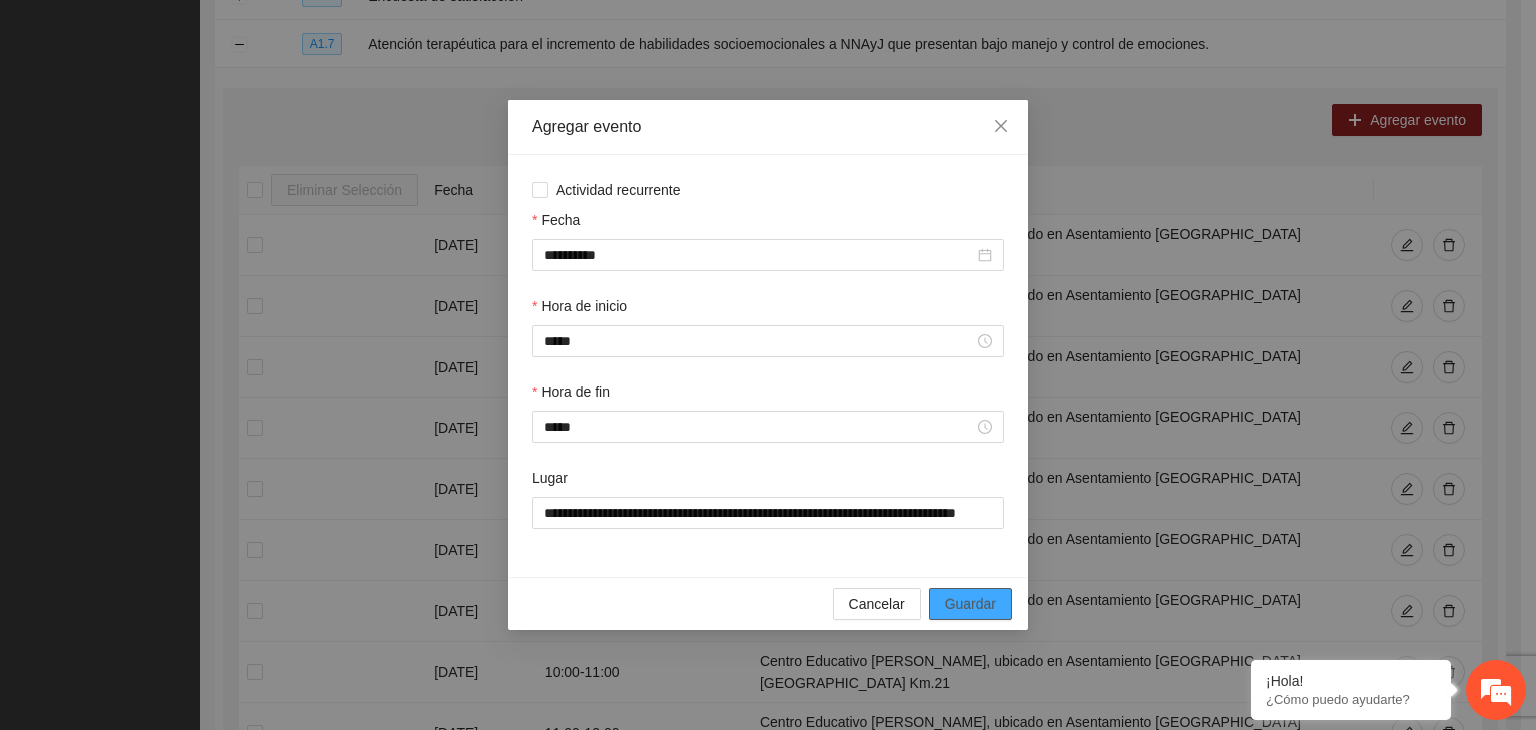 click on "Guardar" at bounding box center (970, 604) 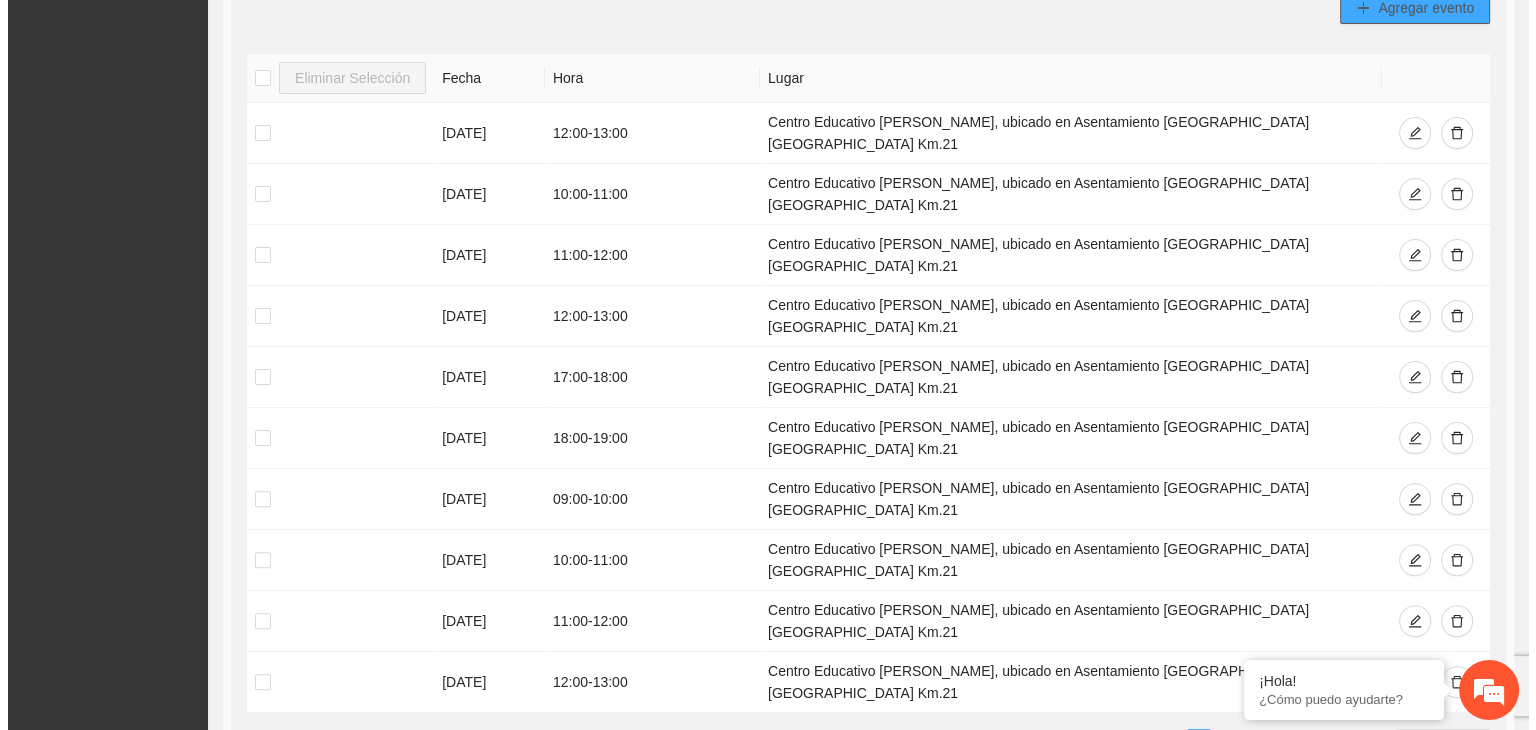 scroll, scrollTop: 495, scrollLeft: 0, axis: vertical 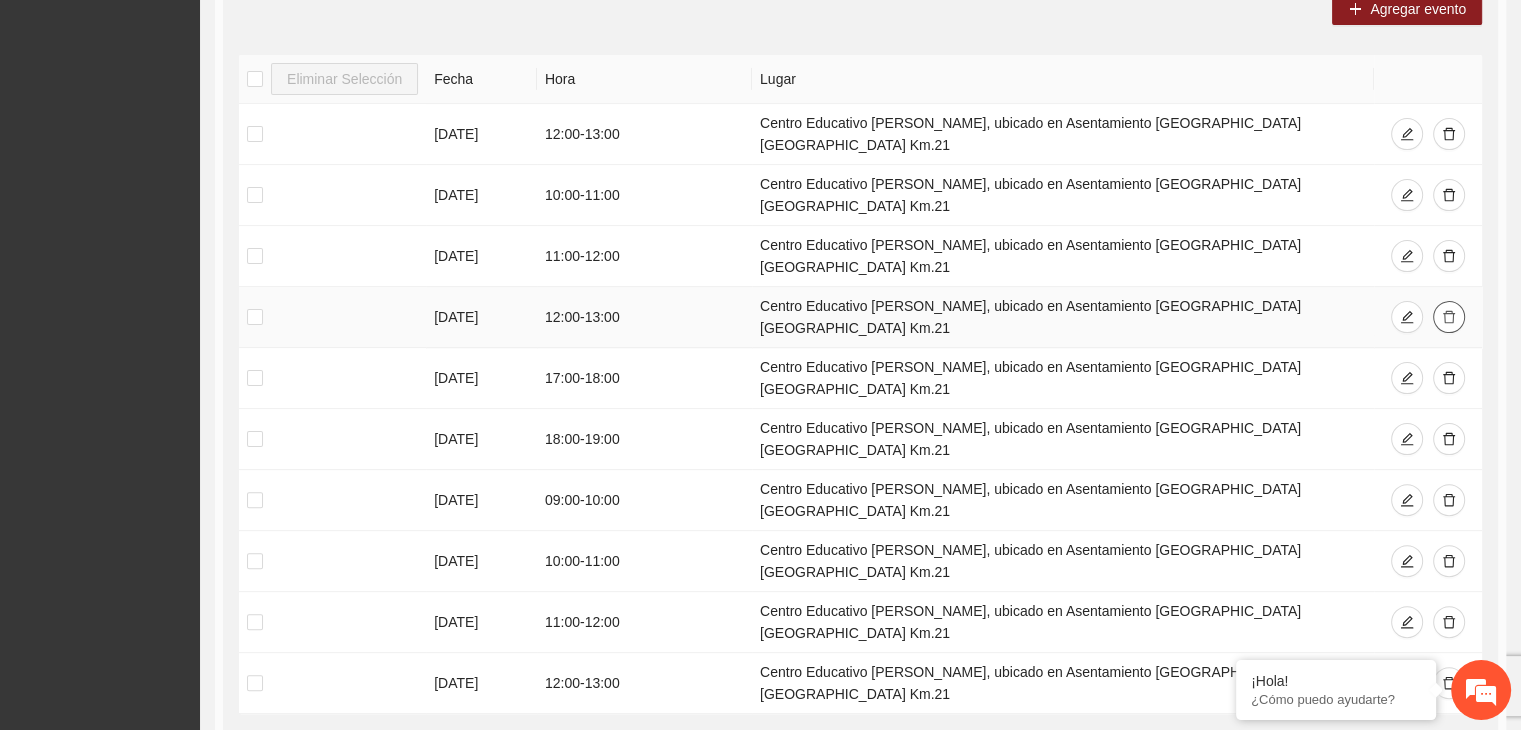 click 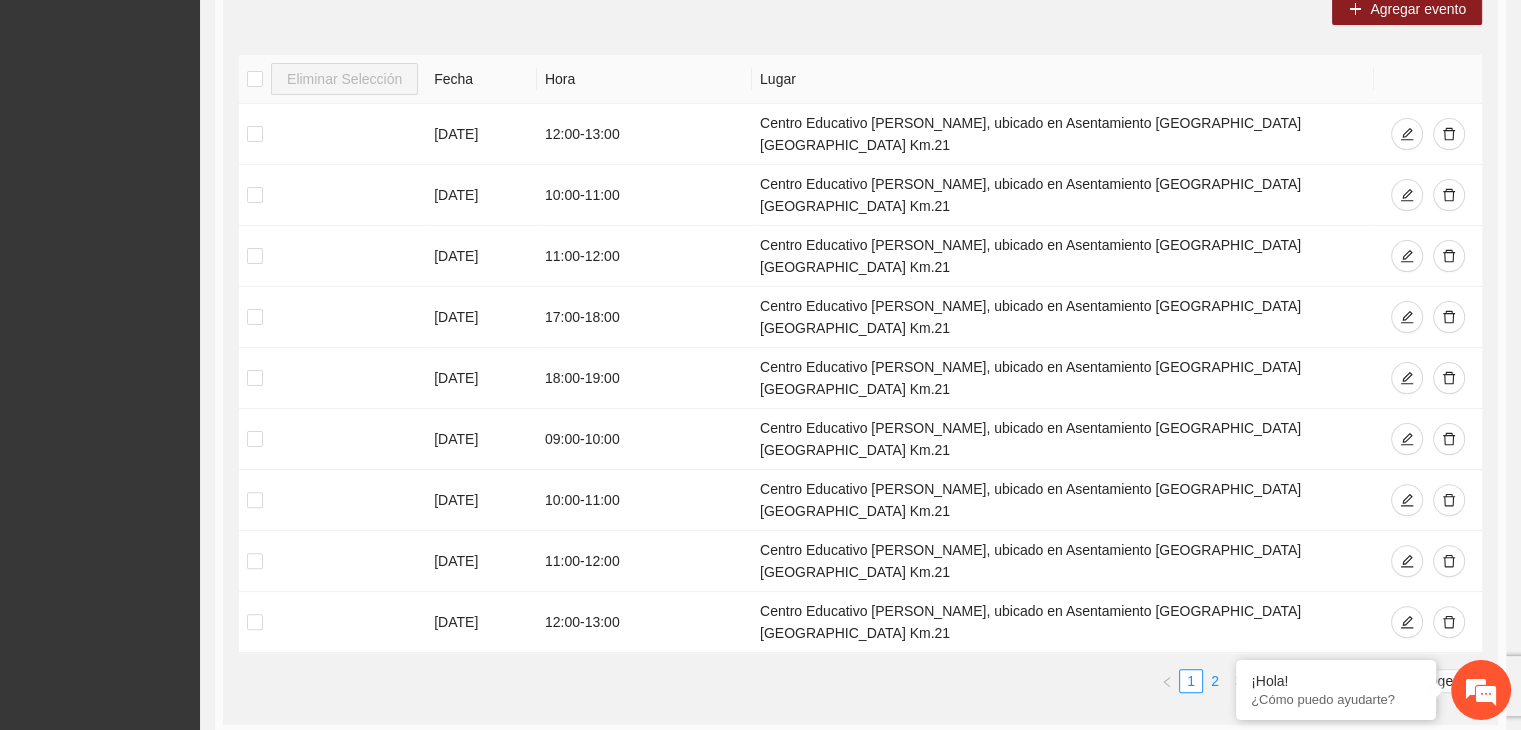 click on "2" at bounding box center (1215, 681) 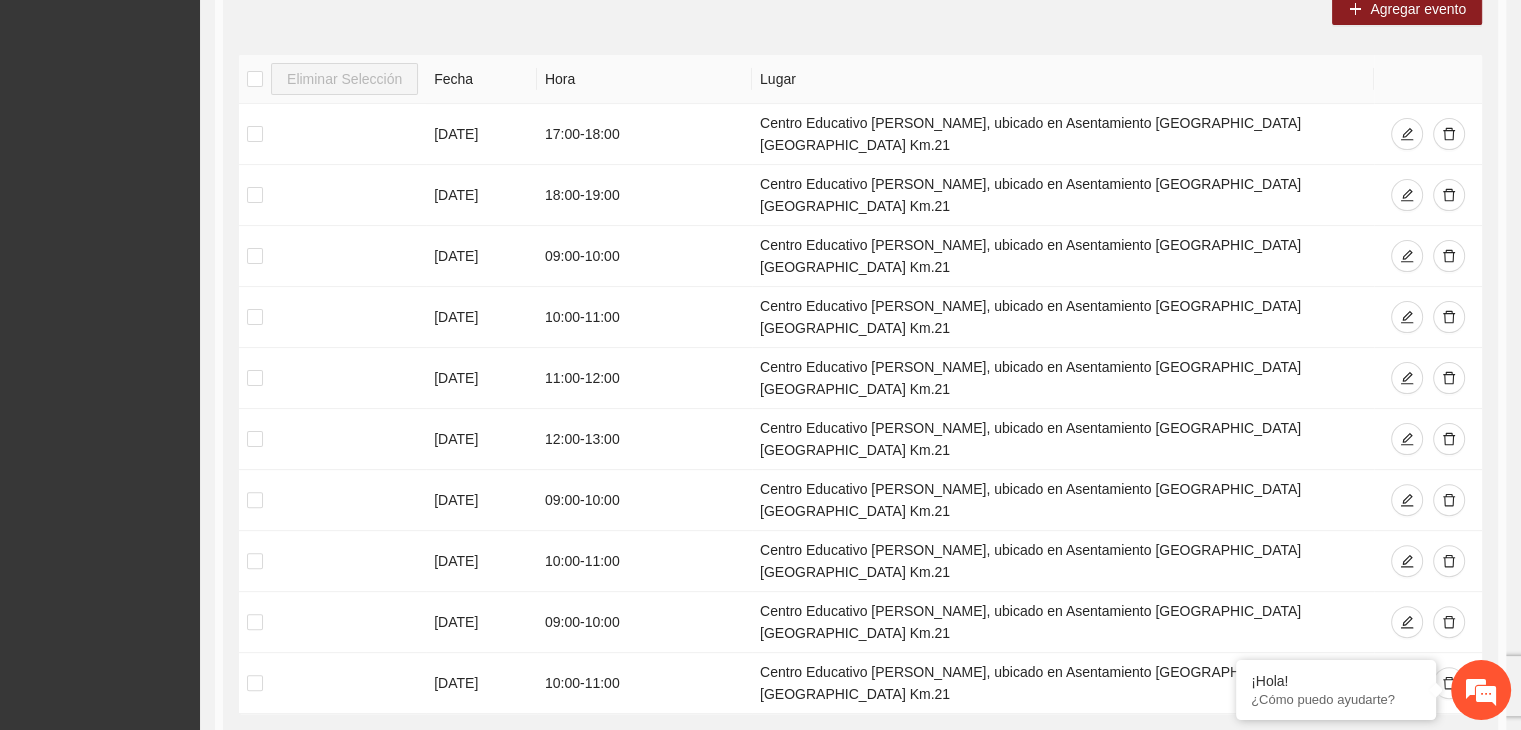 click on "1" at bounding box center (1191, 742) 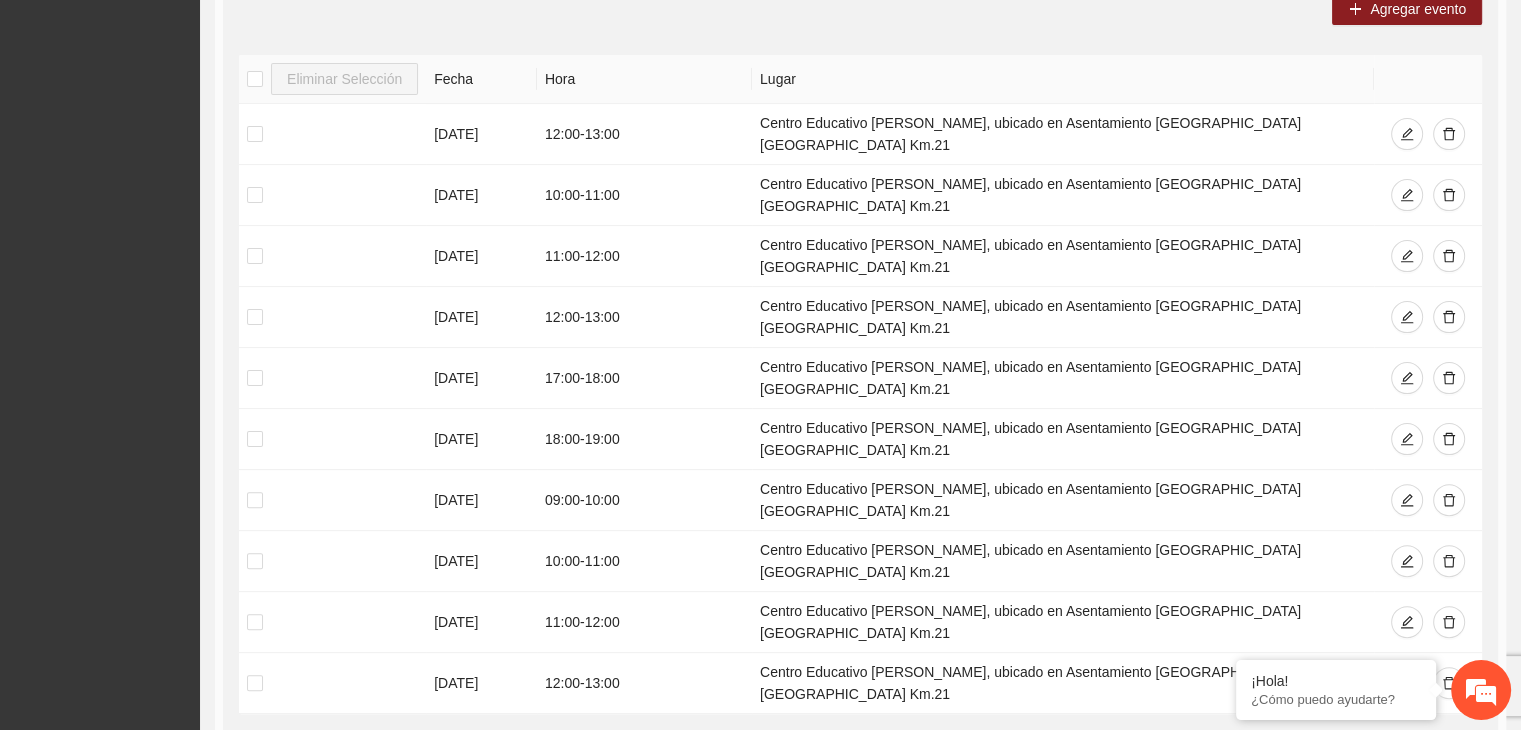 click on "2" at bounding box center [1215, 742] 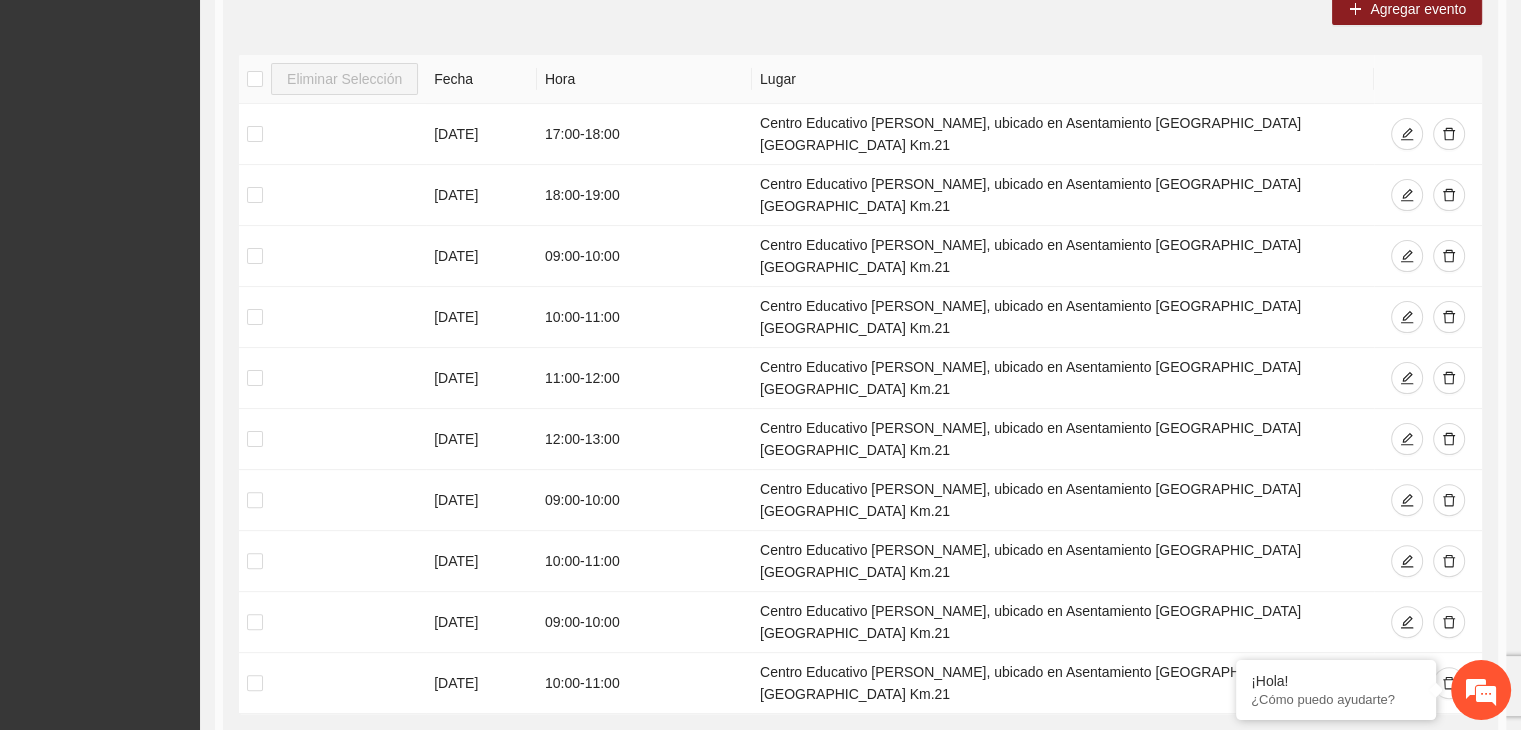 click on "1" at bounding box center (1191, 742) 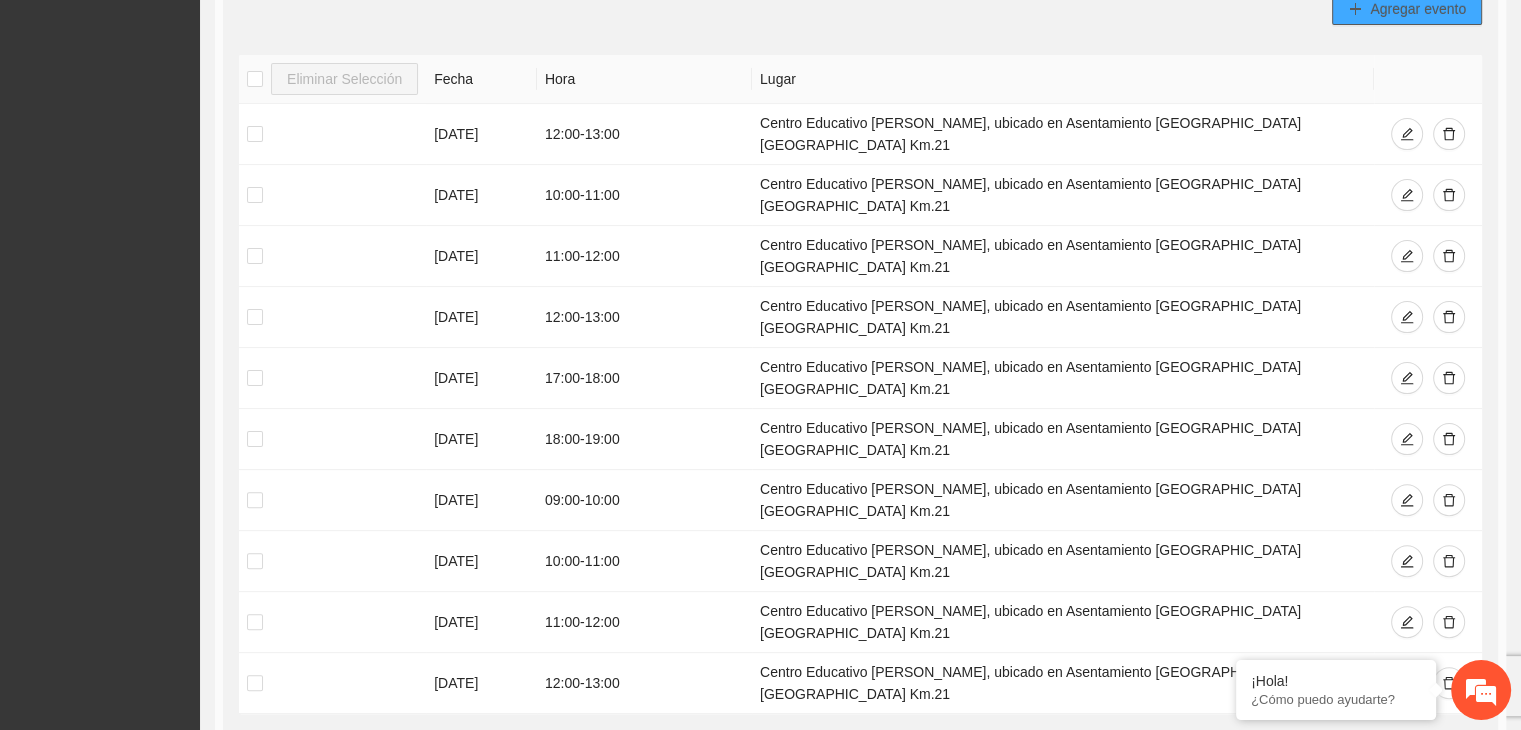 click 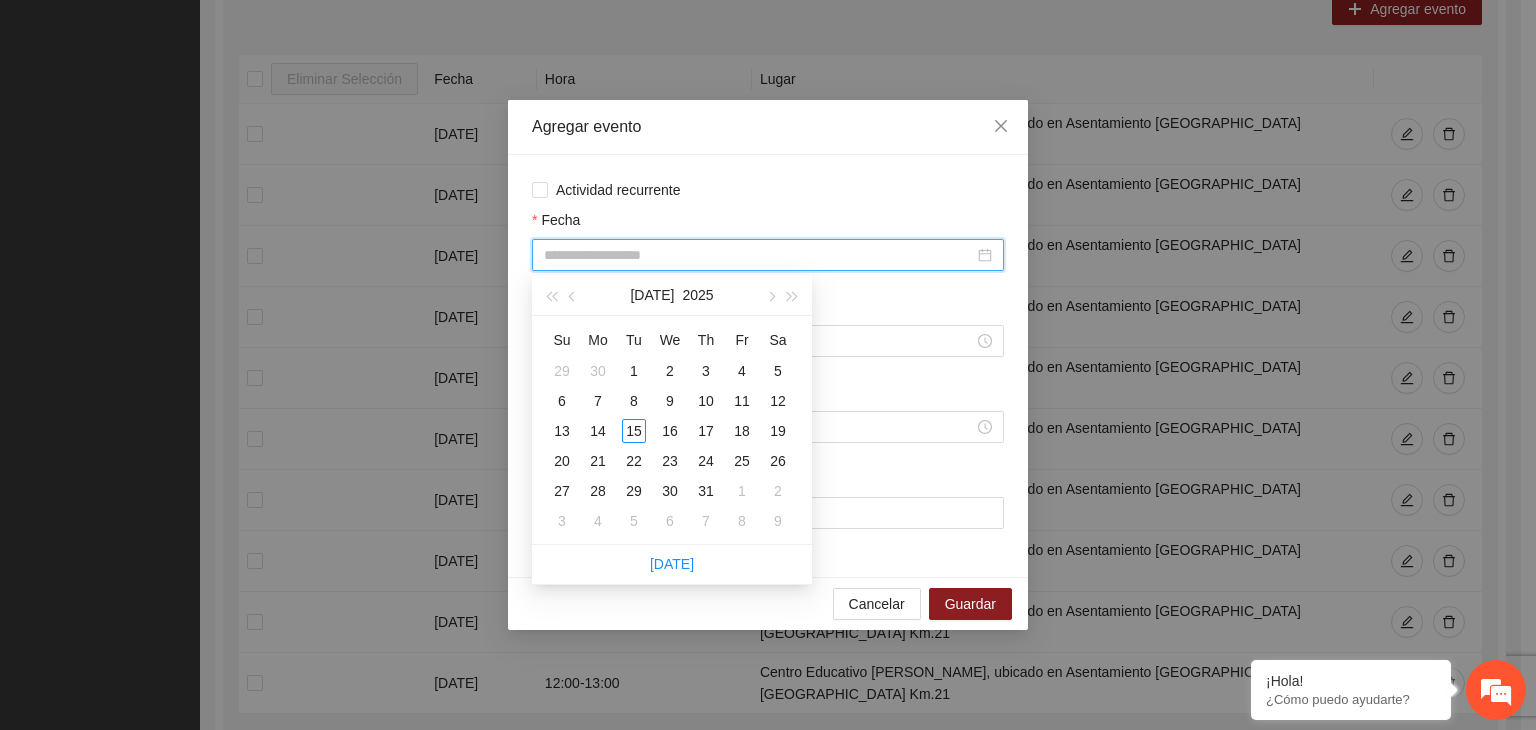 click on "Fecha" at bounding box center [759, 255] 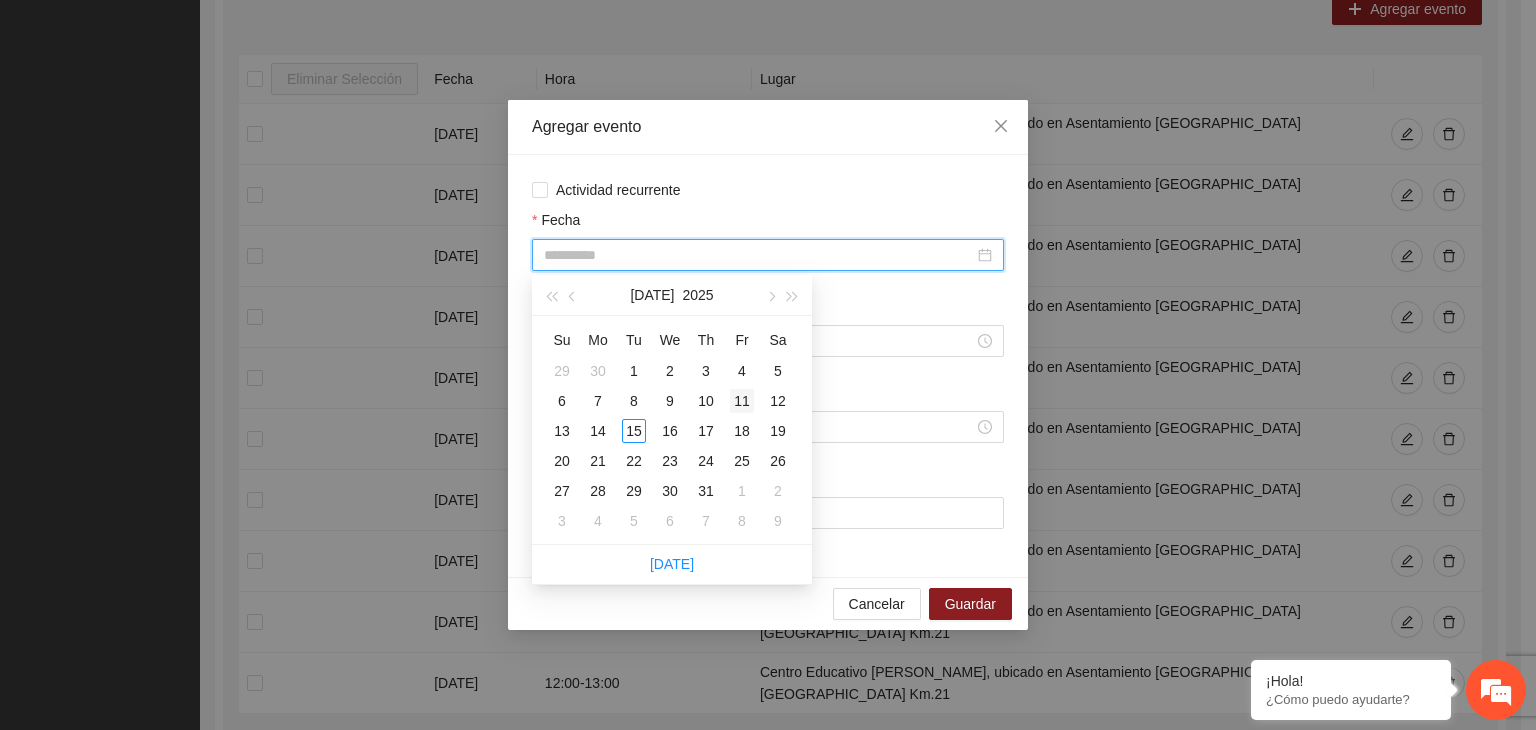 type on "**********" 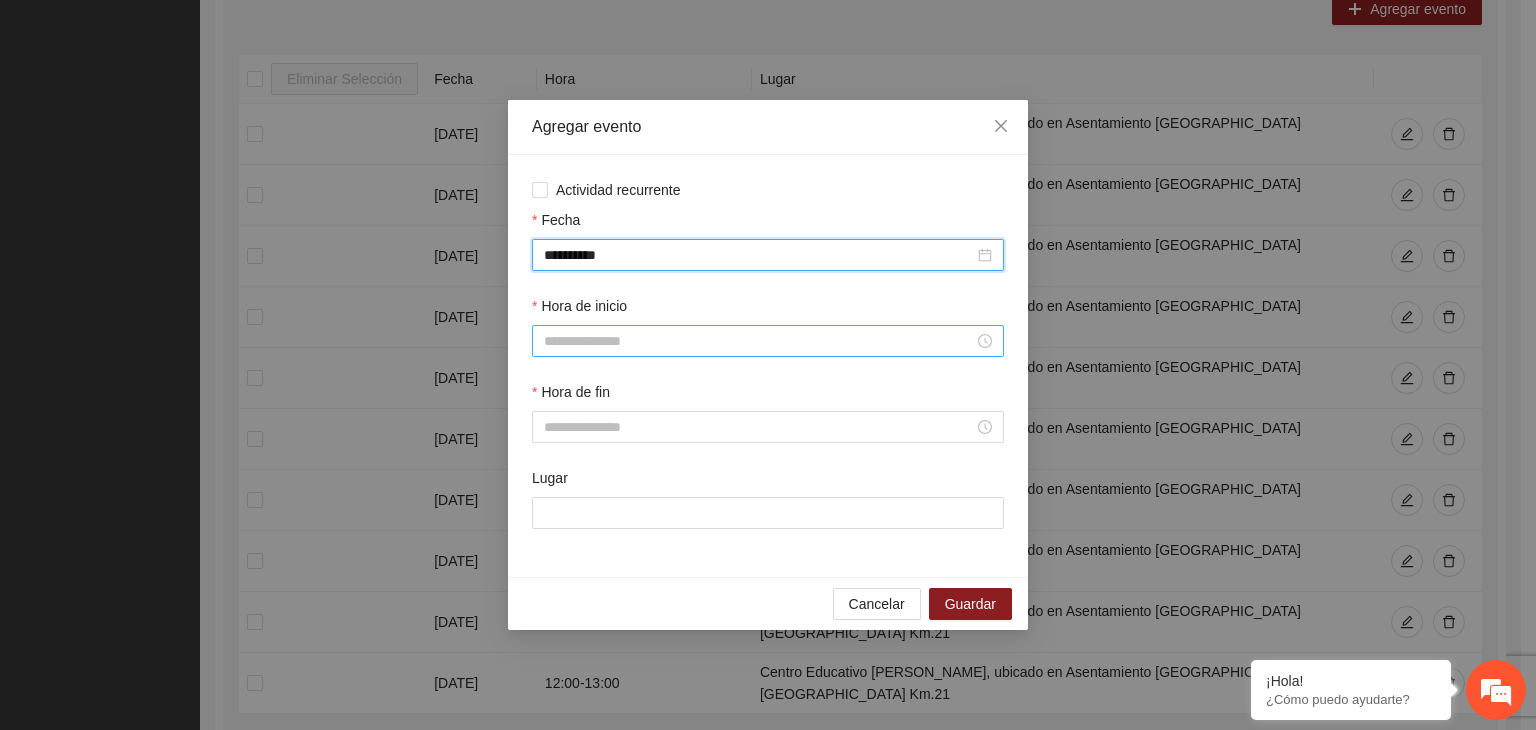 click on "Hora de inicio" at bounding box center [759, 341] 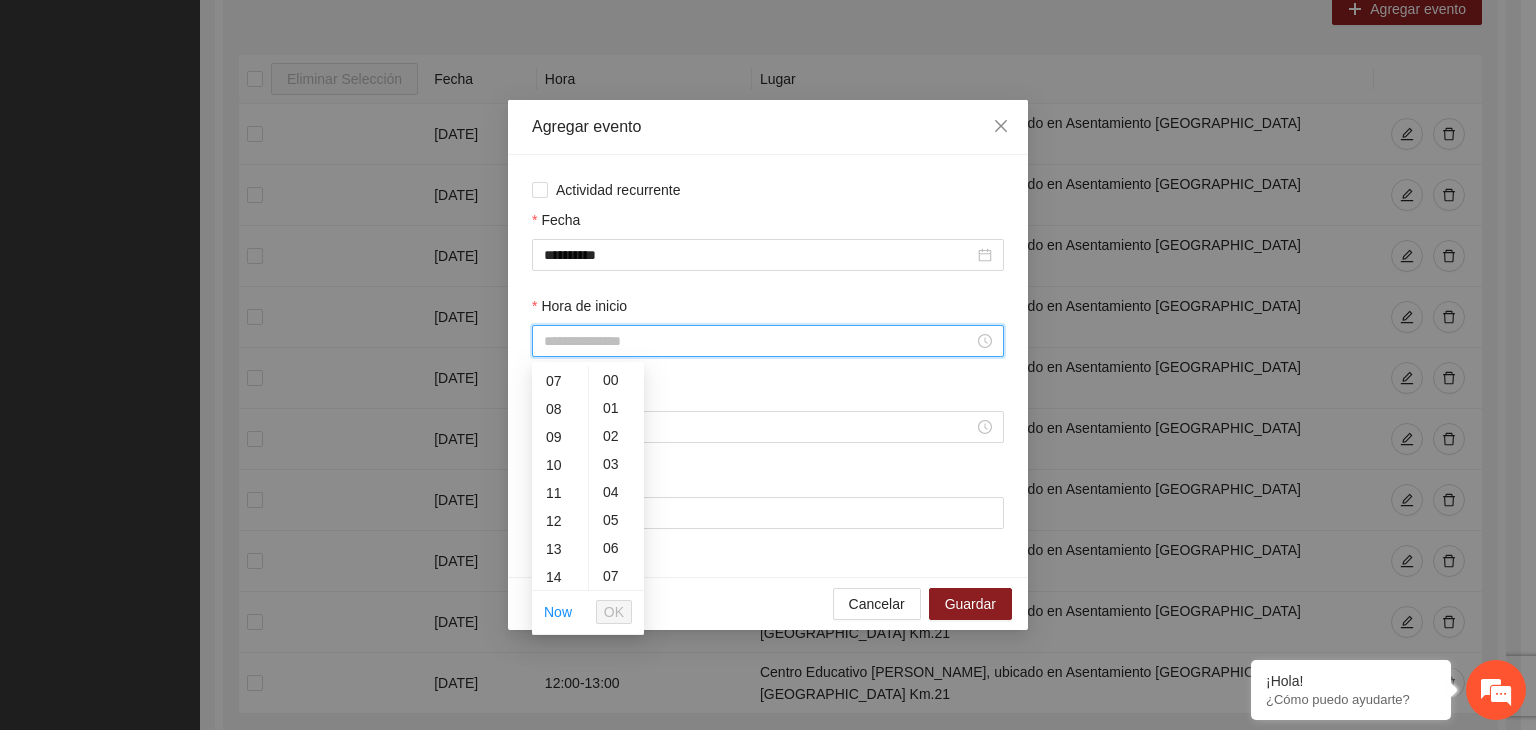 scroll, scrollTop: 206, scrollLeft: 0, axis: vertical 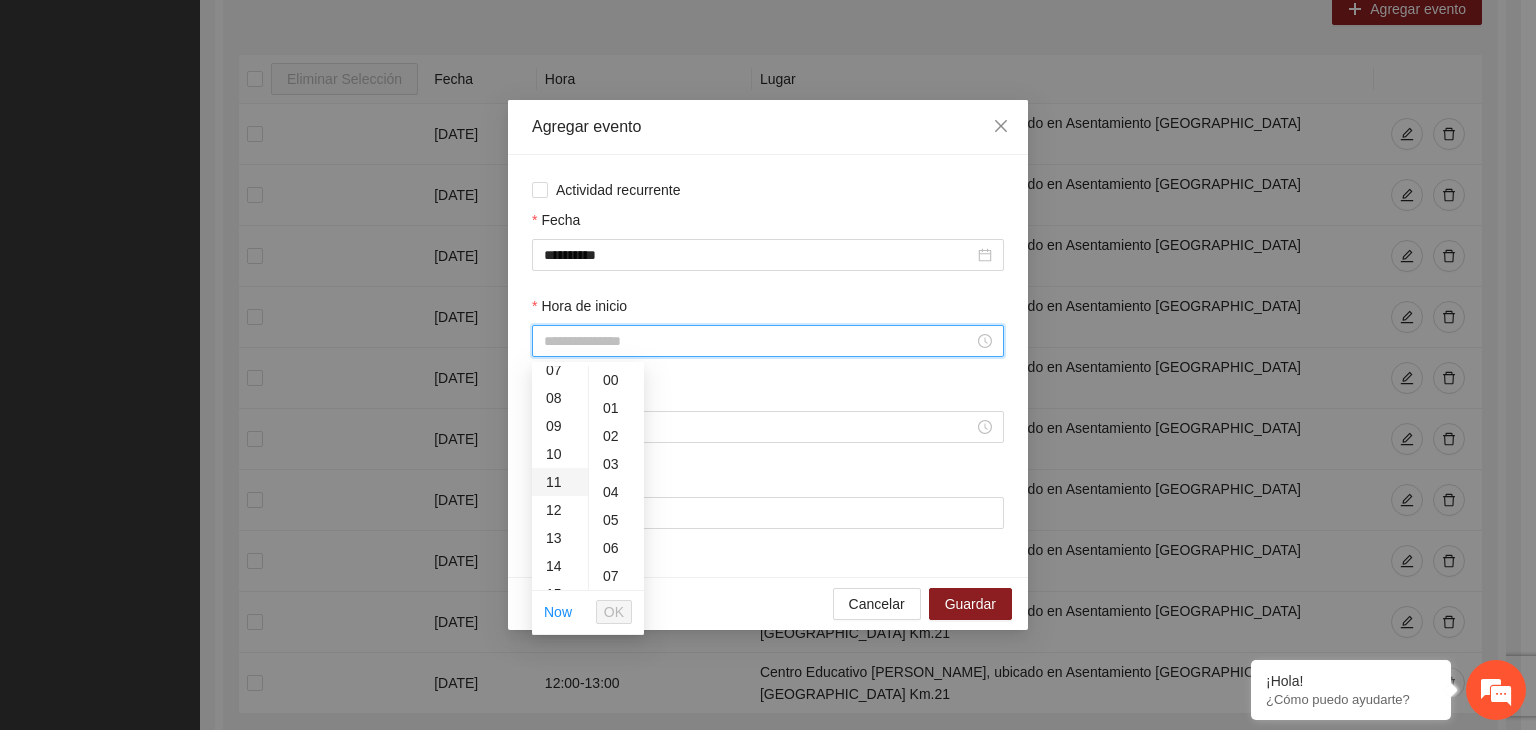 click on "11" at bounding box center (560, 482) 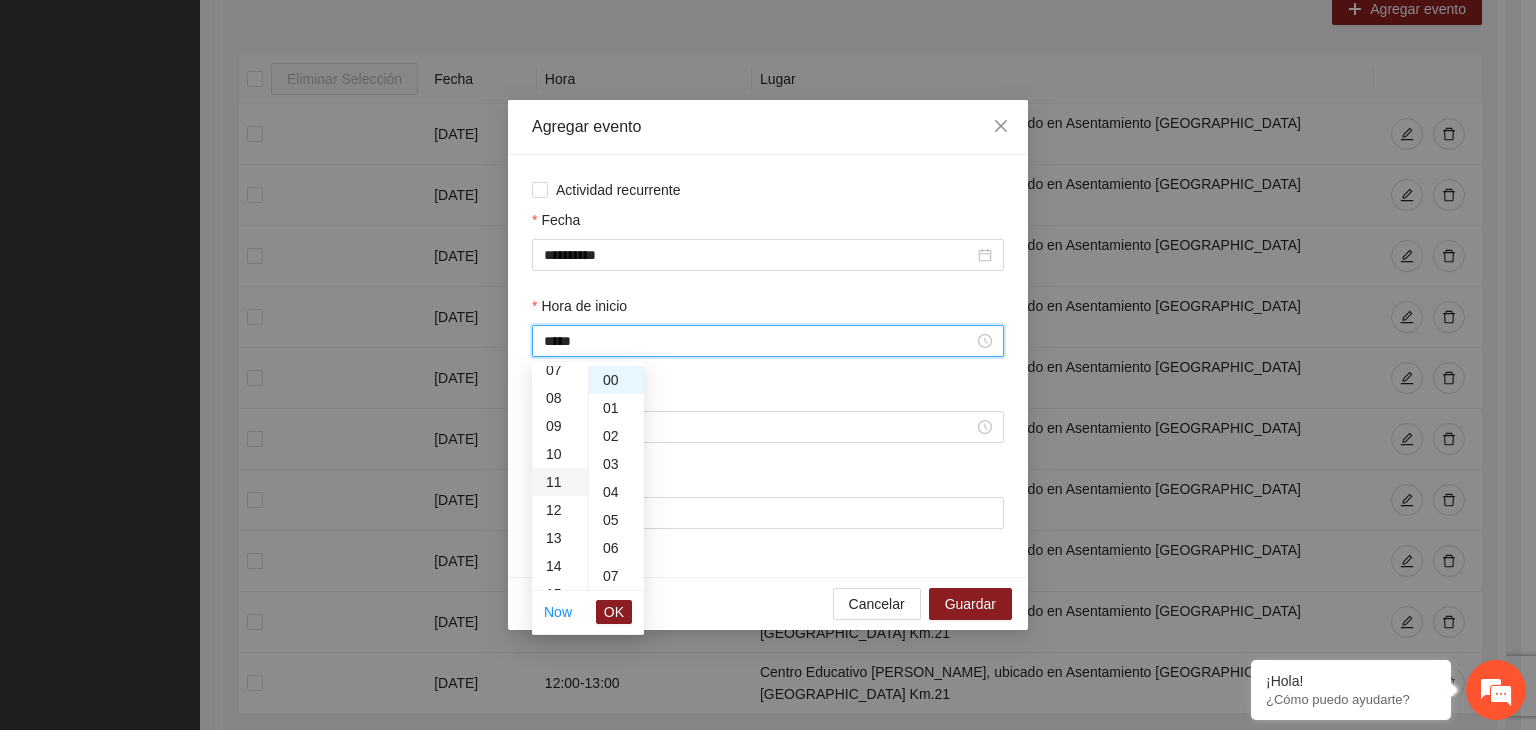 scroll, scrollTop: 308, scrollLeft: 0, axis: vertical 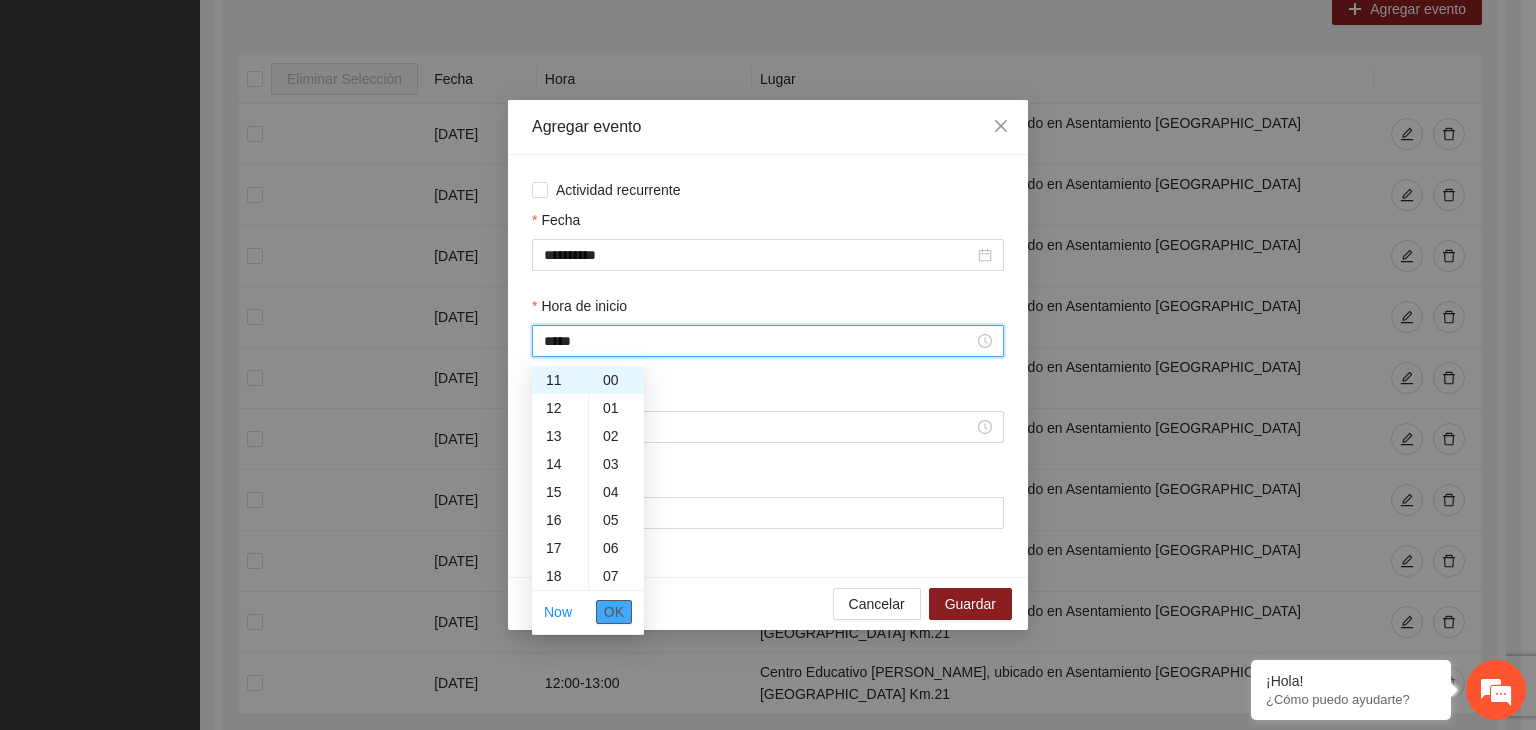 click on "OK" at bounding box center (614, 612) 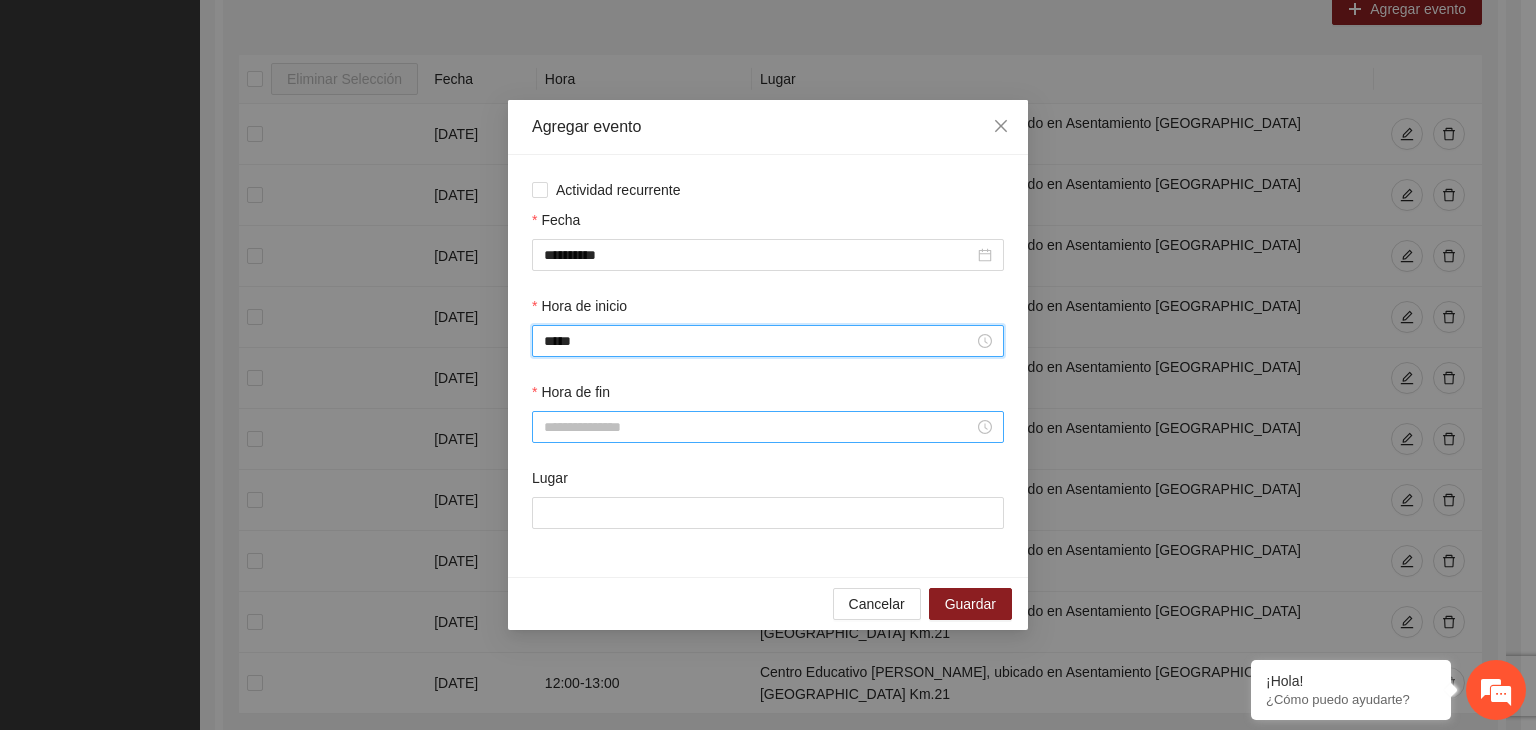 click on "Hora de fin" at bounding box center [759, 427] 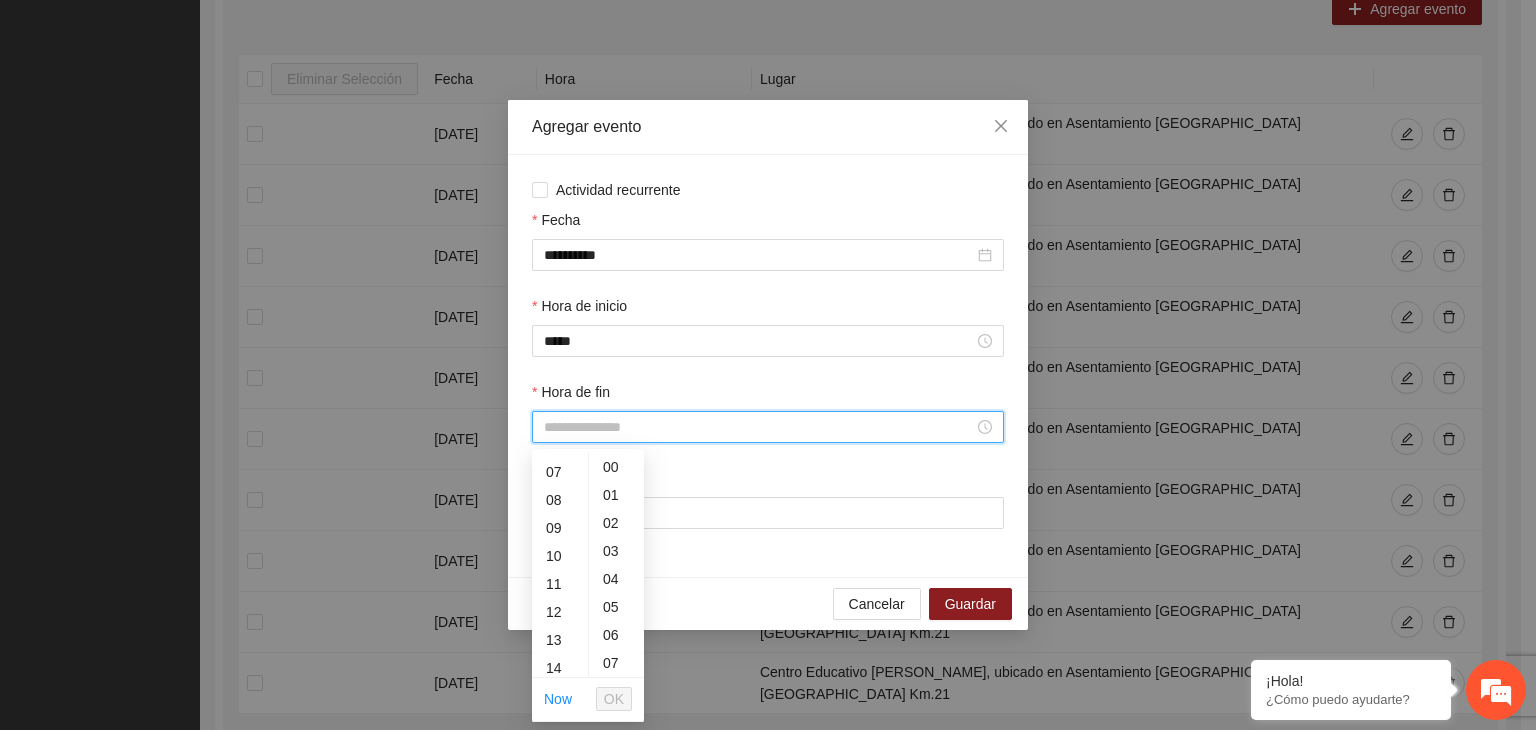 scroll, scrollTop: 199, scrollLeft: 0, axis: vertical 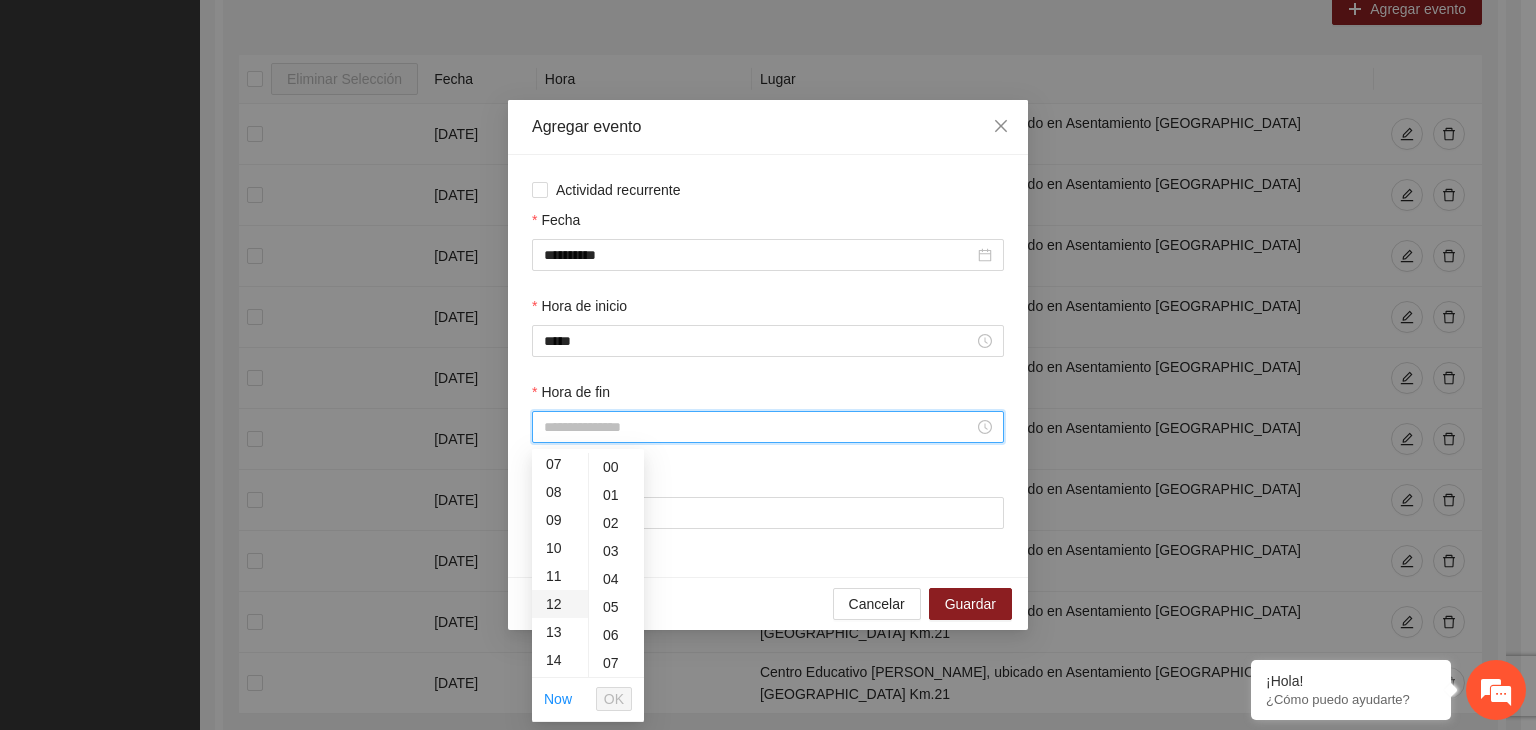 click on "12" at bounding box center [560, 604] 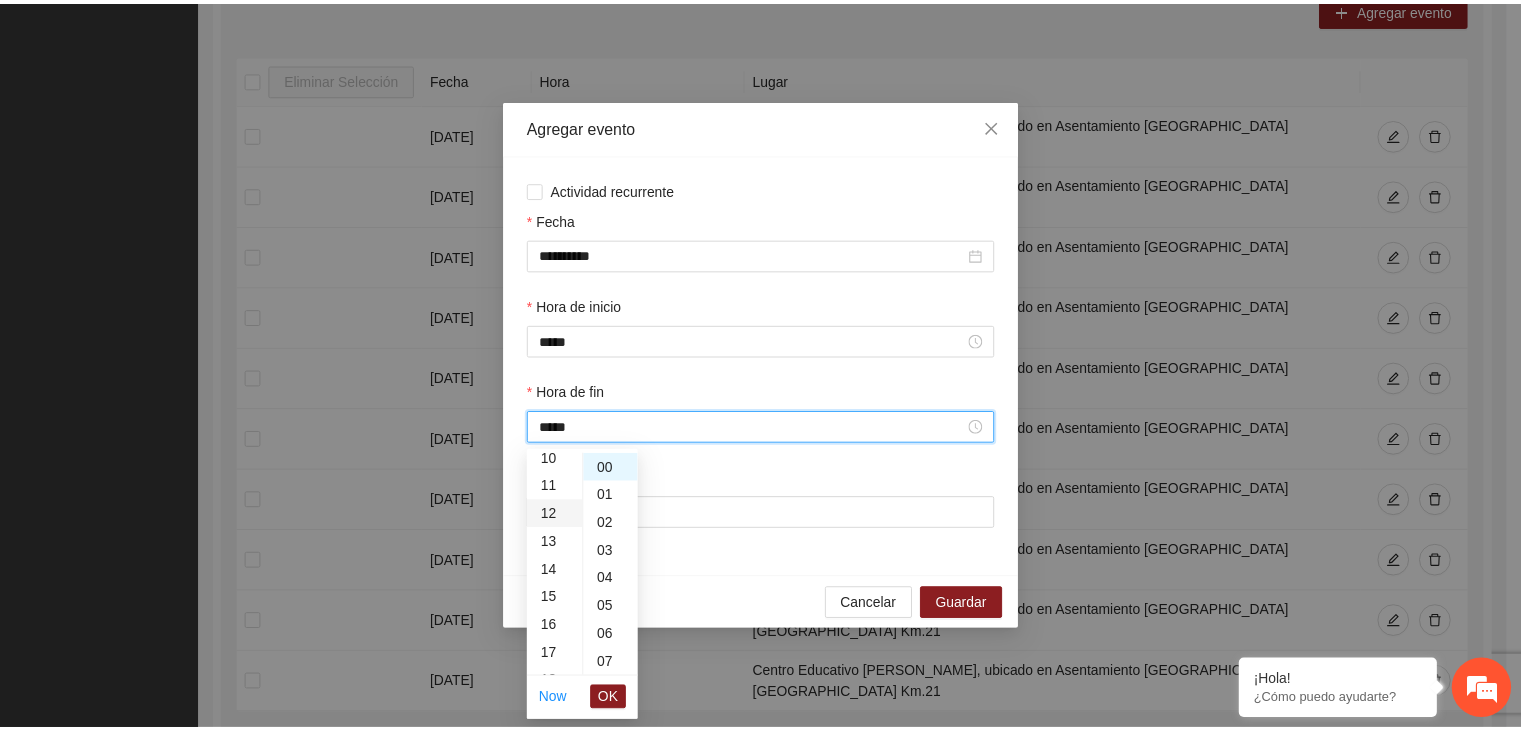 scroll, scrollTop: 336, scrollLeft: 0, axis: vertical 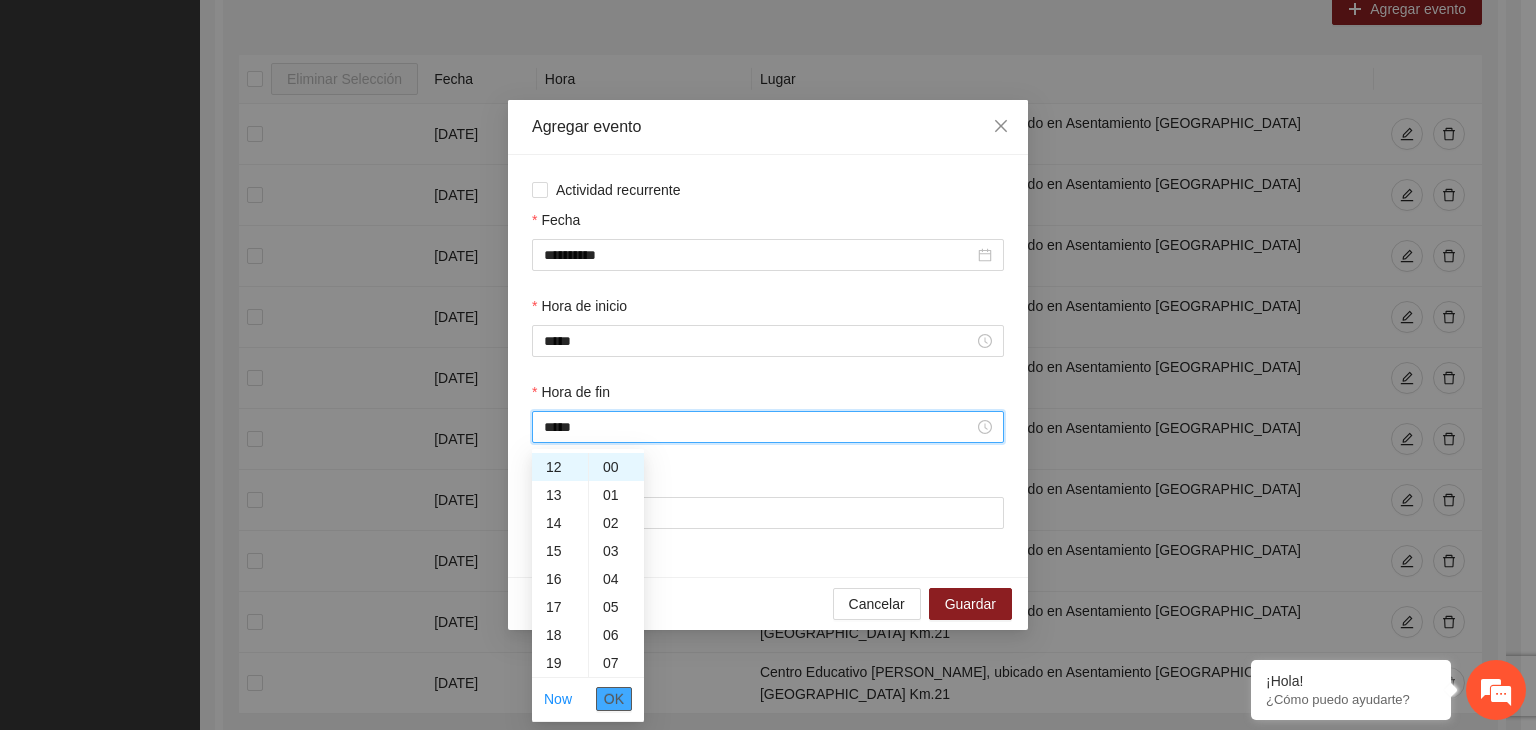click on "OK" at bounding box center [614, 699] 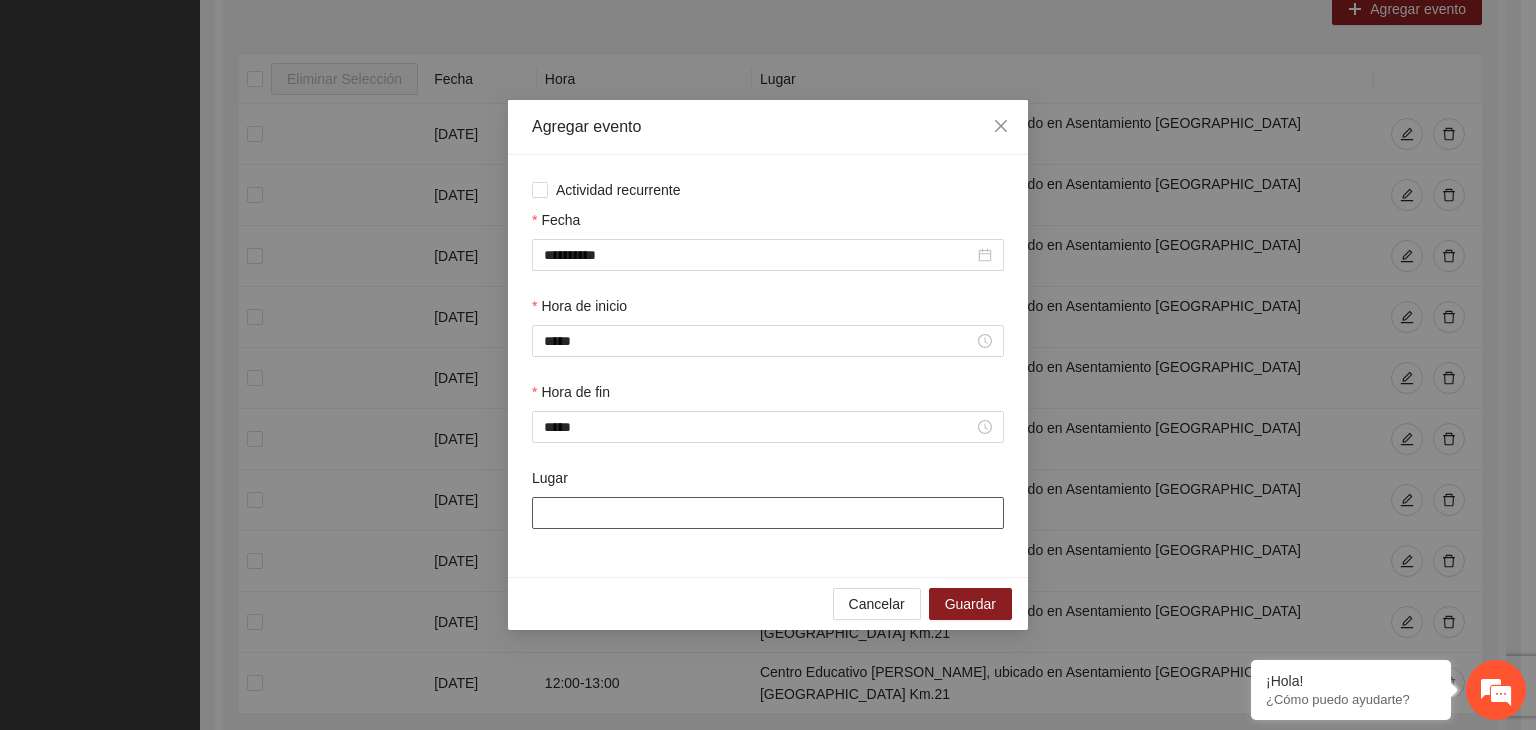 click on "Lugar" at bounding box center [768, 513] 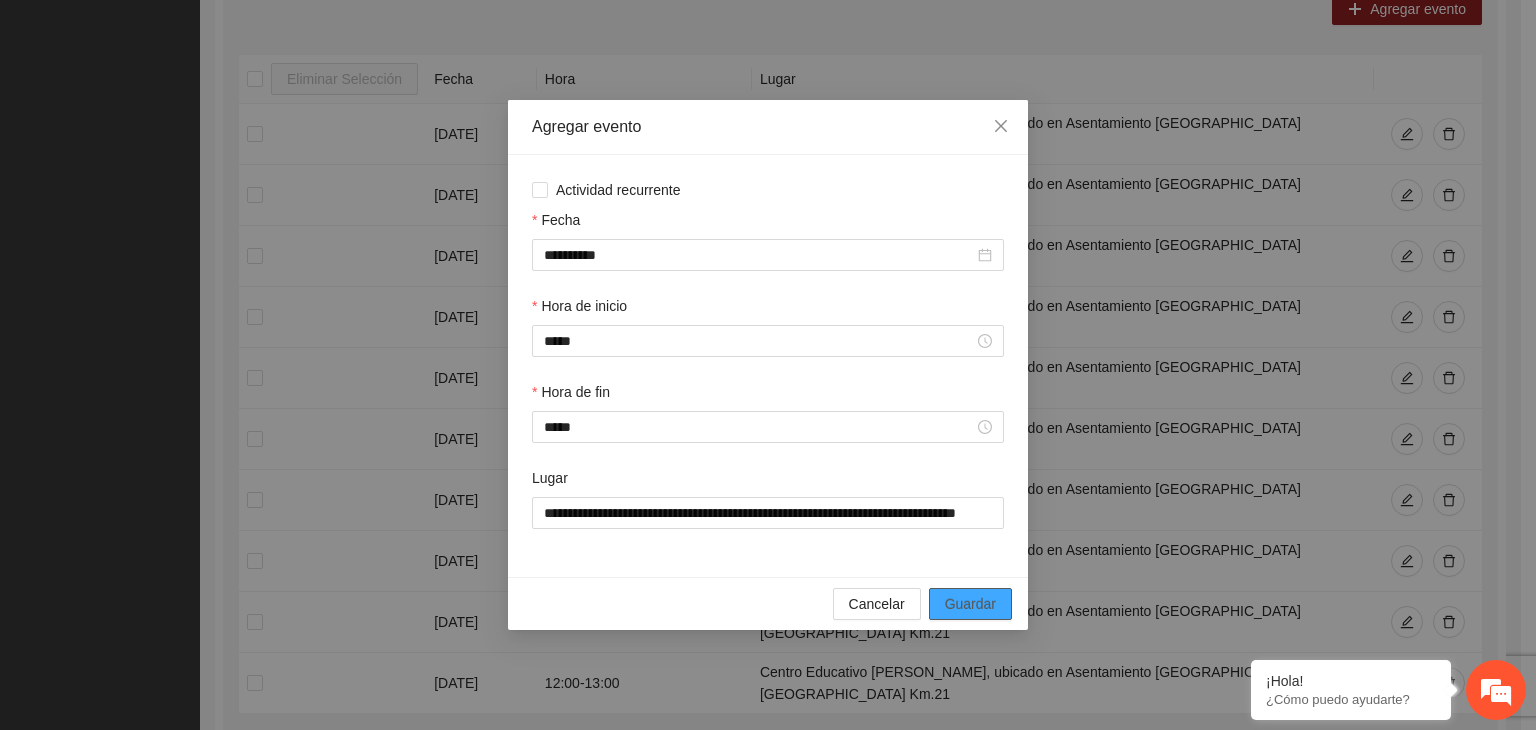 click on "Guardar" at bounding box center (970, 604) 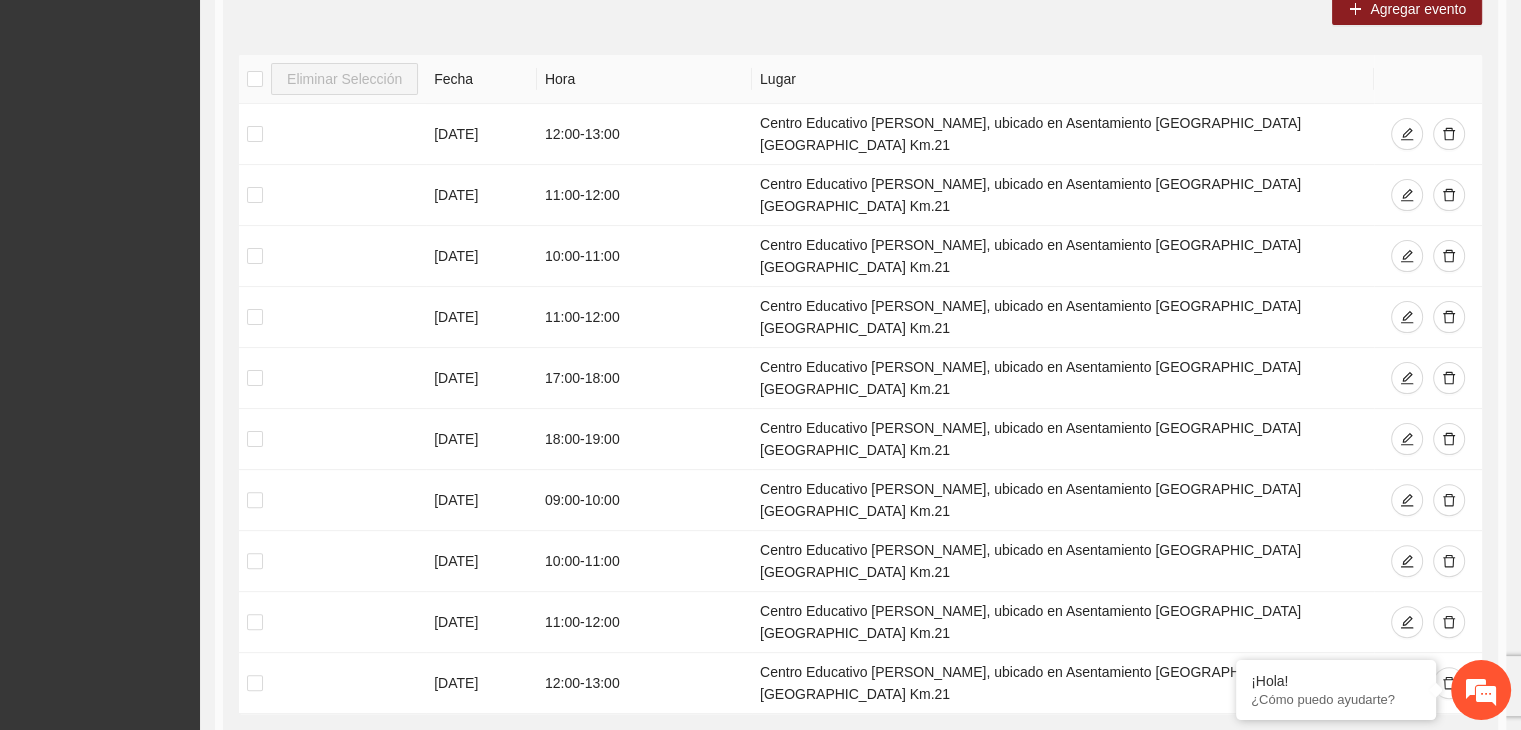 click on "2" at bounding box center [1215, 742] 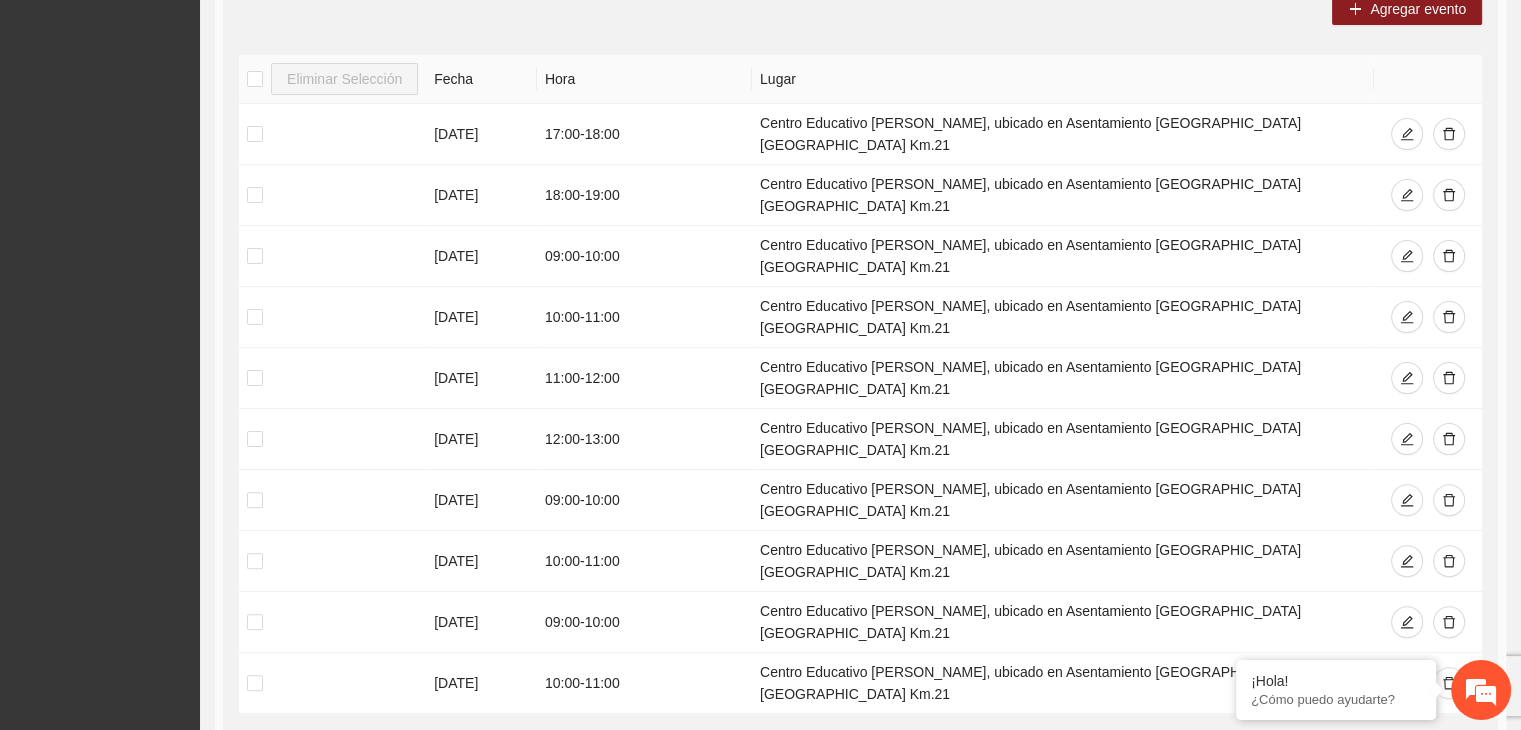 click on "1" at bounding box center (1191, 742) 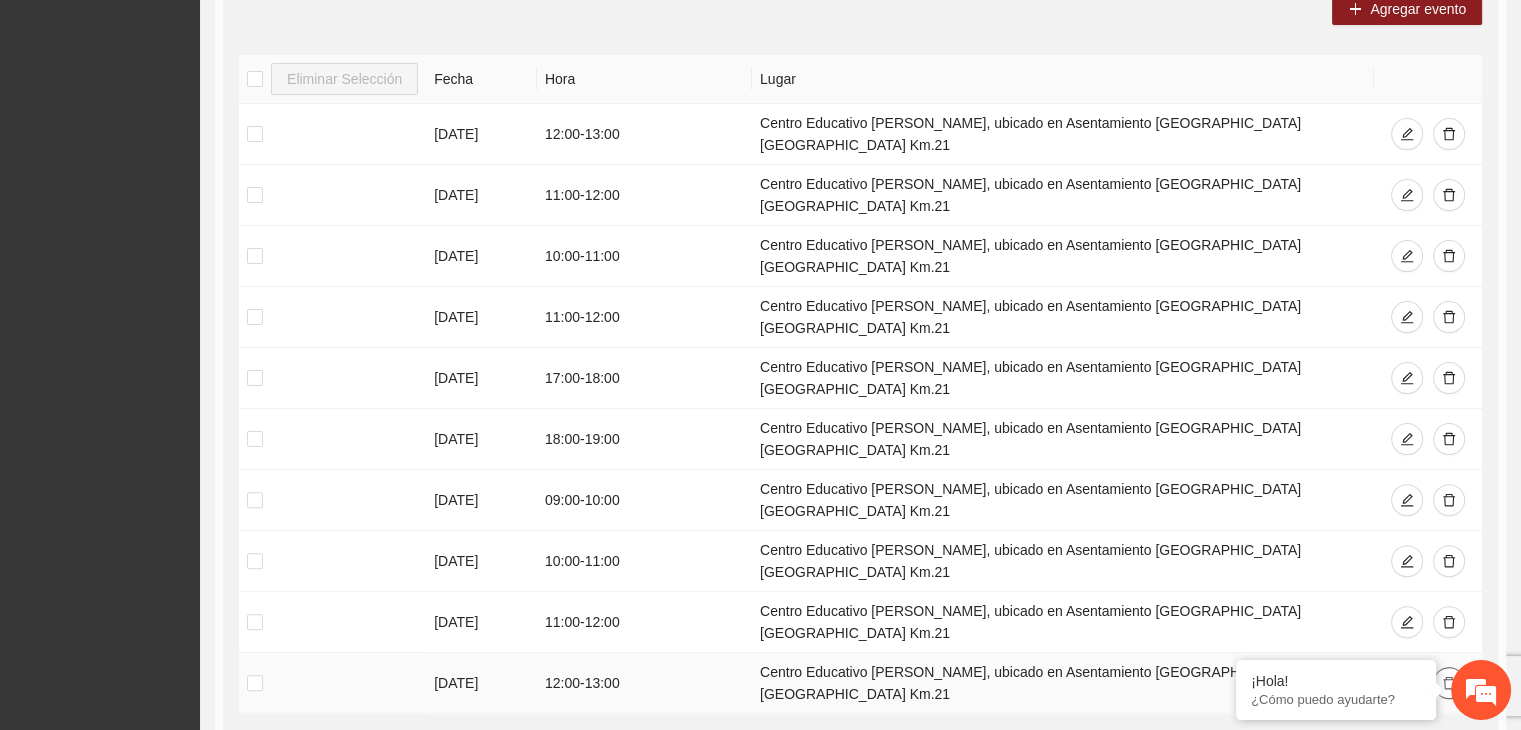 click 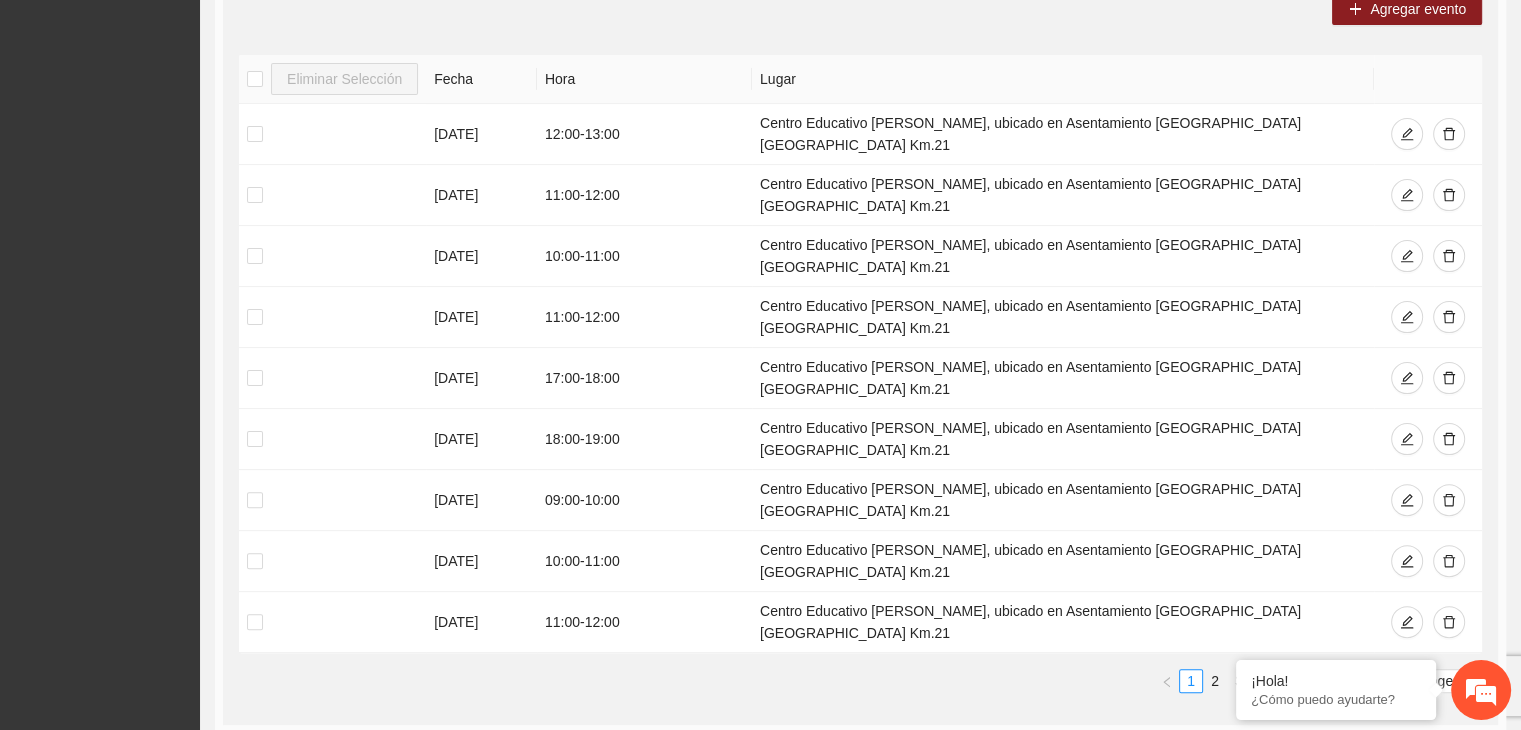 scroll, scrollTop: 0, scrollLeft: 0, axis: both 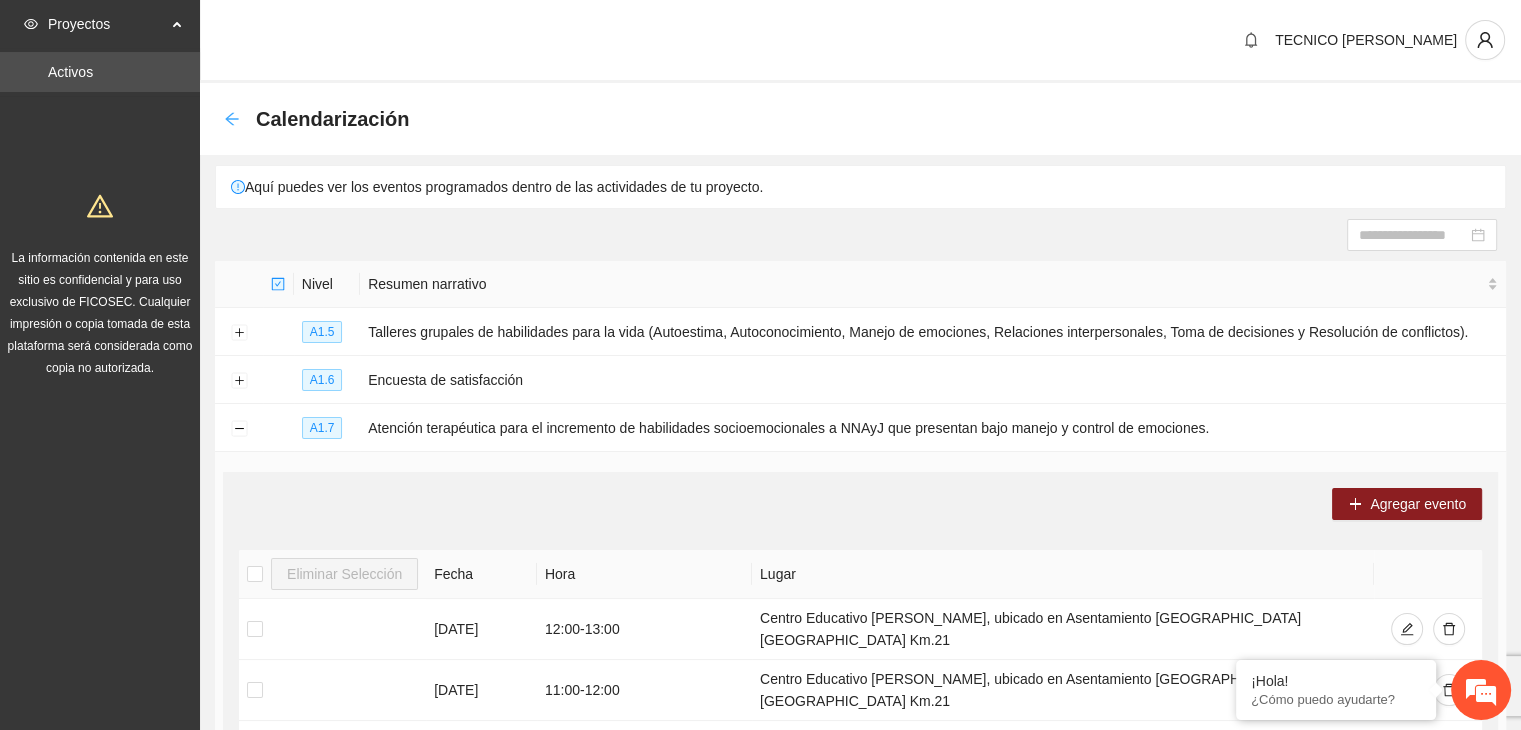 click 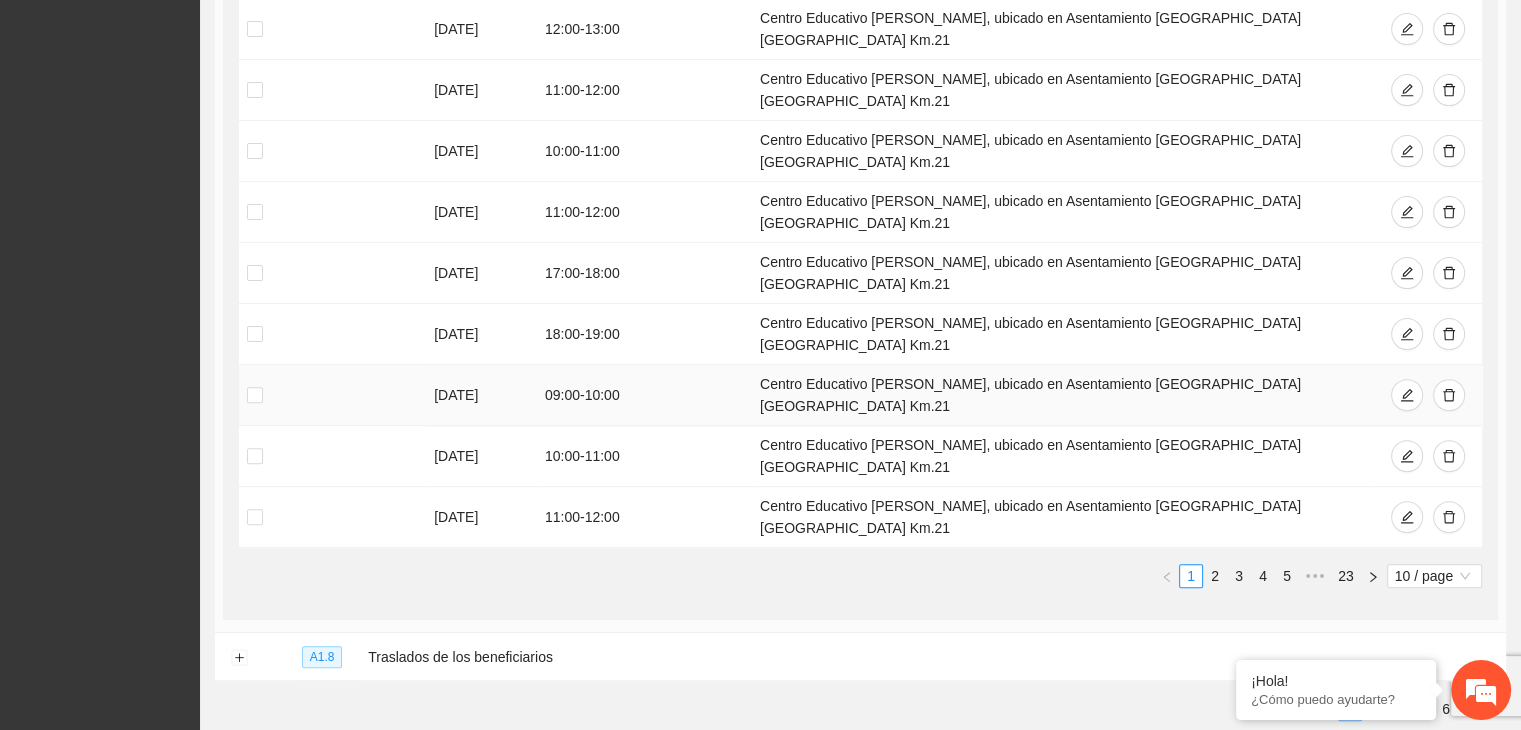 scroll, scrollTop: 0, scrollLeft: 0, axis: both 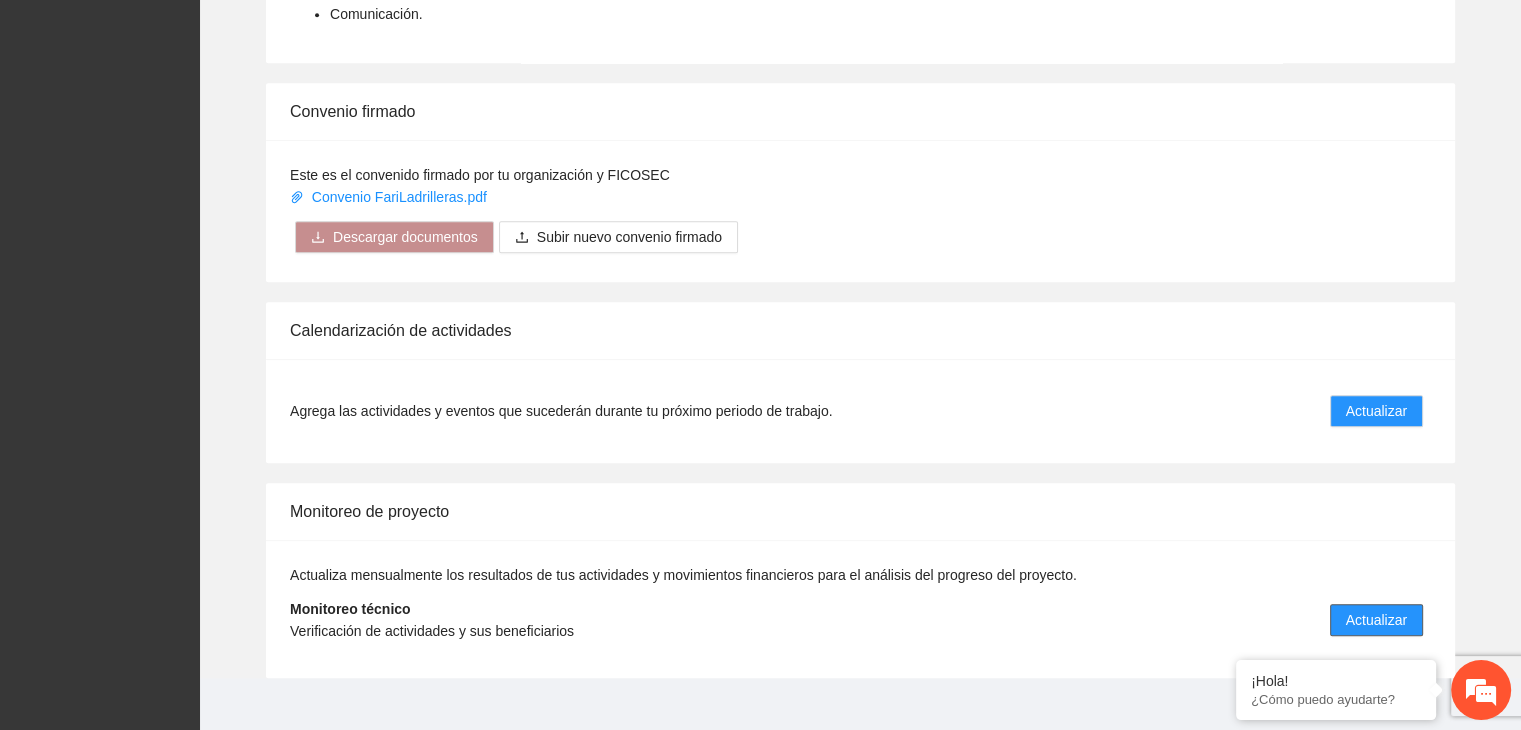 click on "Actualizar" at bounding box center (1376, 620) 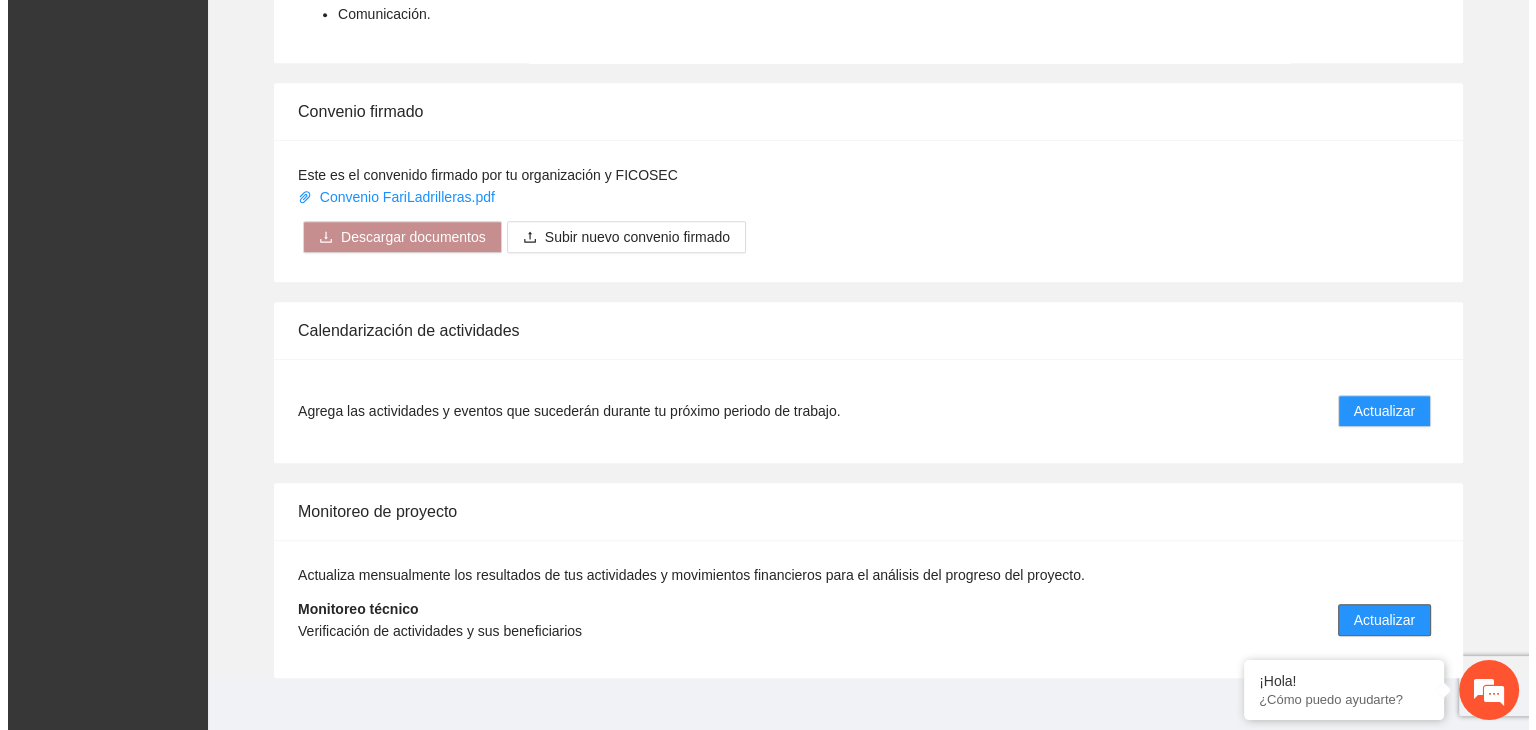 scroll, scrollTop: 0, scrollLeft: 0, axis: both 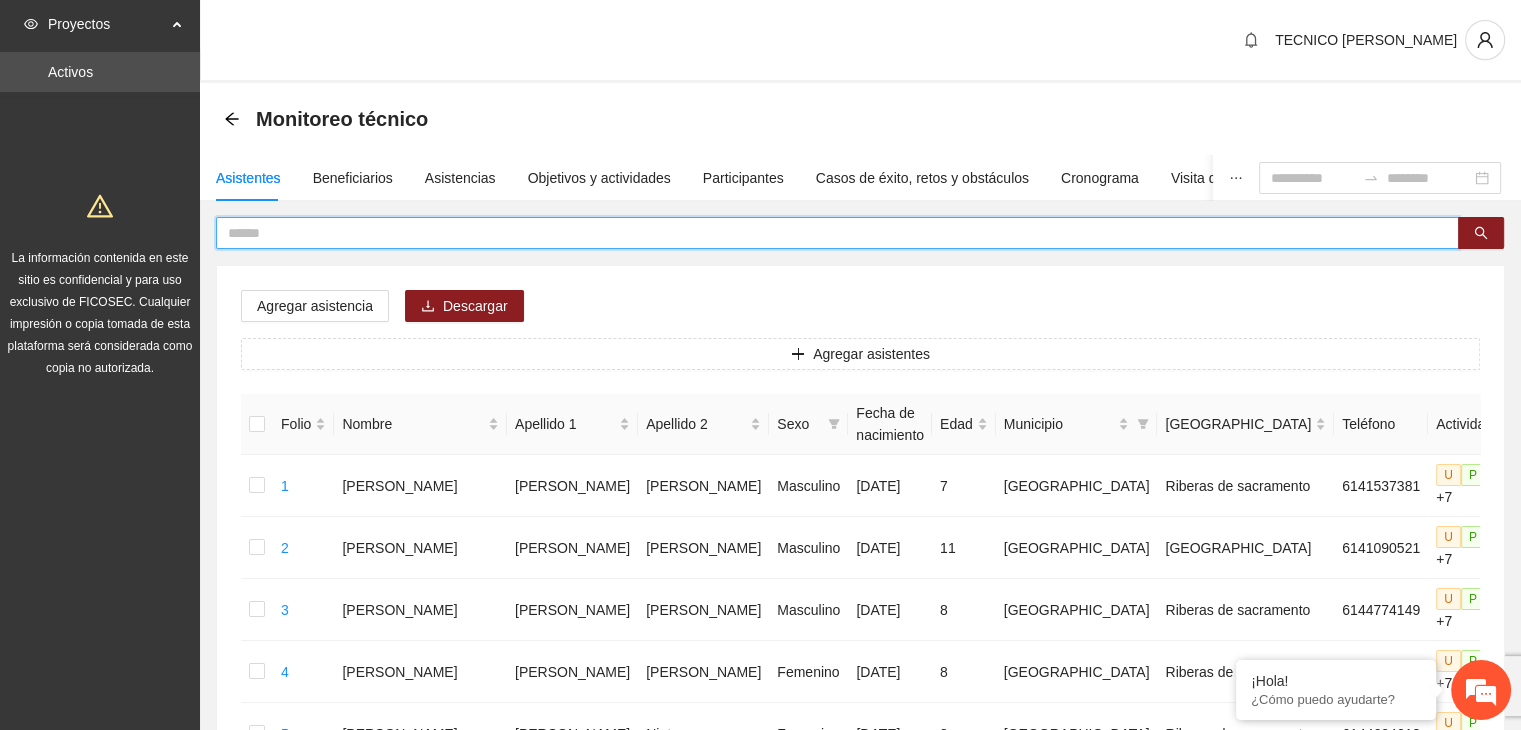 click at bounding box center [829, 233] 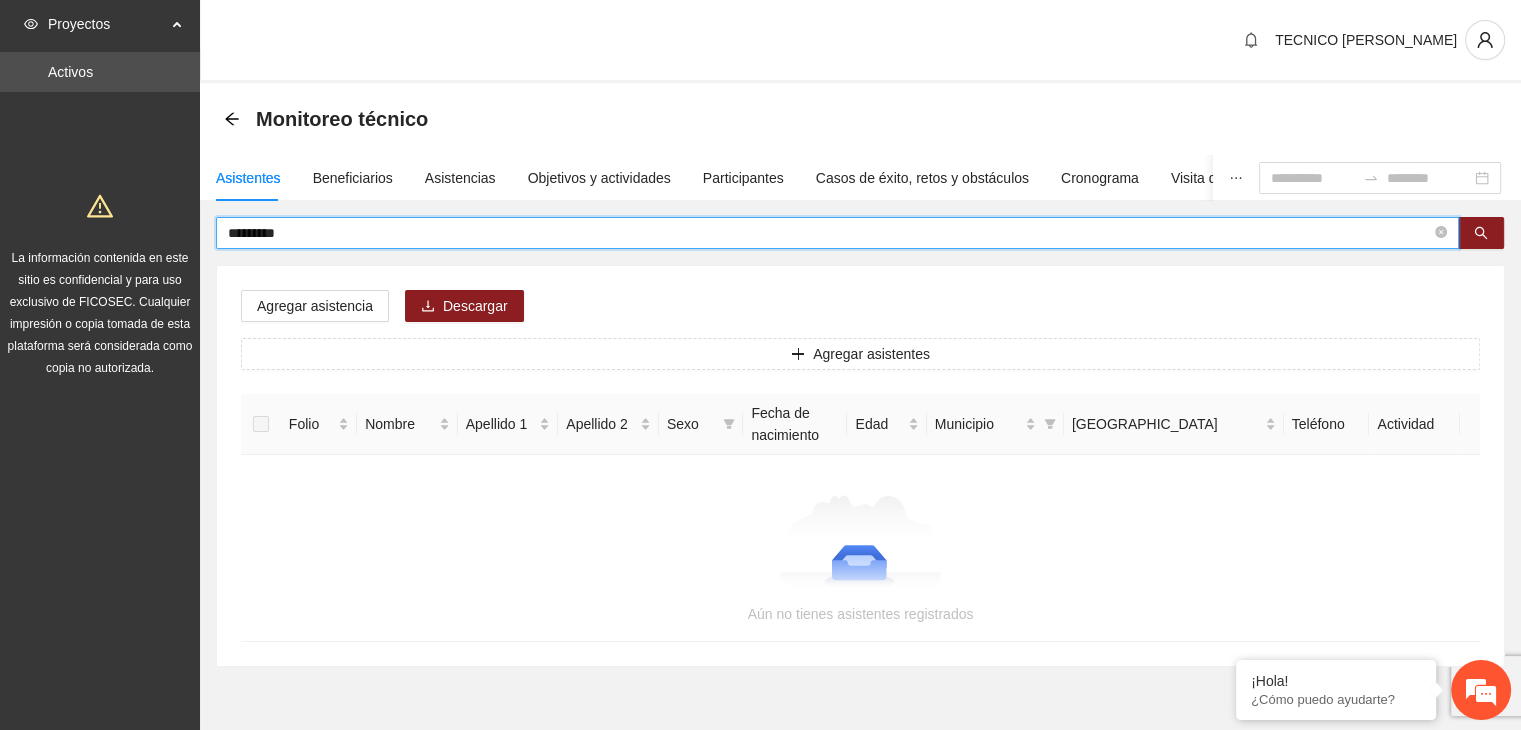 drag, startPoint x: 668, startPoint y: 226, endPoint x: 142, endPoint y: 274, distance: 528.18555 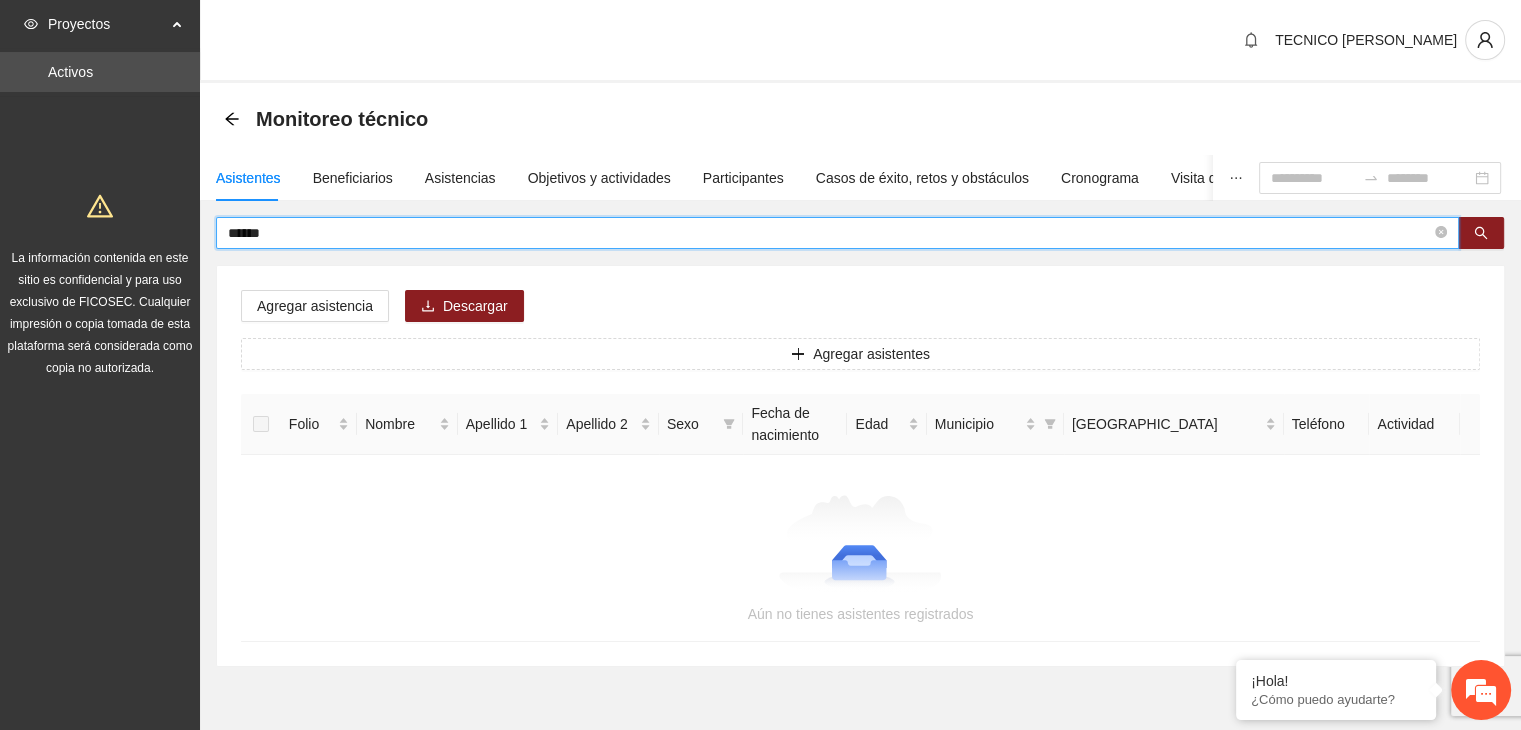 type on "******" 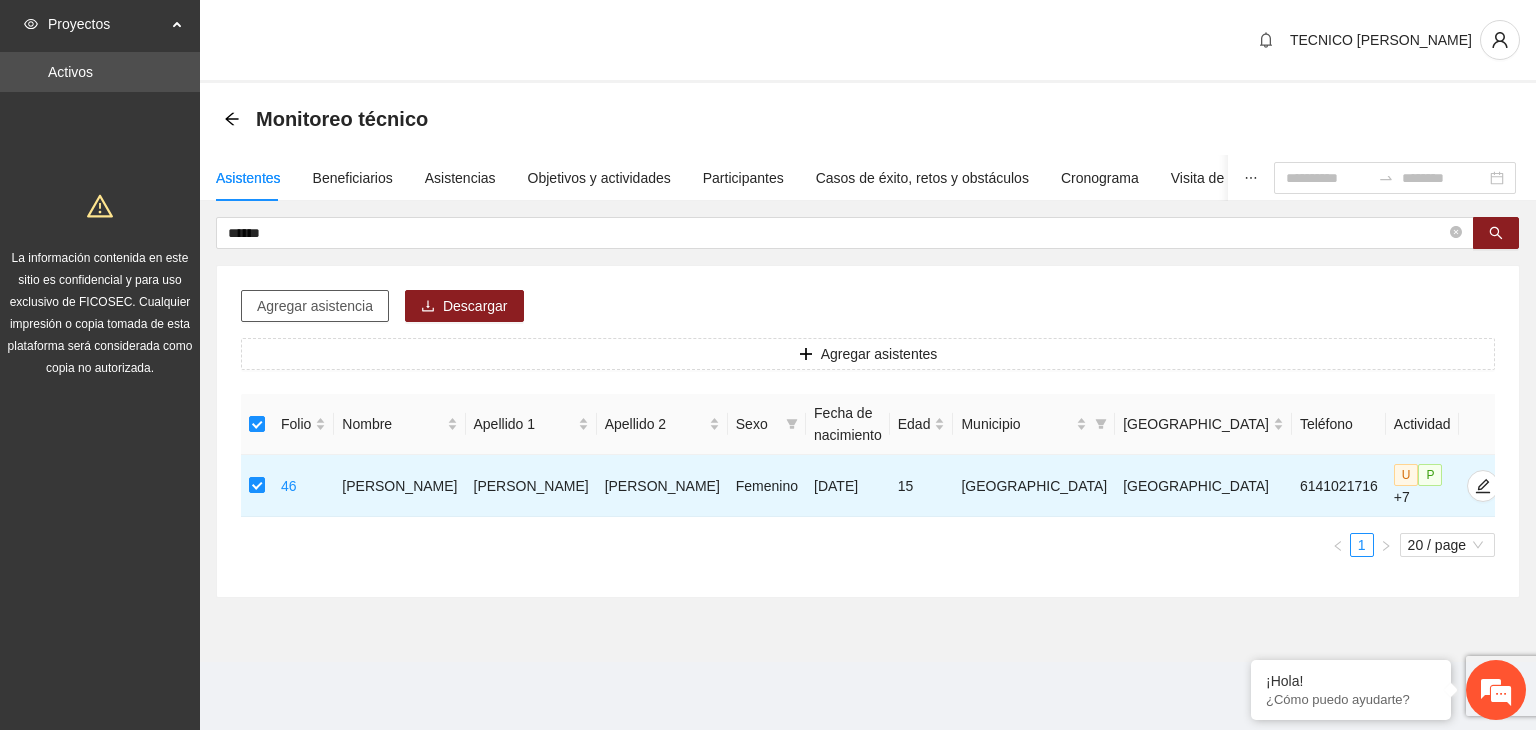 click on "Agregar asistencia" at bounding box center (315, 306) 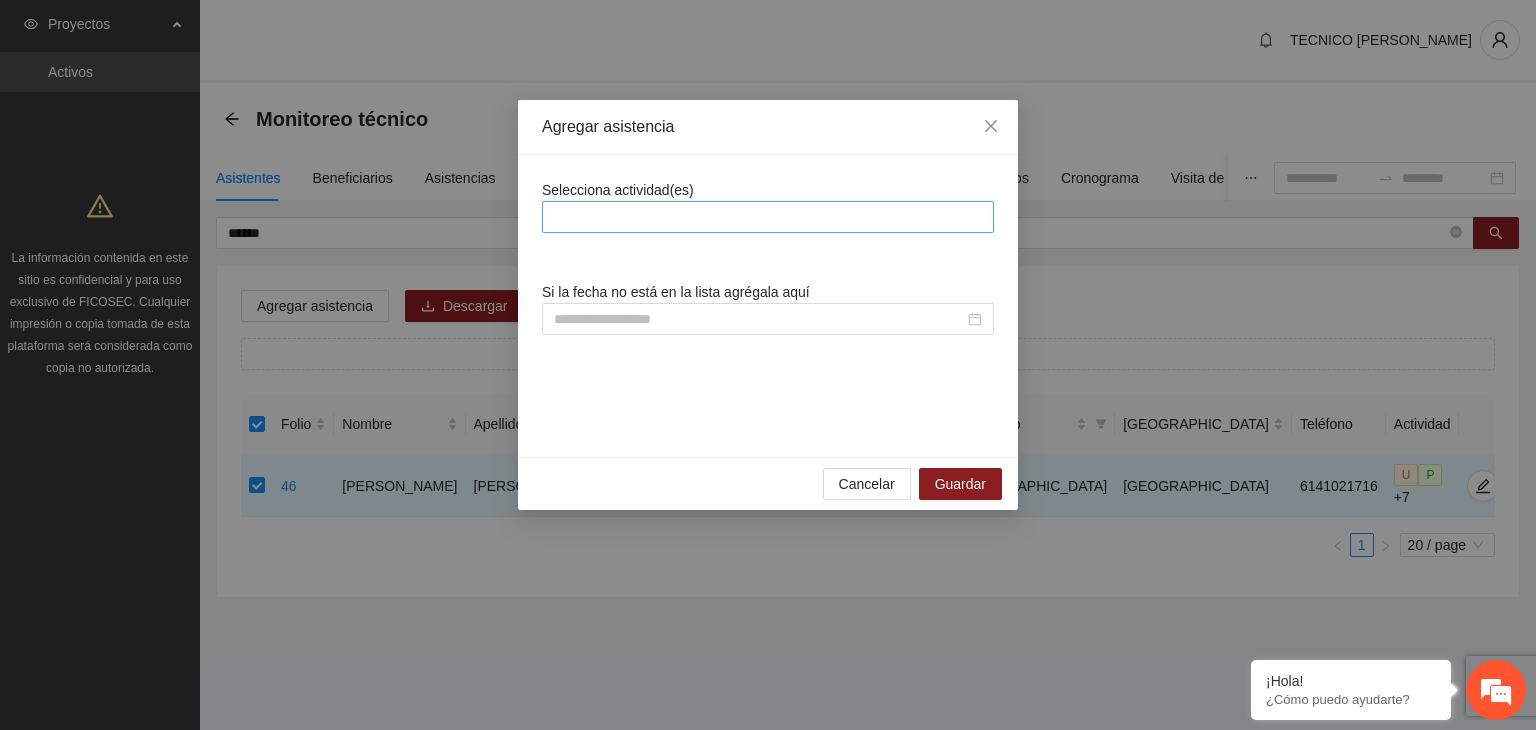 click at bounding box center [768, 217] 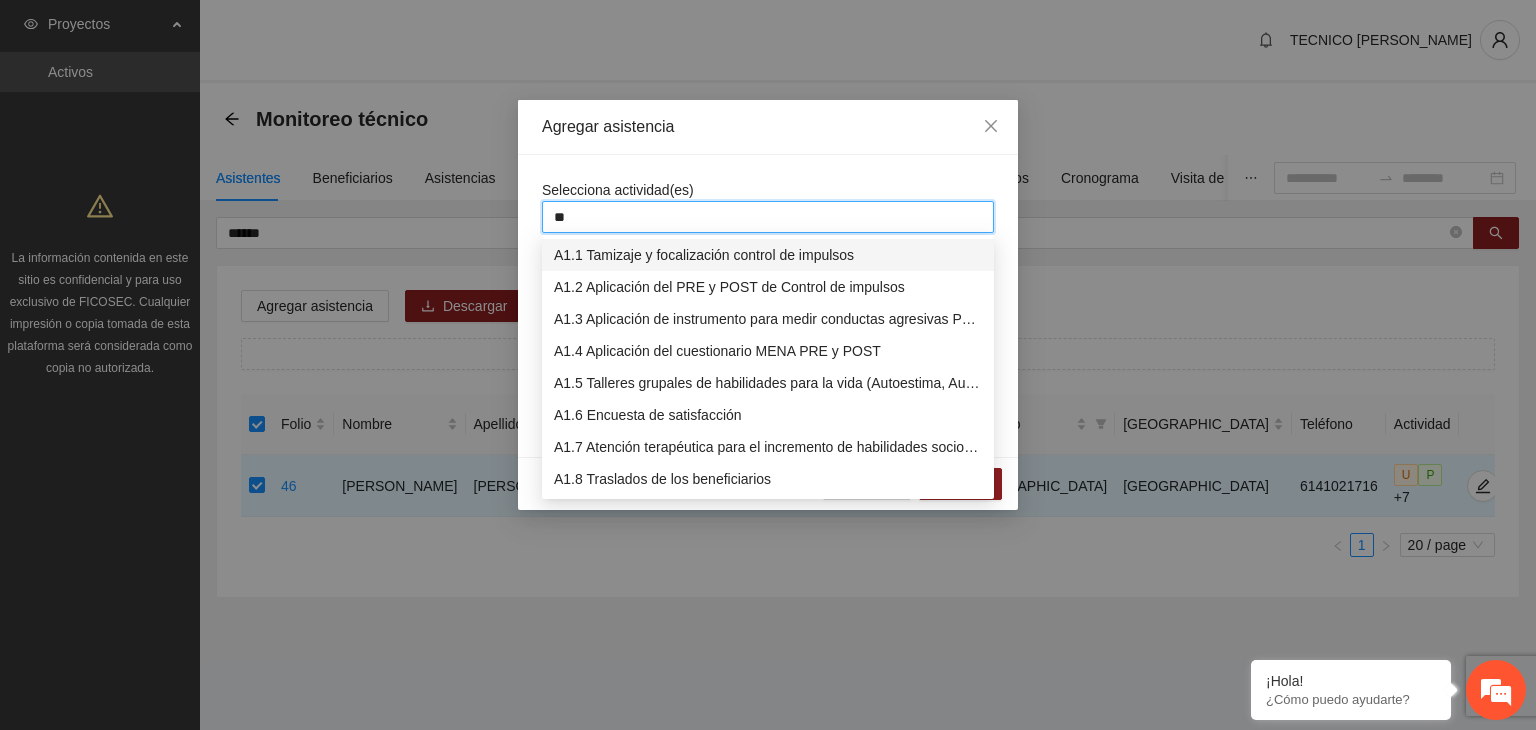type on "***" 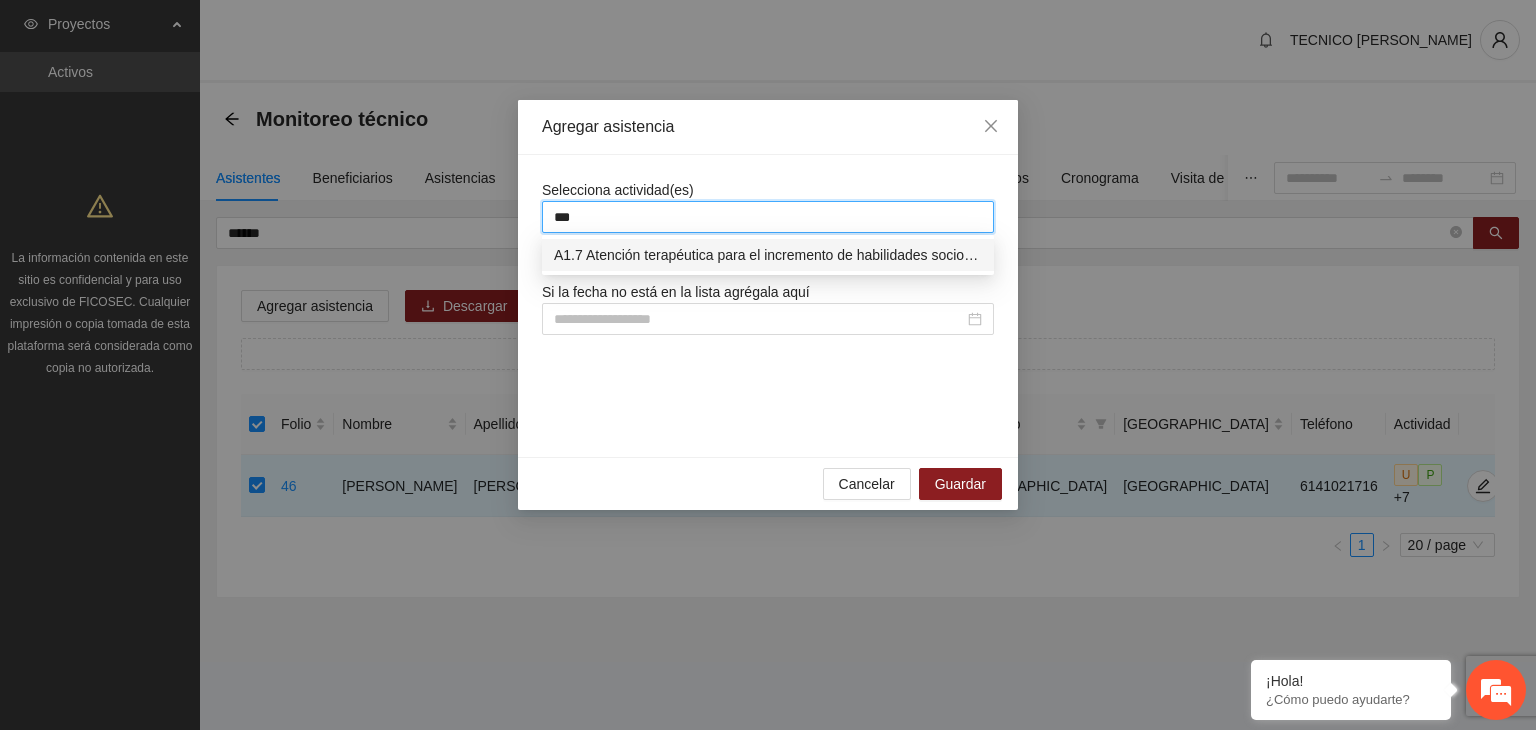 click on "A1.7 Atención terapéutica para el incremento de habilidades socioemocionales a NNAyJ que presentan bajo manejo y control de emociones." at bounding box center (768, 255) 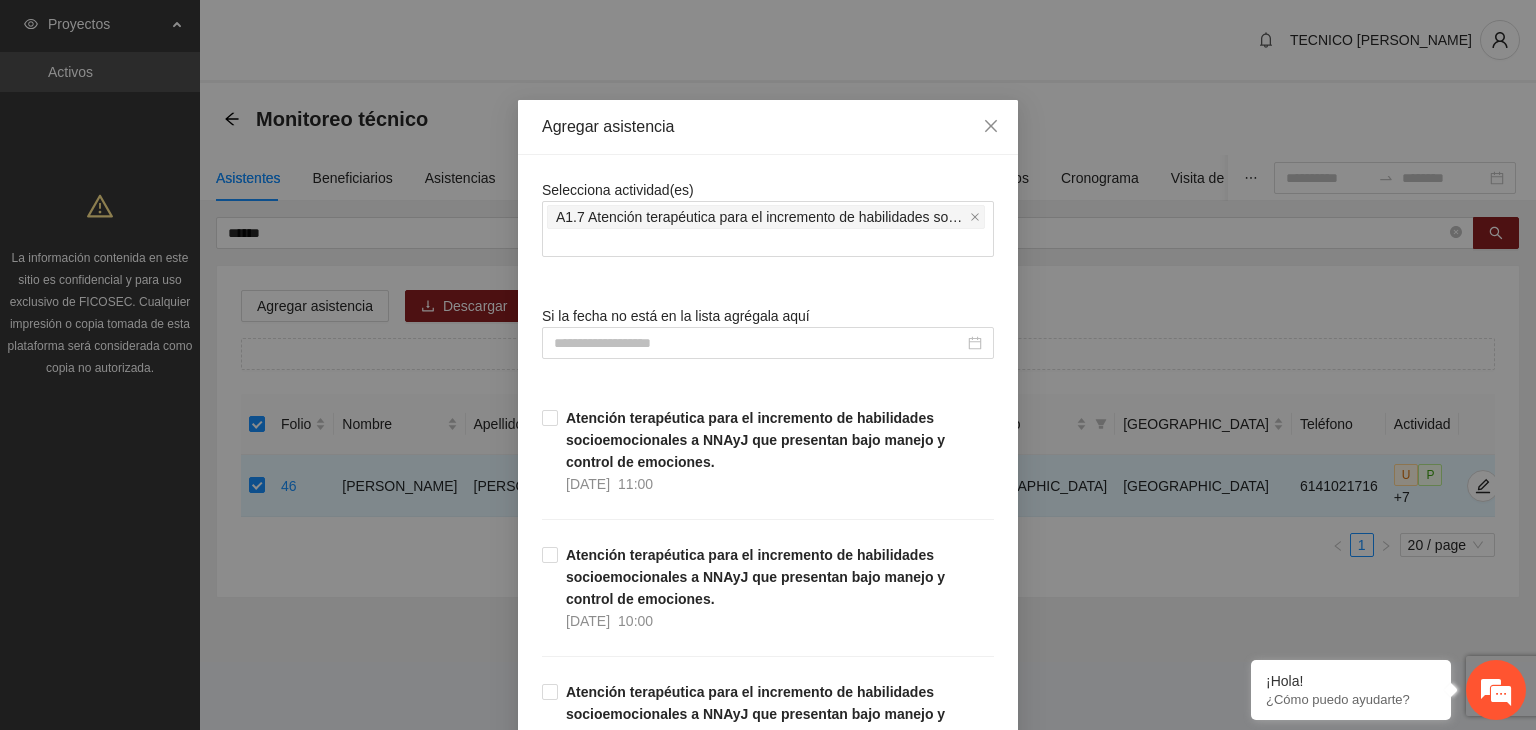 click on "Agregar asistencia Selecciona actividad(es) A1.7 Atención terapéutica para el incremento de habilidades socioemocionales a NNAyJ que presentan bajo manejo y control de emociones.   Si la fecha no está en la lista agrégala aquí Atención terapéutica para el incremento de habilidades socioemocionales a NNAyJ que presentan bajo manejo y control de emociones. [DATE] 11:00 Atención terapéutica para el incremento de habilidades socioemocionales a NNAyJ que presentan bajo manejo y control de emociones. [DATE] 10:00 Atención terapéutica para el incremento de habilidades socioemocionales a NNAyJ que presentan bajo manejo y control de emociones. [DATE] 09:00 Atención terapéutica para el incremento de habilidades socioemocionales a NNAyJ que presentan bajo manejo y control de emociones. [DATE] 18:00 Atención terapéutica para el incremento de habilidades socioemocionales a NNAyJ que presentan bajo manejo y control de emociones. [DATE] 17:00 [DATE] 11:00 [DATE] 10:00 11/07/2025" at bounding box center [768, 365] 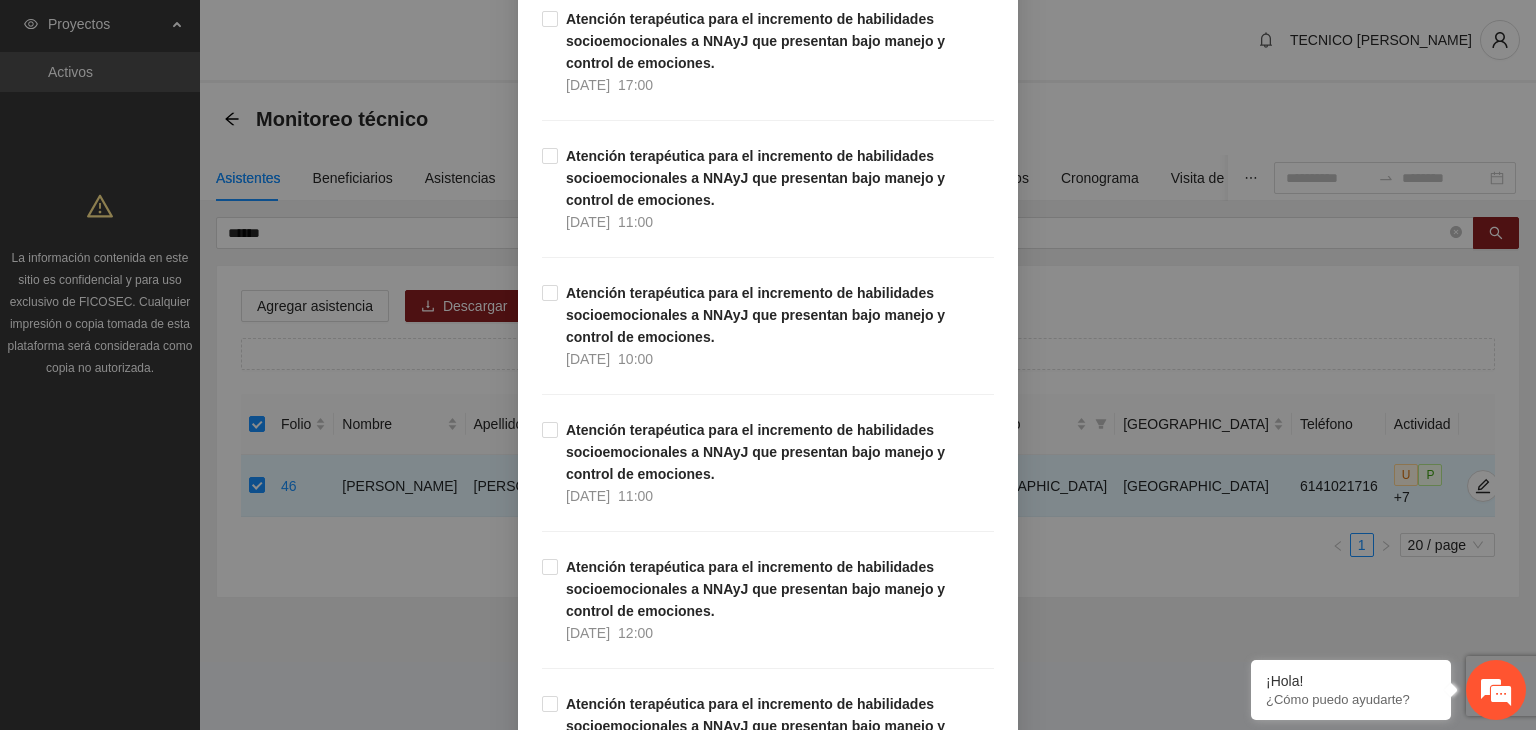 scroll, scrollTop: 1018, scrollLeft: 0, axis: vertical 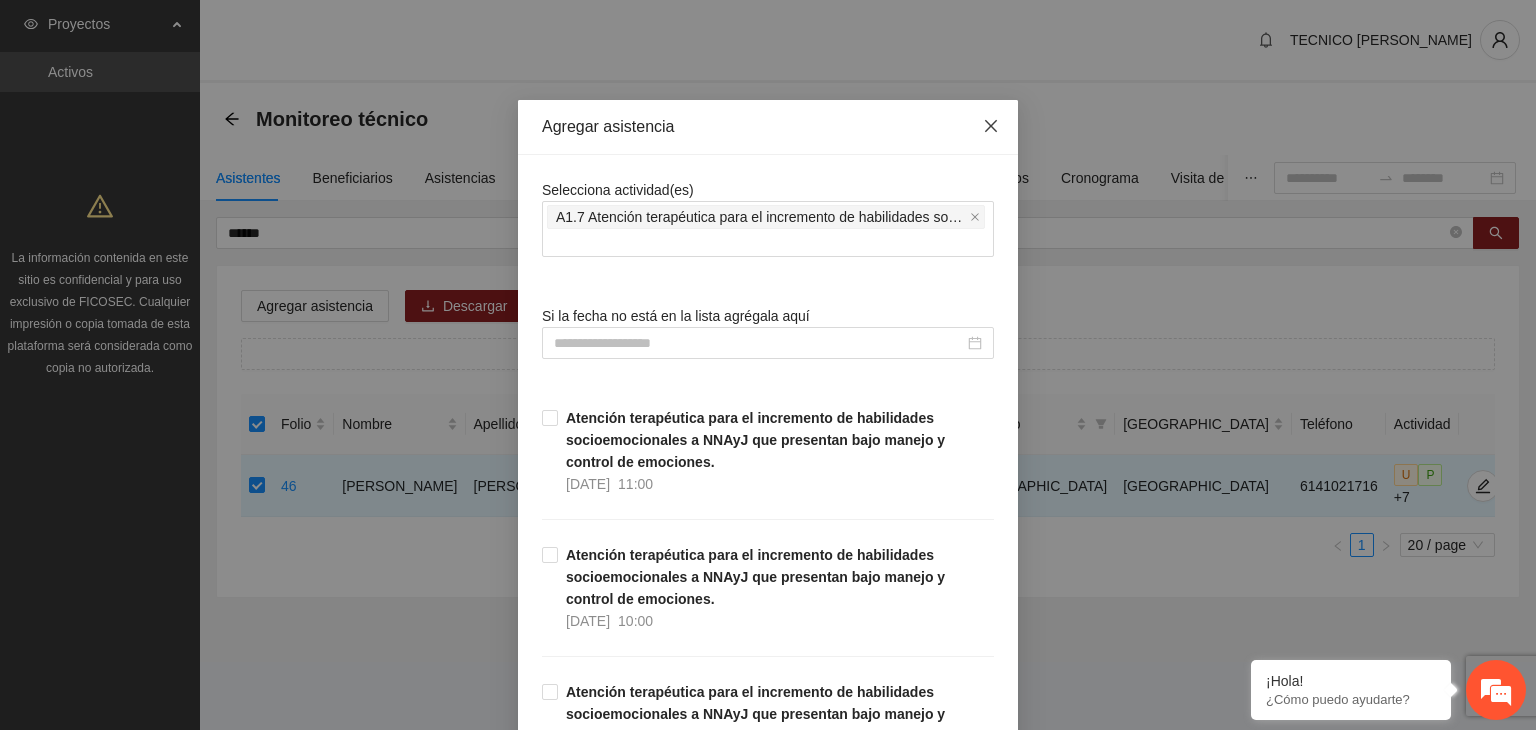 click at bounding box center [991, 127] 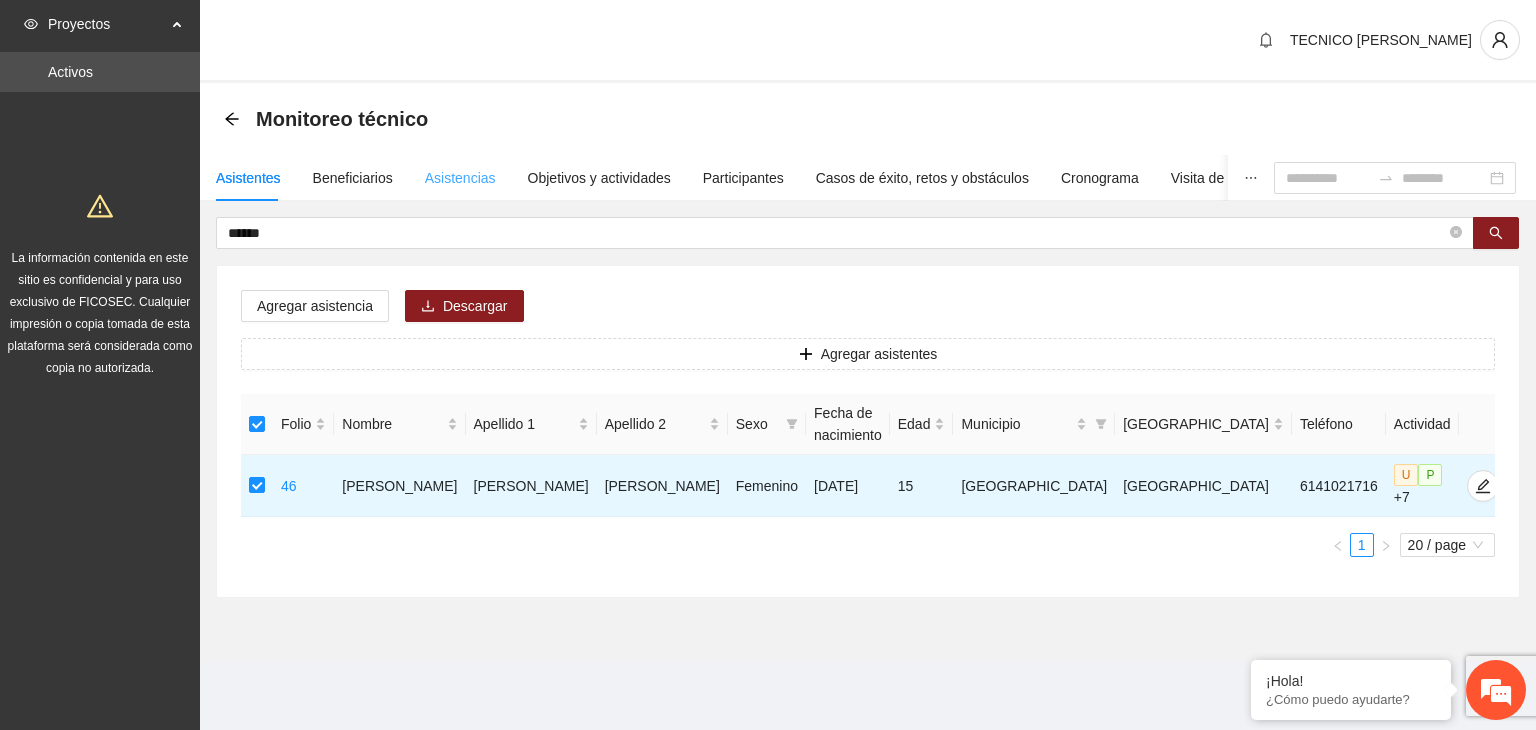 click on "Asistencias" at bounding box center [460, 178] 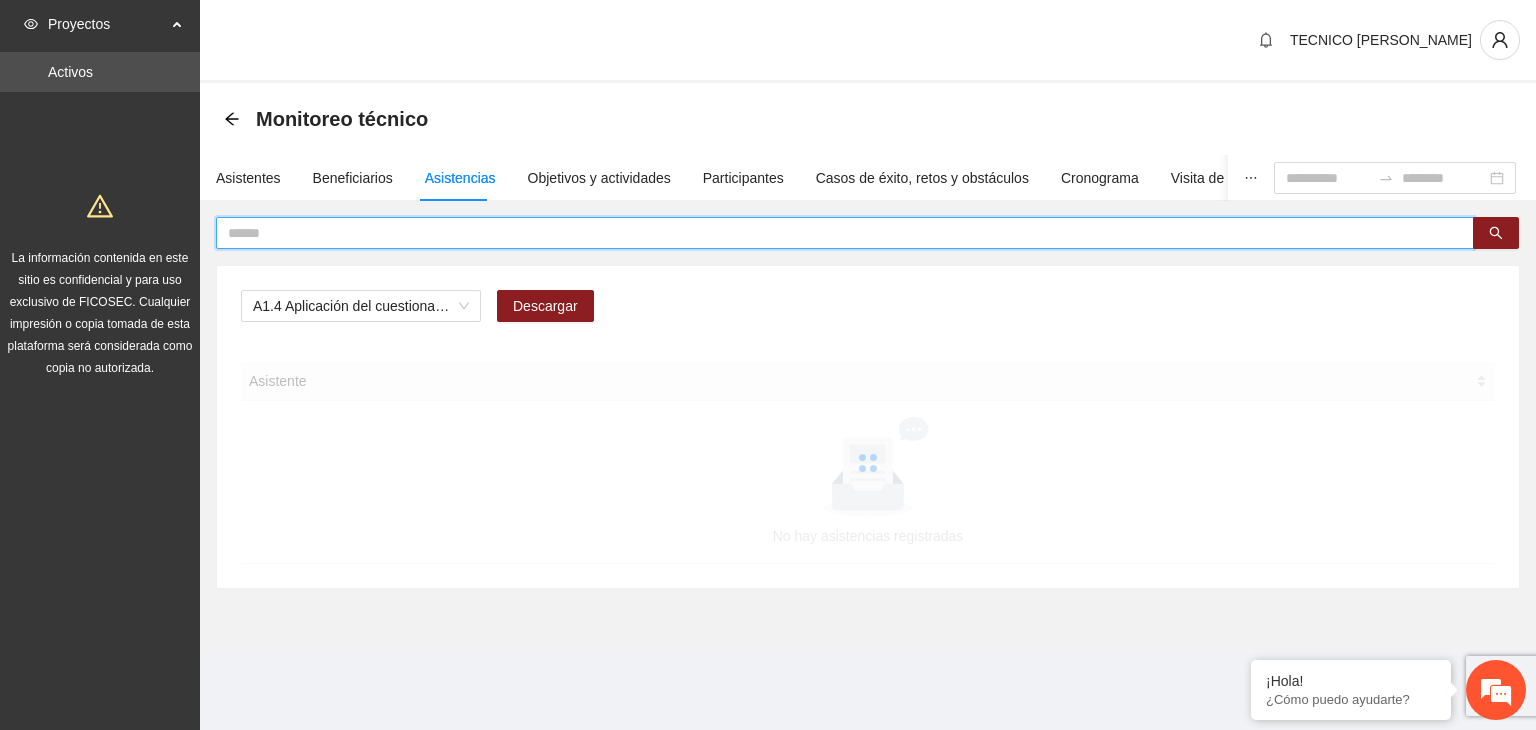 click at bounding box center (837, 233) 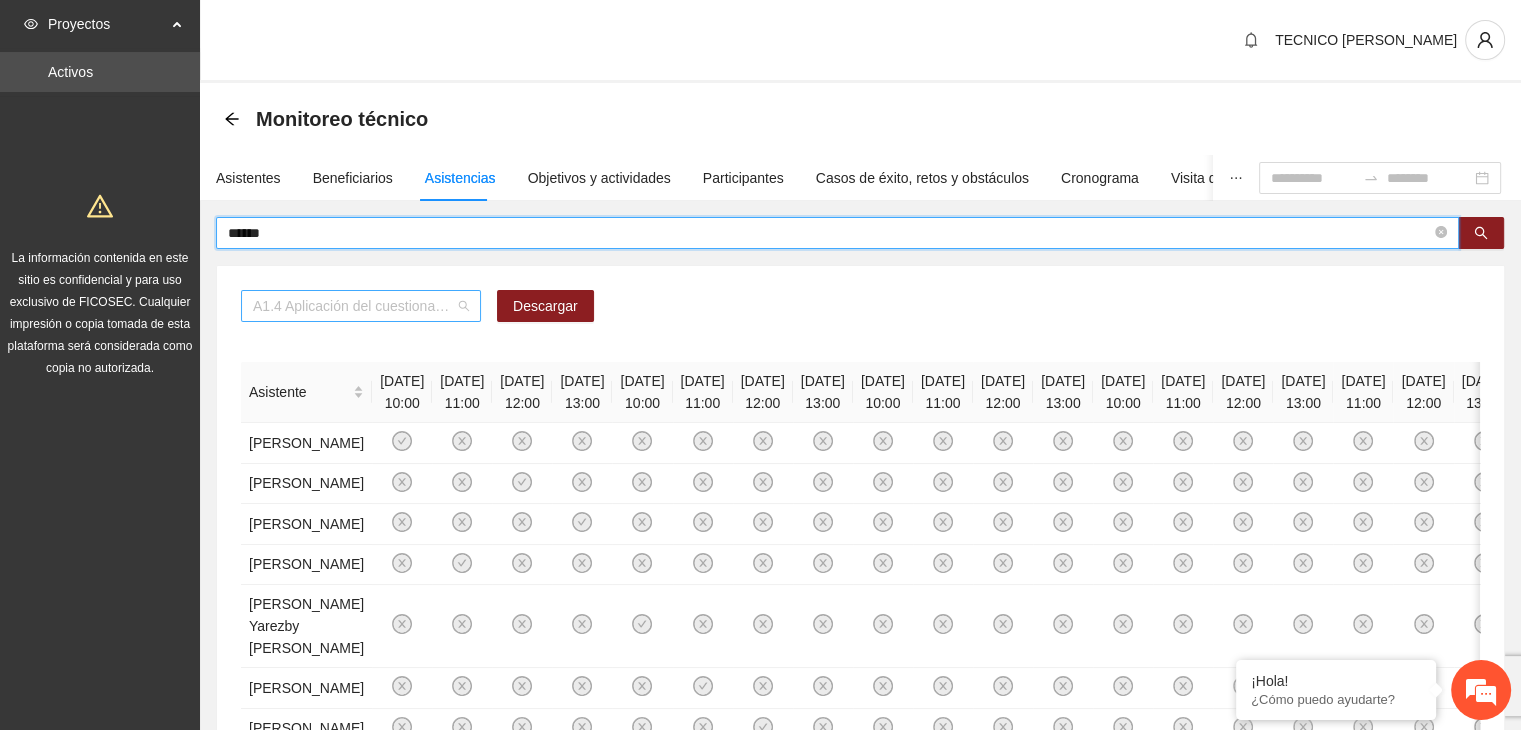 click on "A1.4 Aplicación del cuestionario MENA PRE y POST" at bounding box center (361, 306) 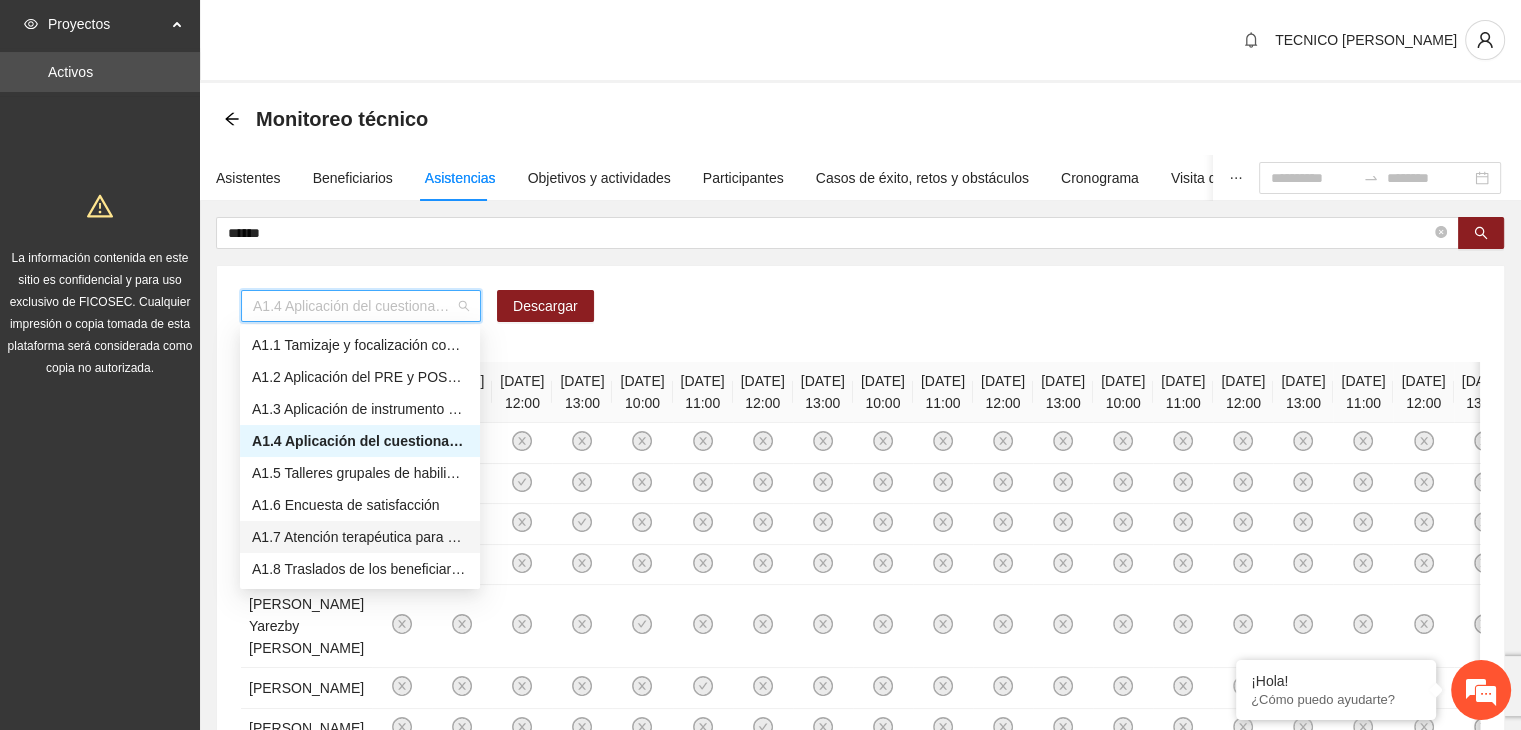 click on "A1.7 Atención terapéutica para el incremento de habilidades socioemocionales a NNAyJ que presentan bajo manejo y control de emociones." at bounding box center [360, 537] 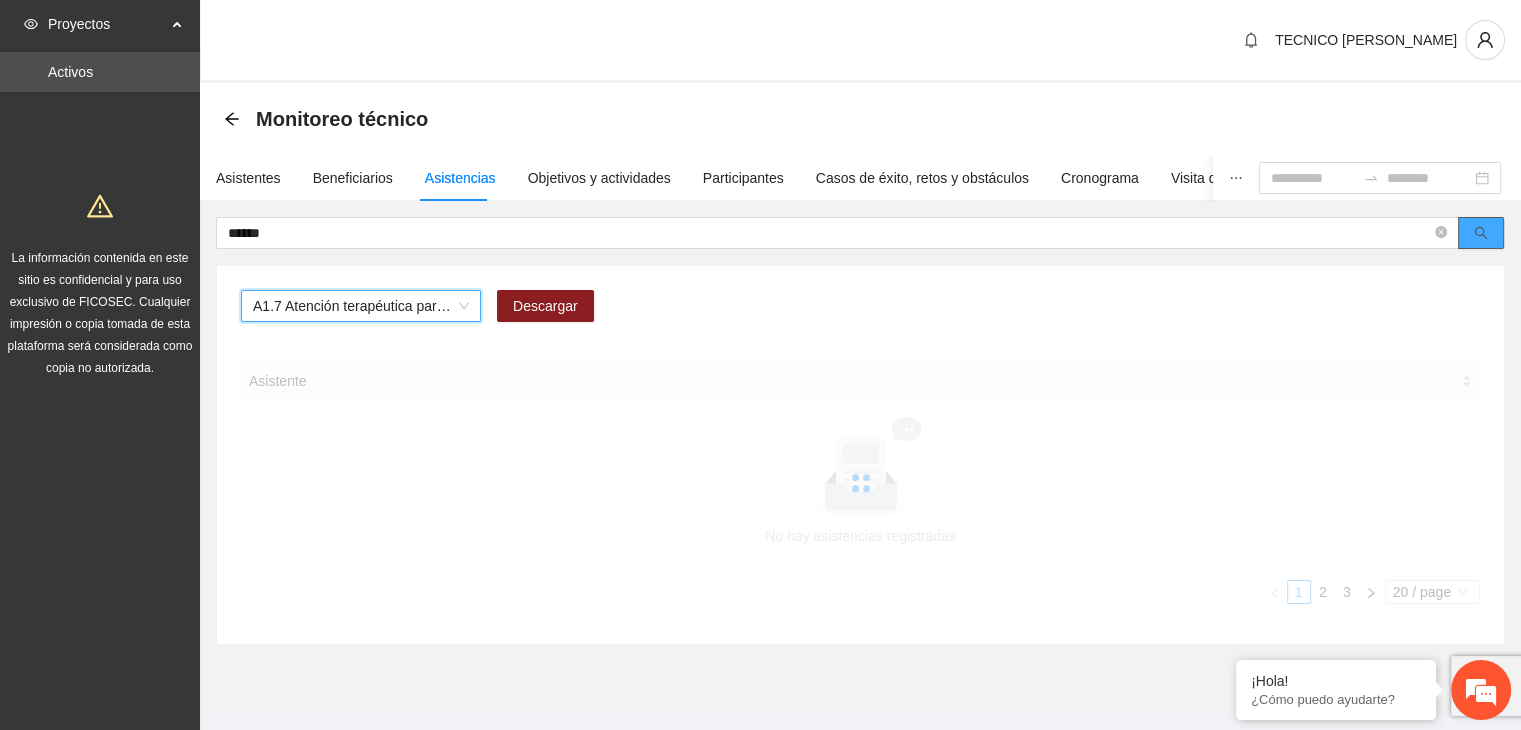 click at bounding box center (1481, 233) 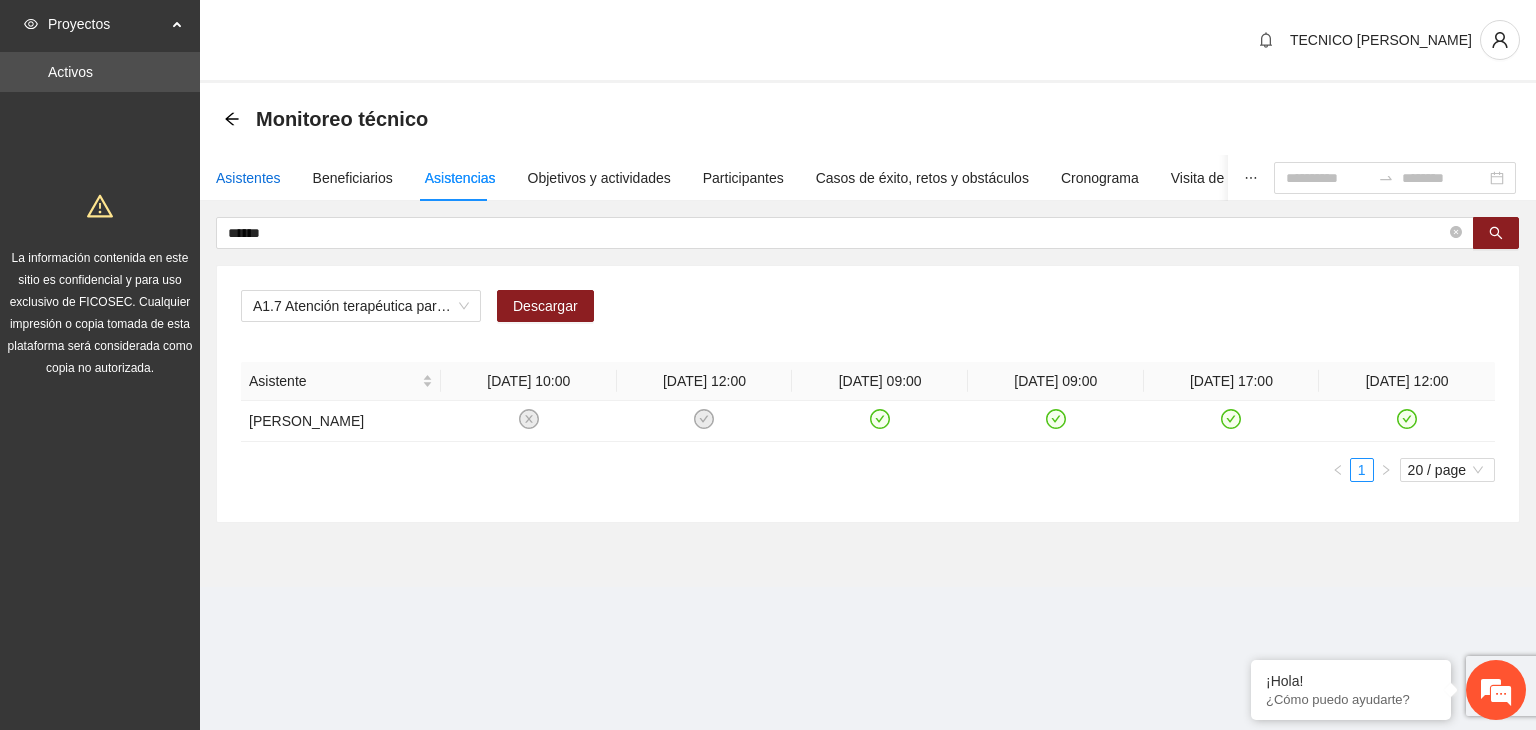 click on "Asistentes" at bounding box center [248, 178] 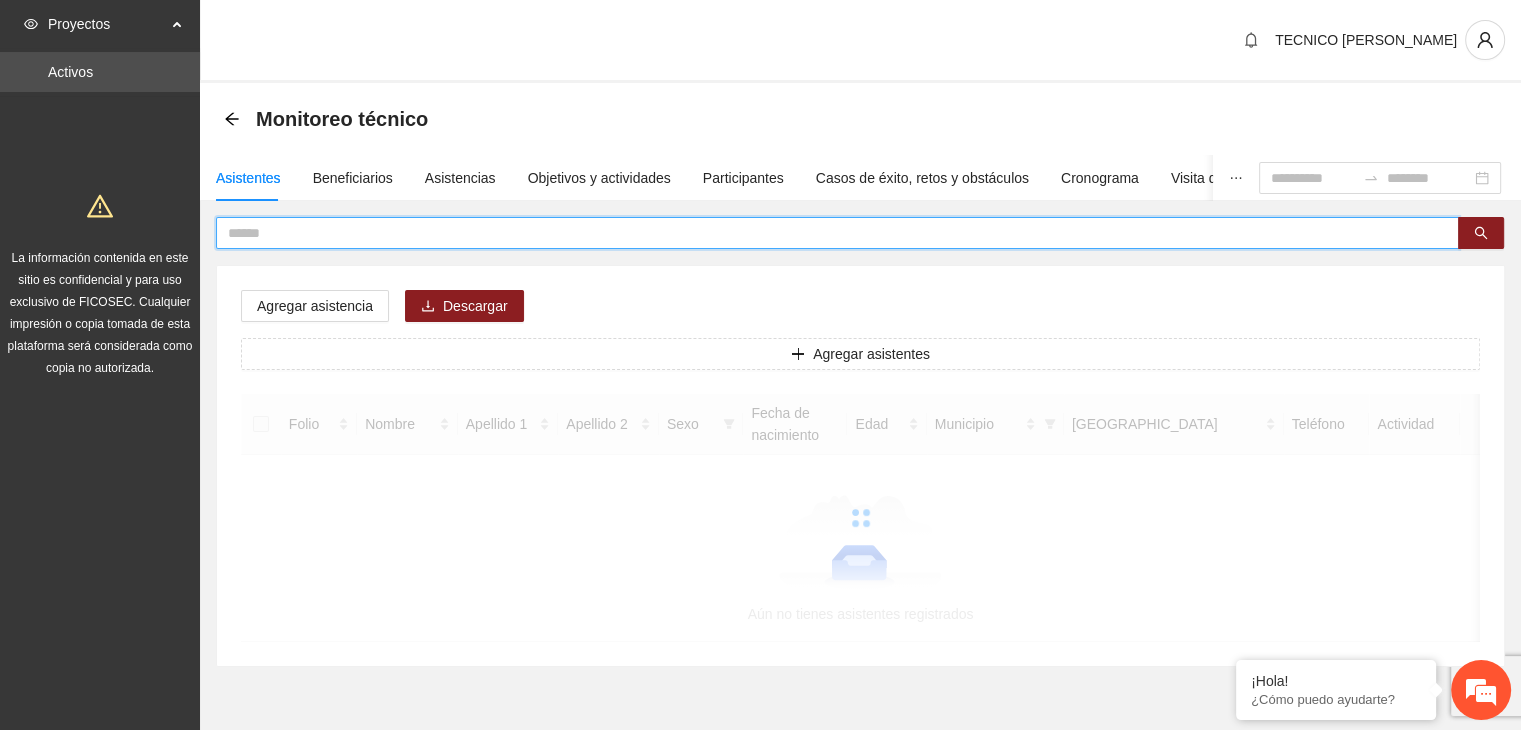 click at bounding box center (829, 233) 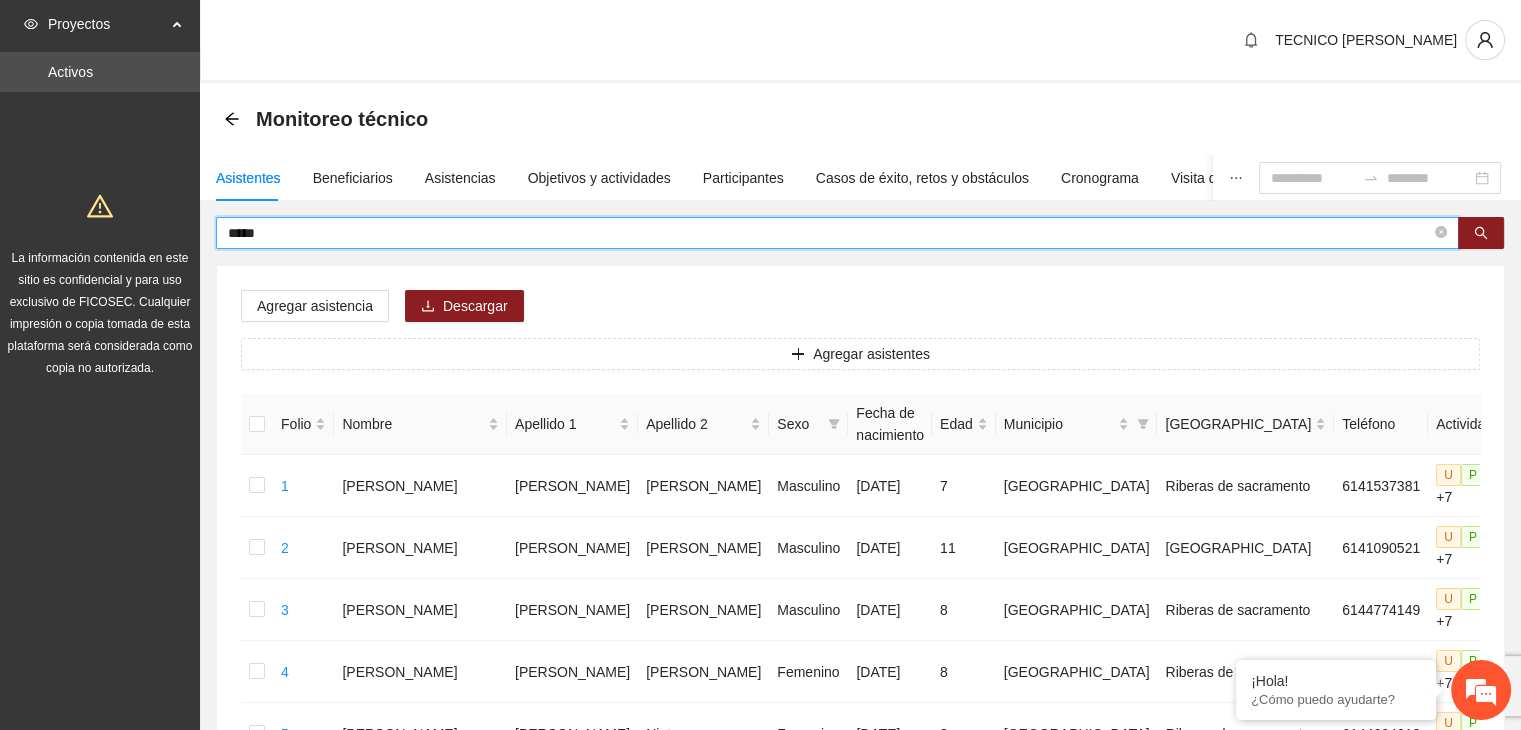 type on "*****" 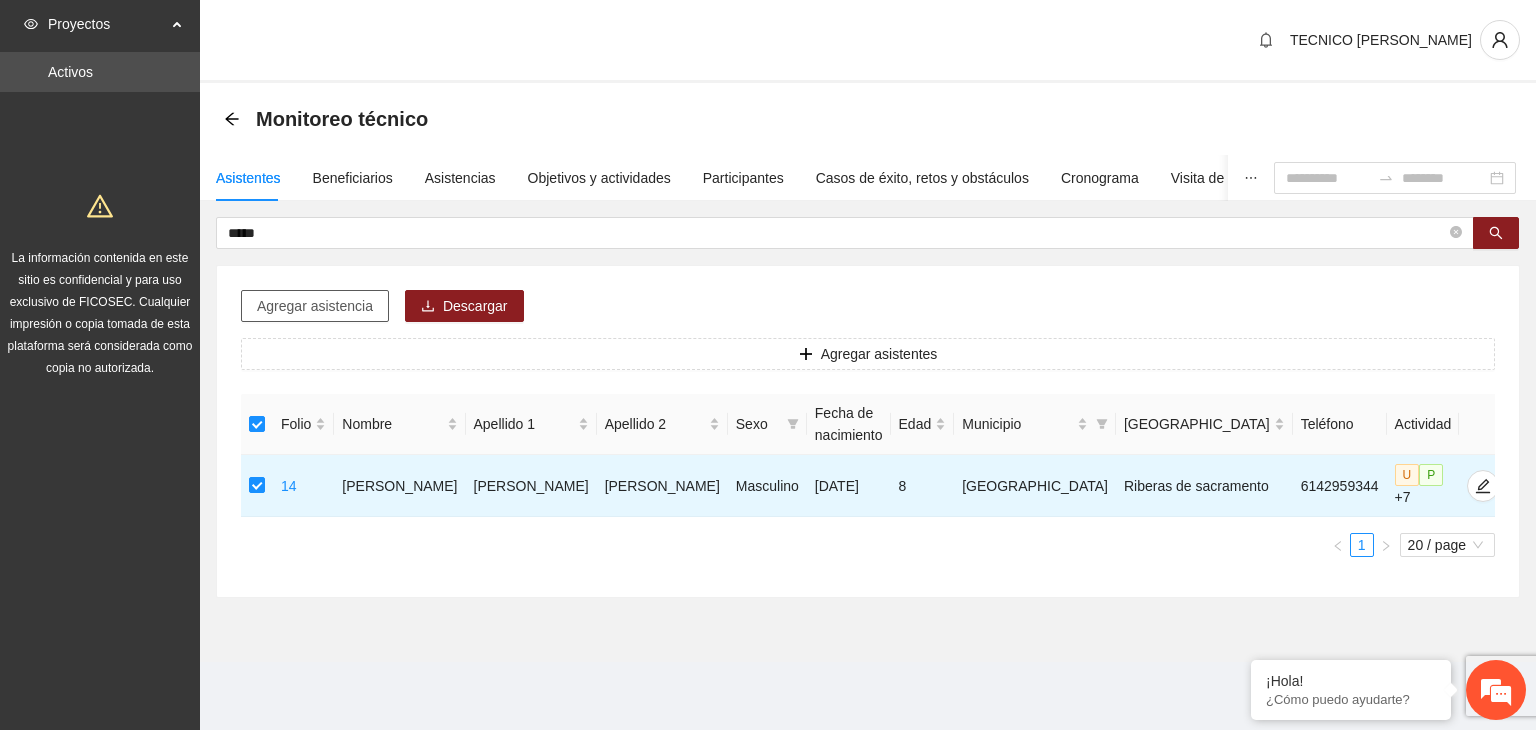 click on "Agregar asistencia" at bounding box center (315, 306) 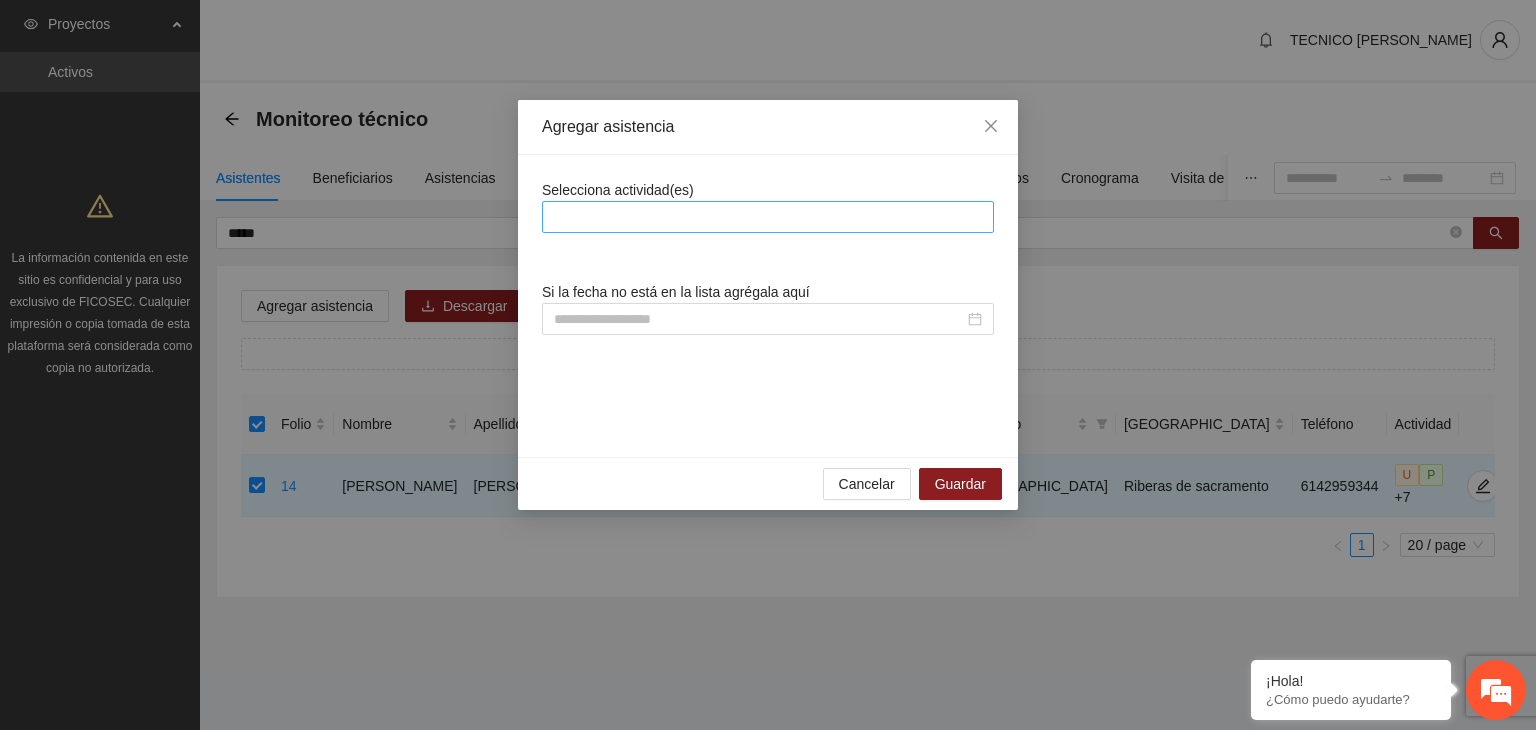 click at bounding box center [768, 217] 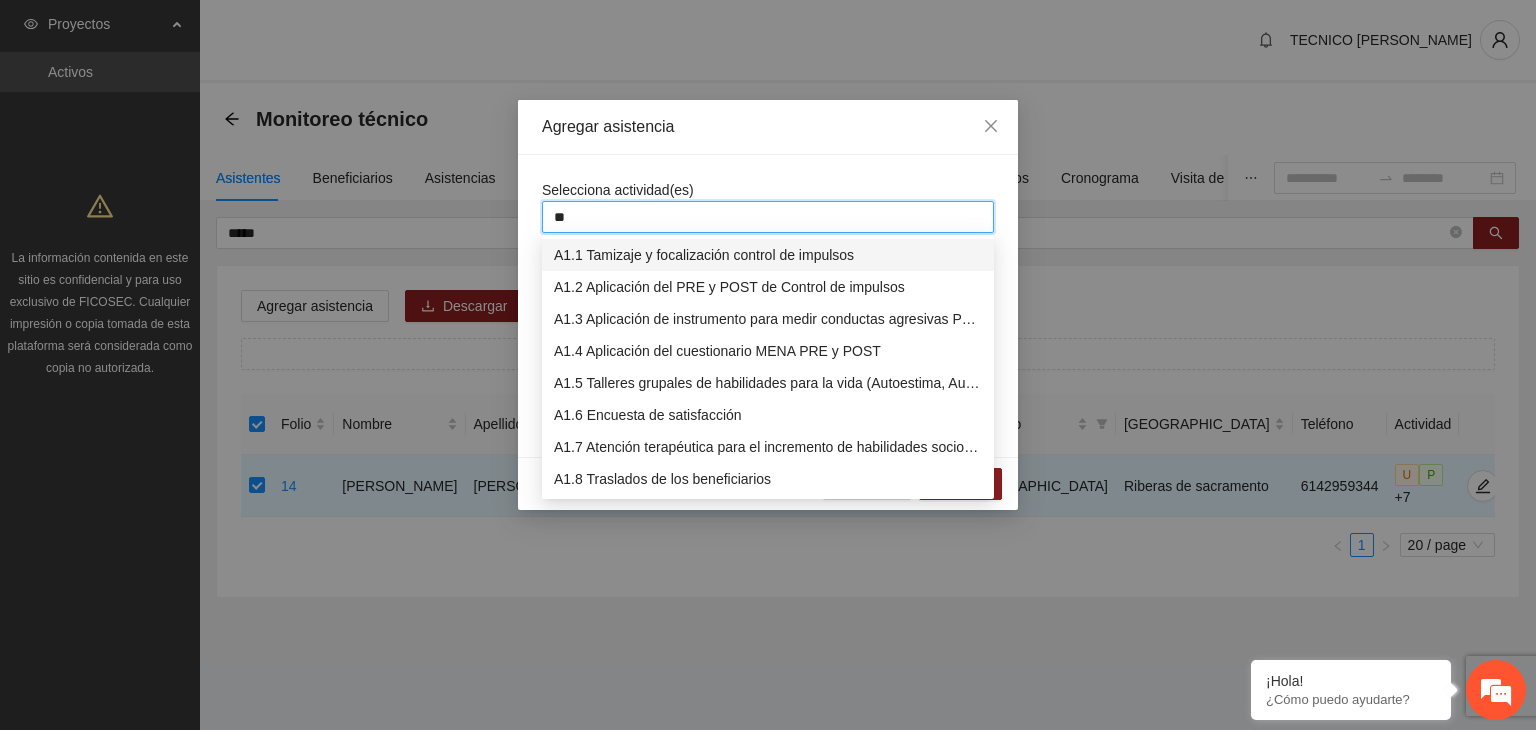 type on "***" 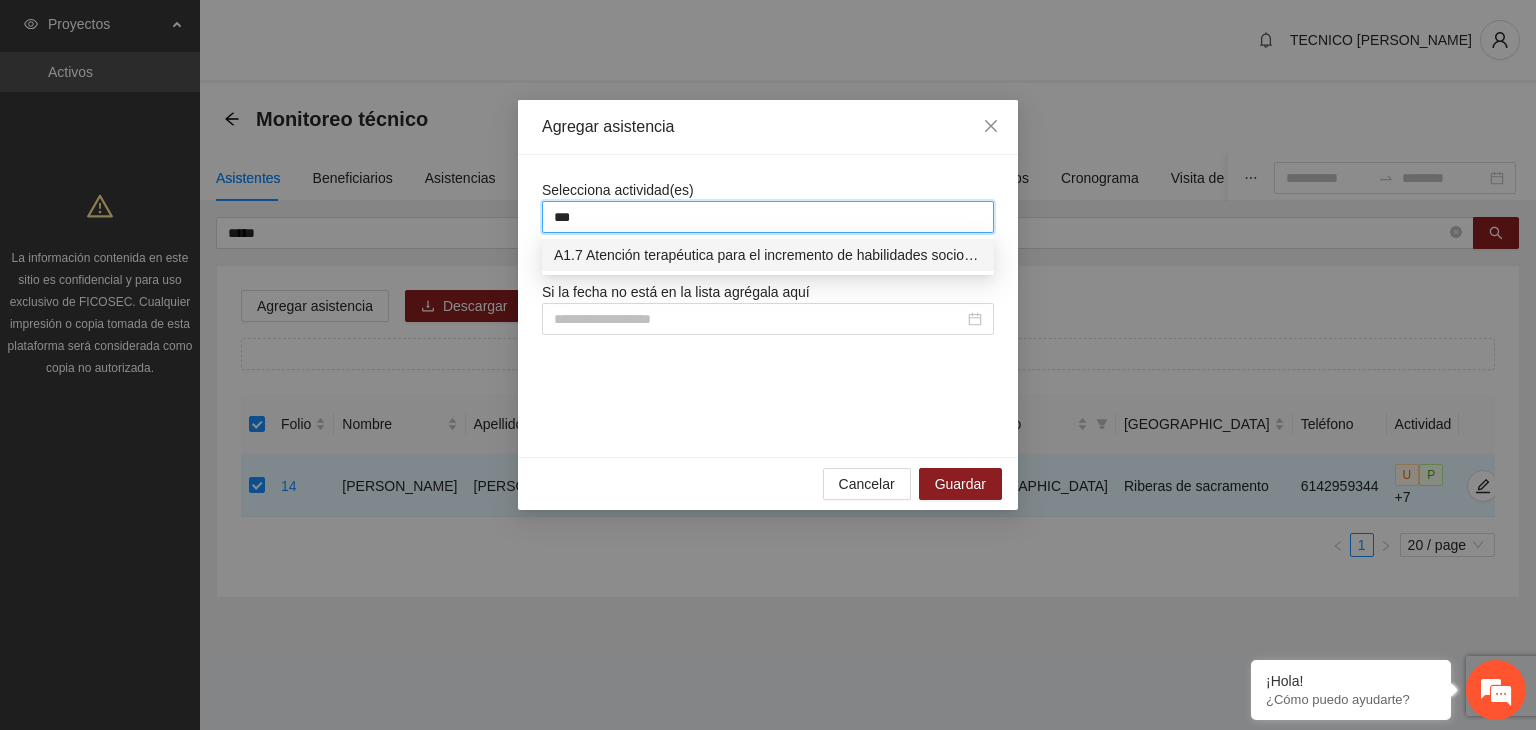 click on "A1.7 Atención terapéutica para el incremento de habilidades socioemocionales a NNAyJ que presentan bajo manejo y control de emociones." at bounding box center (768, 255) 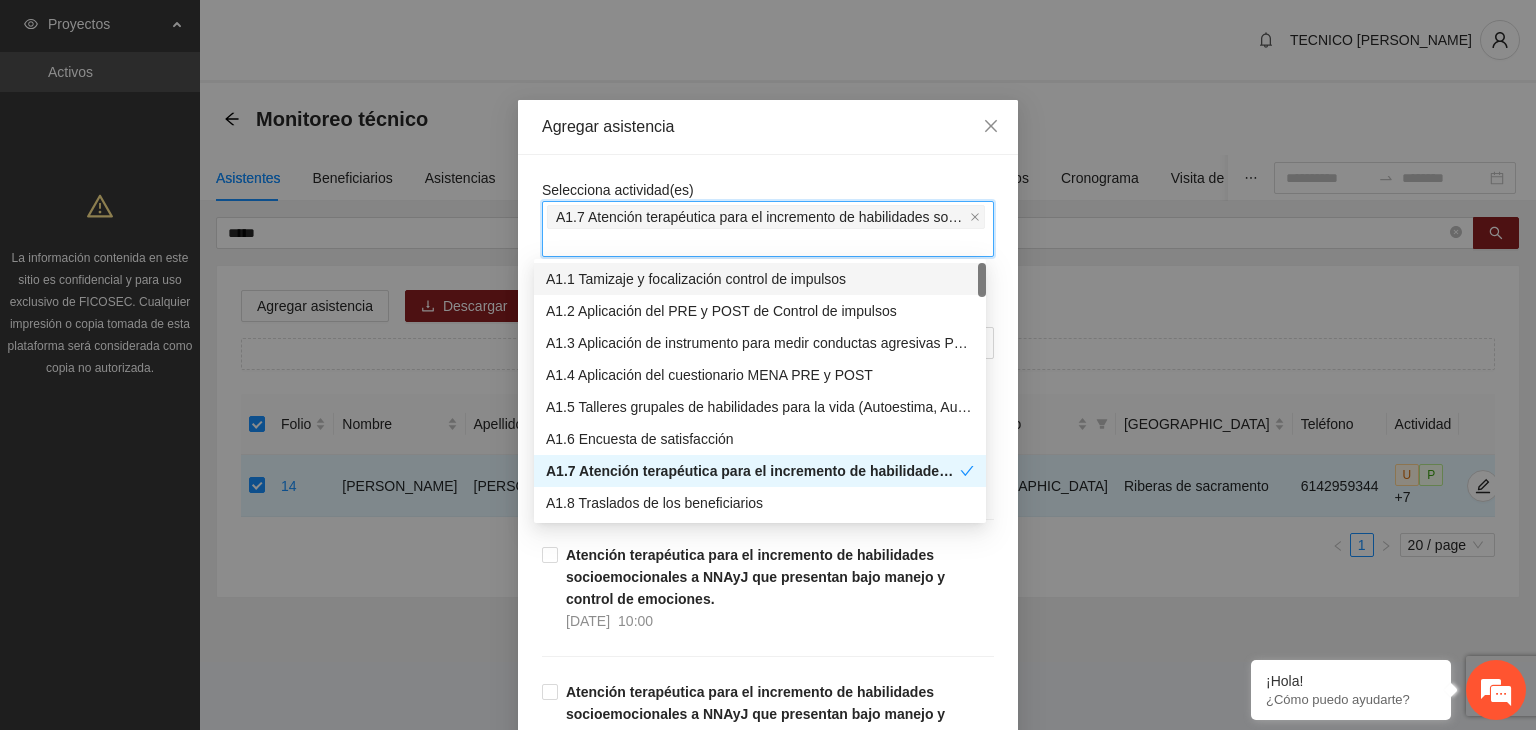 click on "Agregar asistencia" at bounding box center (768, 127) 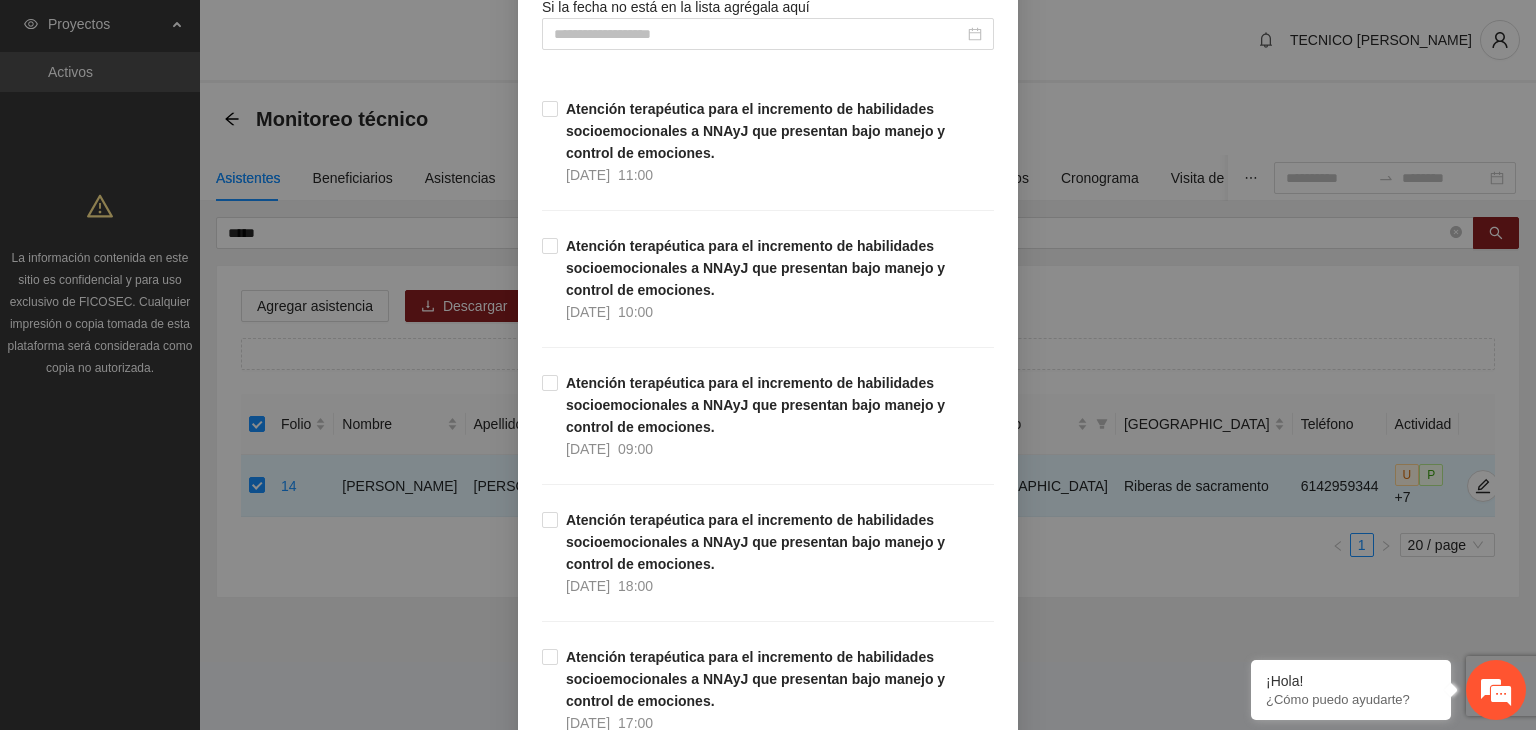 scroll, scrollTop: 487, scrollLeft: 0, axis: vertical 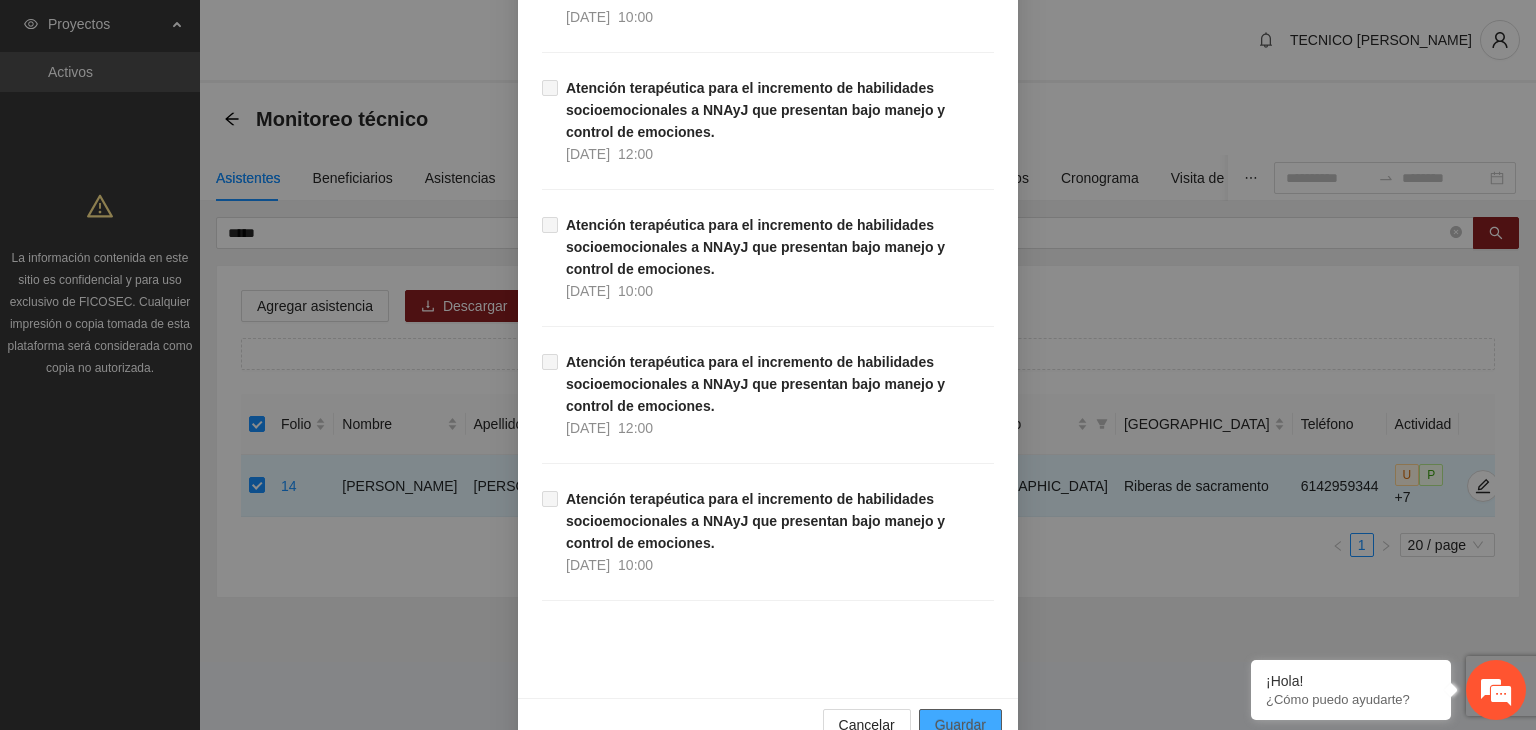 click on "Guardar" at bounding box center (960, 725) 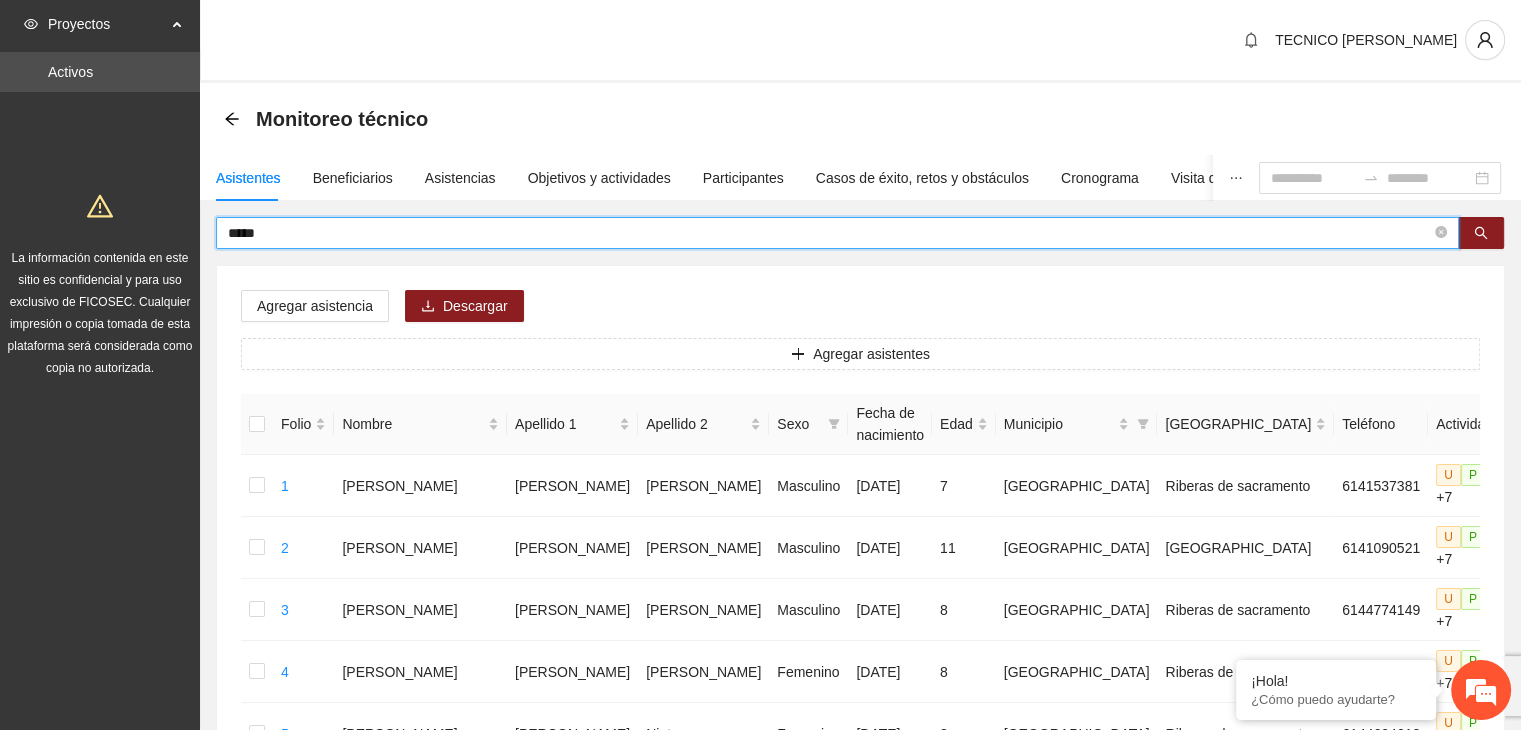 drag, startPoint x: 292, startPoint y: 240, endPoint x: 181, endPoint y: 226, distance: 111.8794 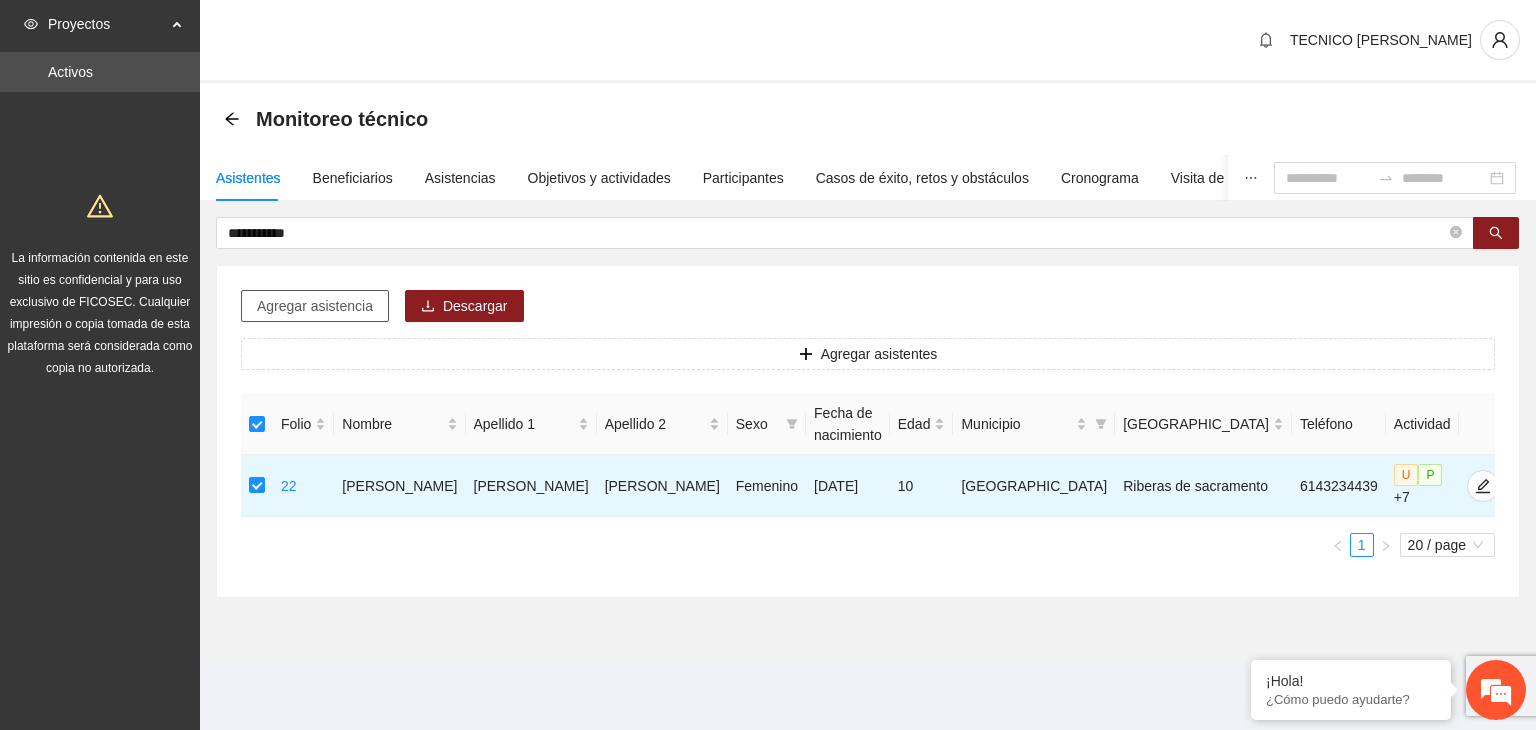 click on "Agregar asistencia" at bounding box center [315, 306] 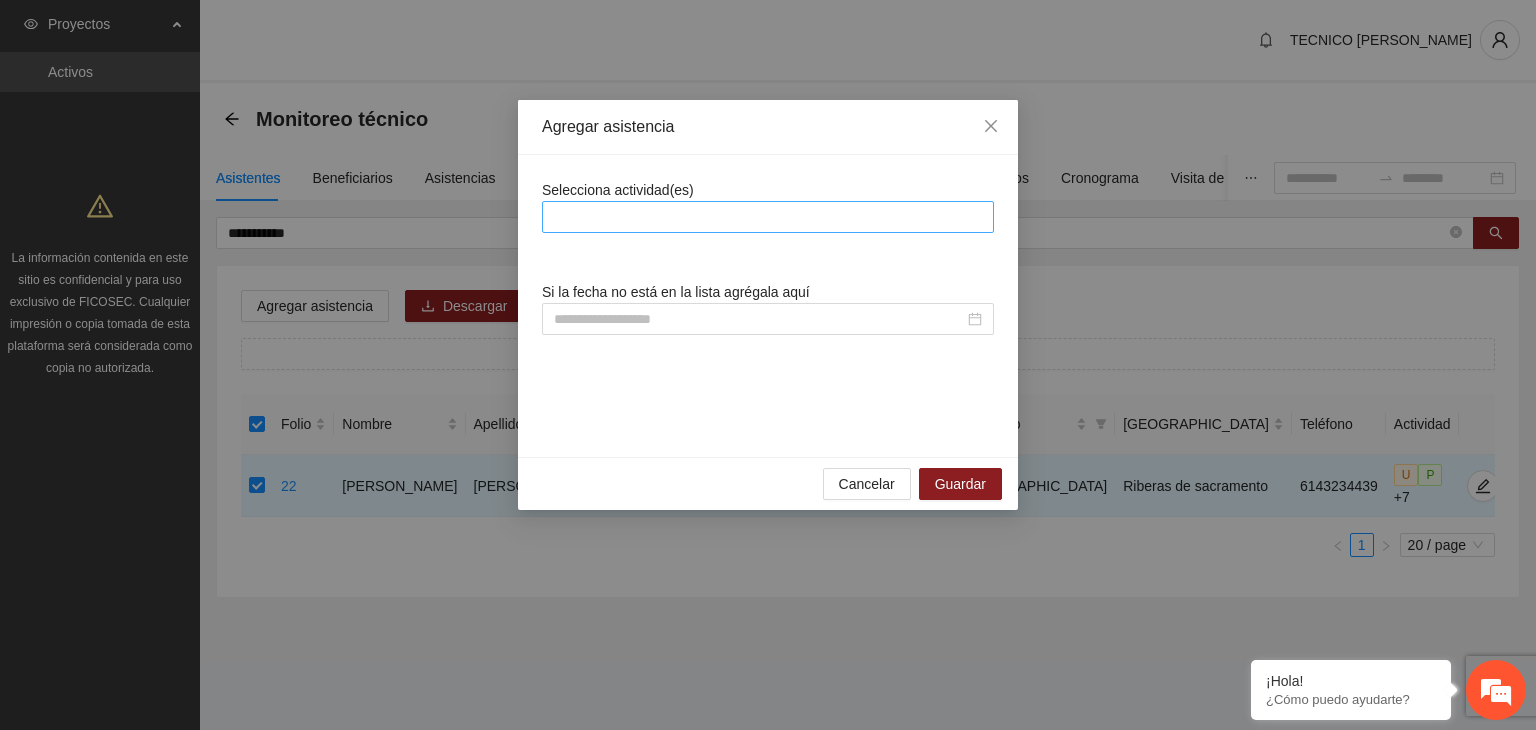 click at bounding box center [768, 217] 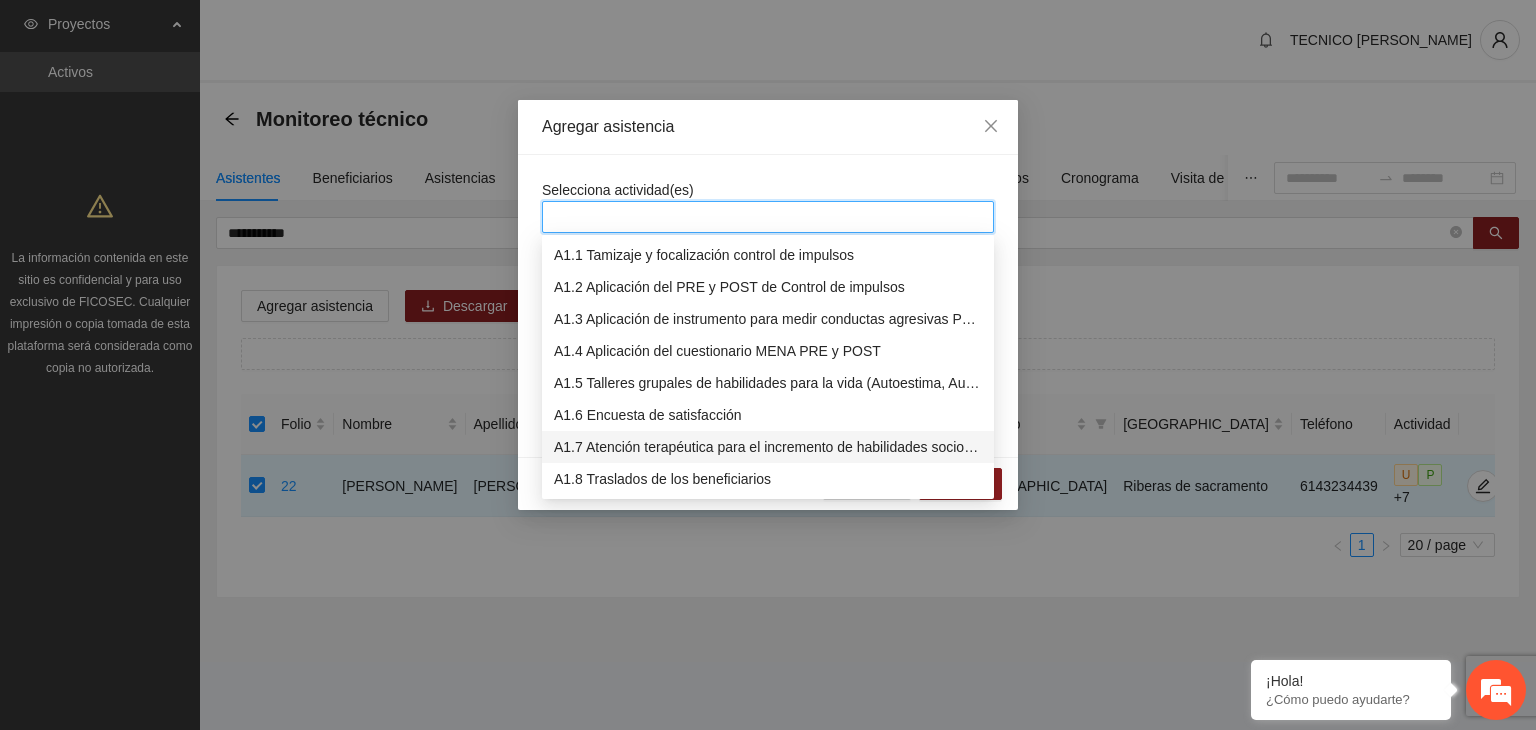 click on "A1.7 Atención terapéutica para el incremento de habilidades socioemocionales a NNAyJ que presentan bajo manejo y control de emociones." at bounding box center [768, 447] 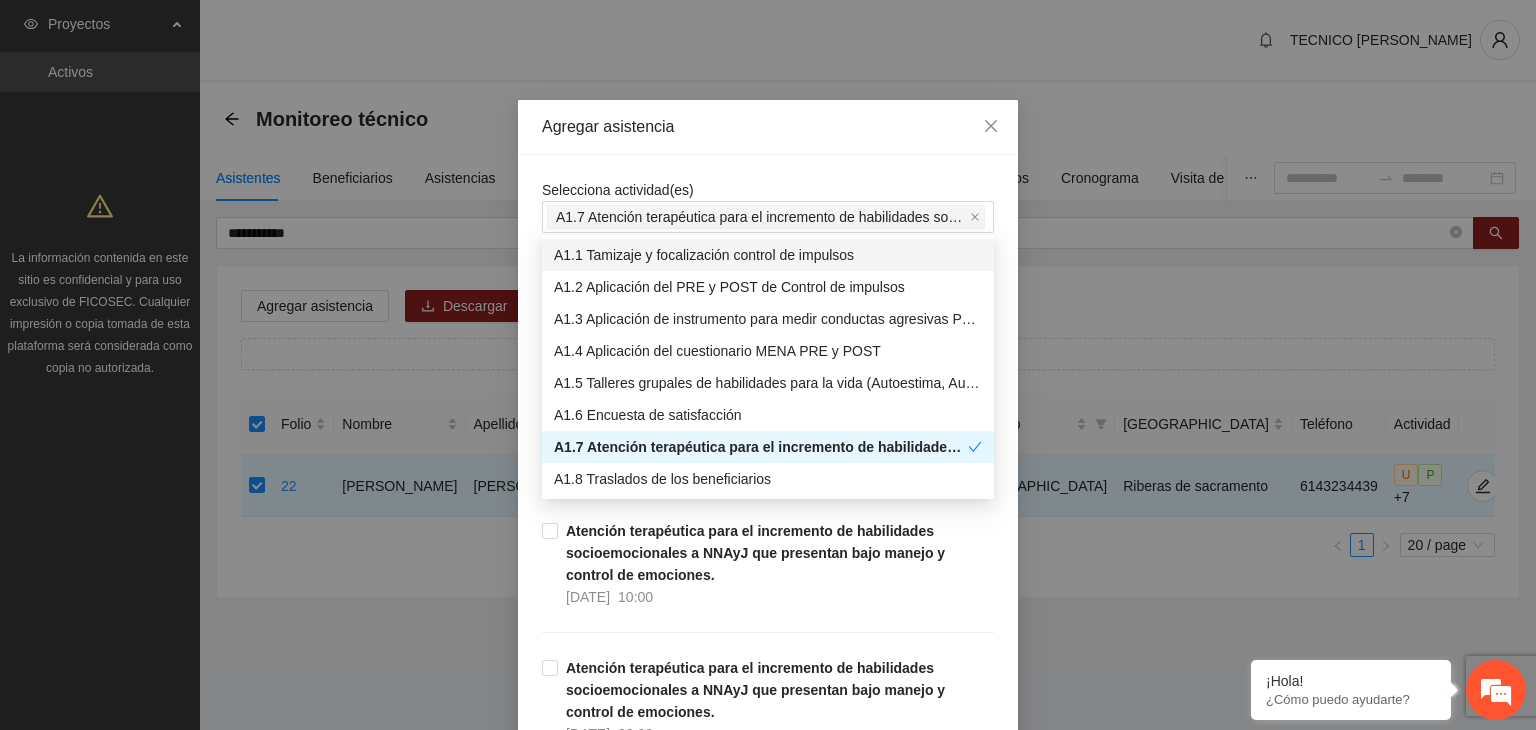 click on "Agregar asistencia" at bounding box center (768, 127) 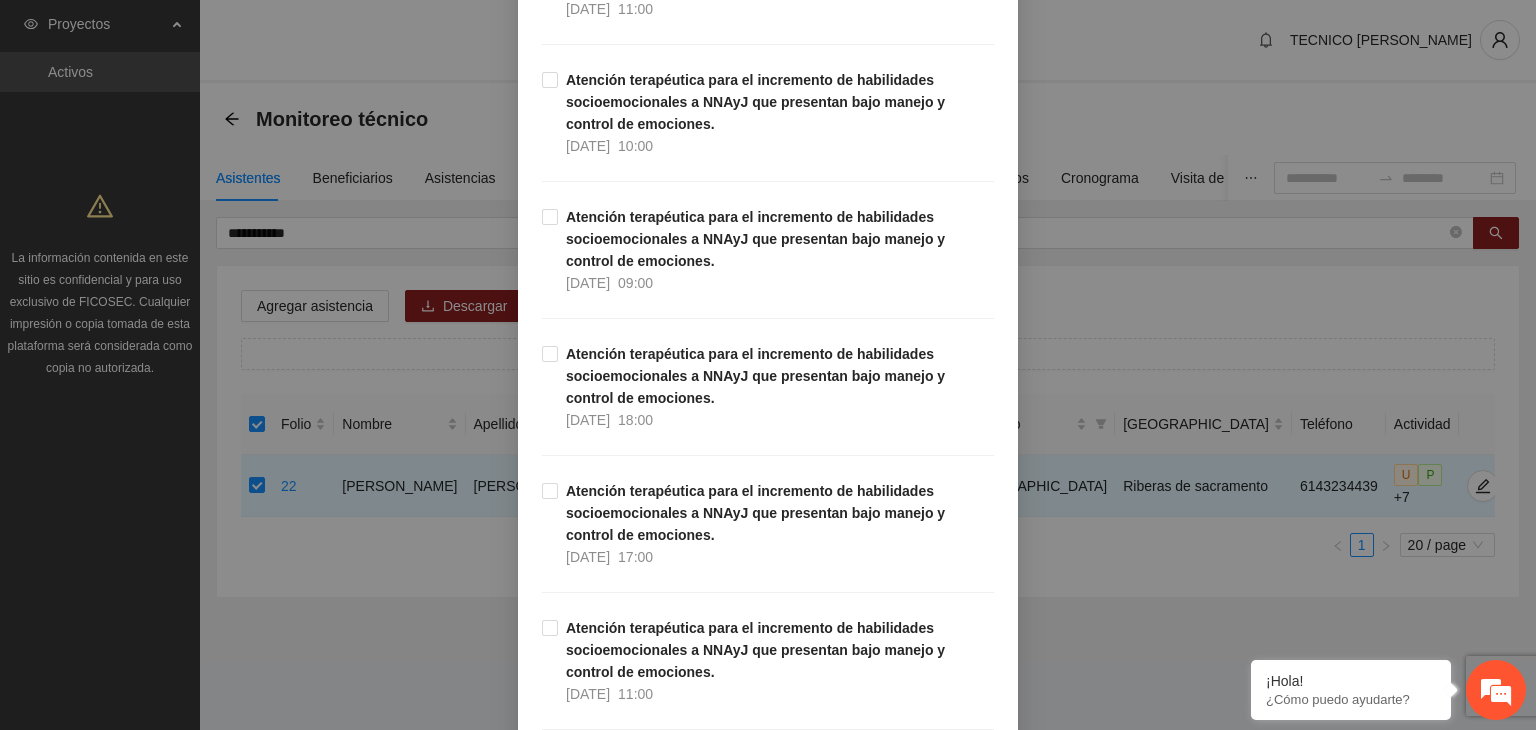 scroll, scrollTop: 416, scrollLeft: 0, axis: vertical 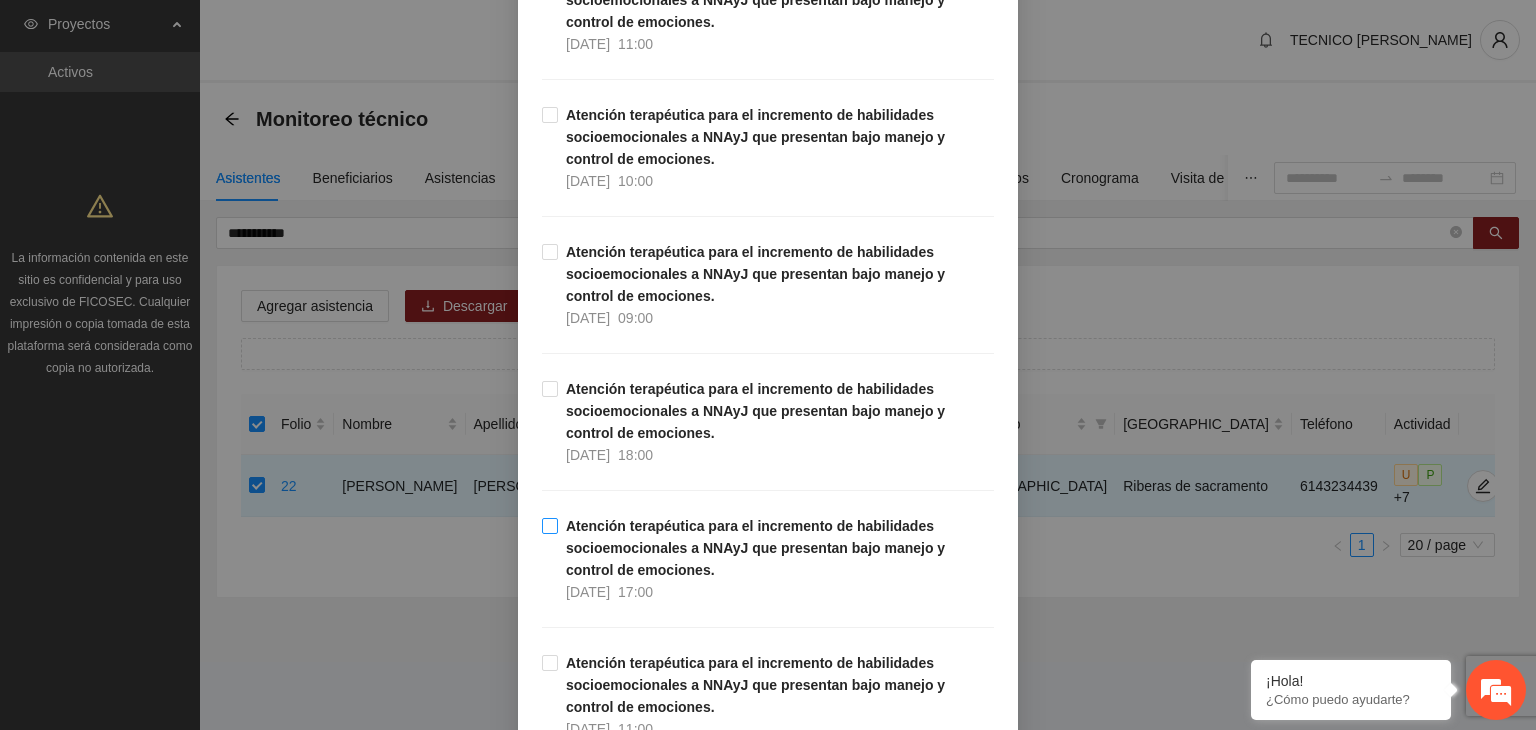 click on "Atención terapéutica para el incremento de habilidades socioemocionales a NNAyJ que presentan bajo manejo y control de emociones. [DATE] 17:00" at bounding box center (768, 559) 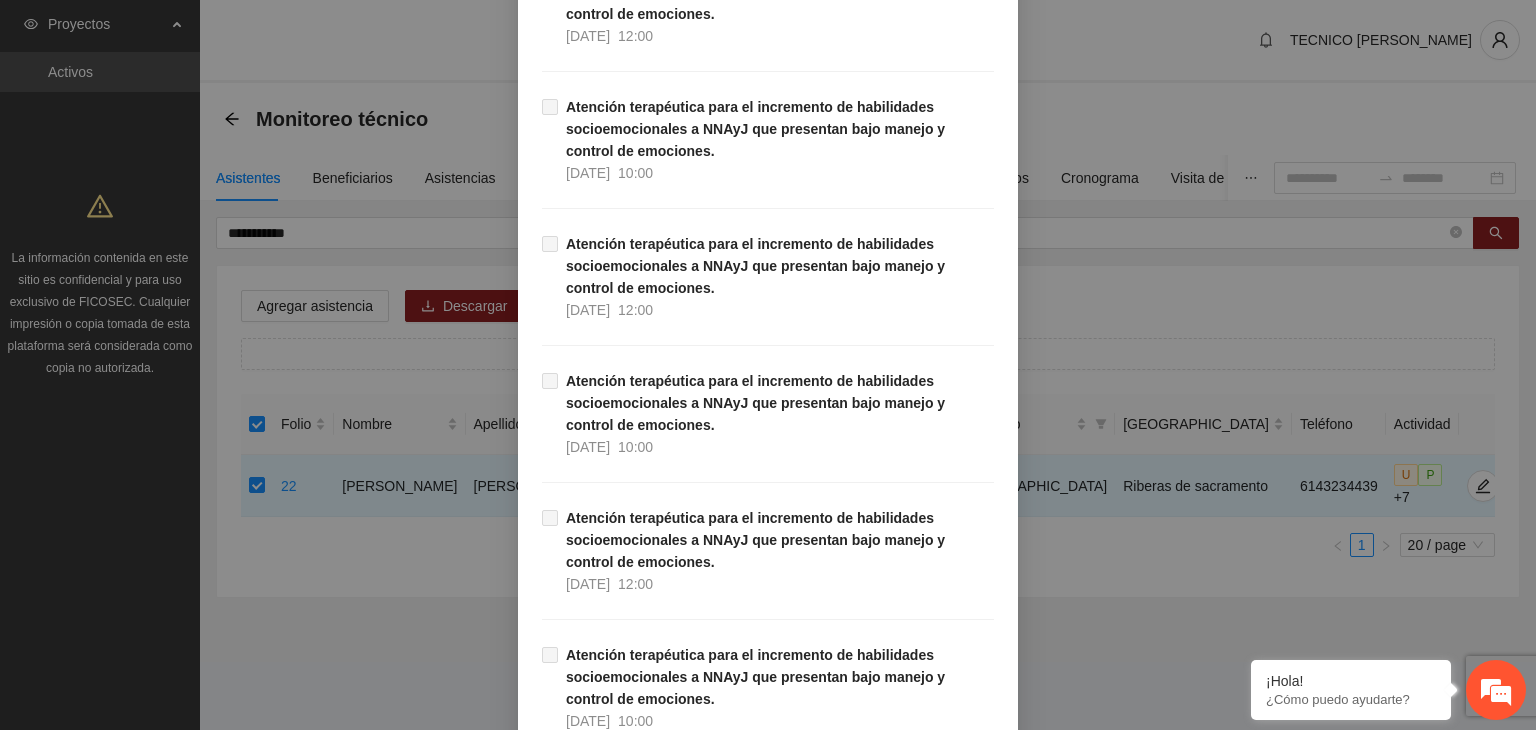 scroll, scrollTop: 29898, scrollLeft: 0, axis: vertical 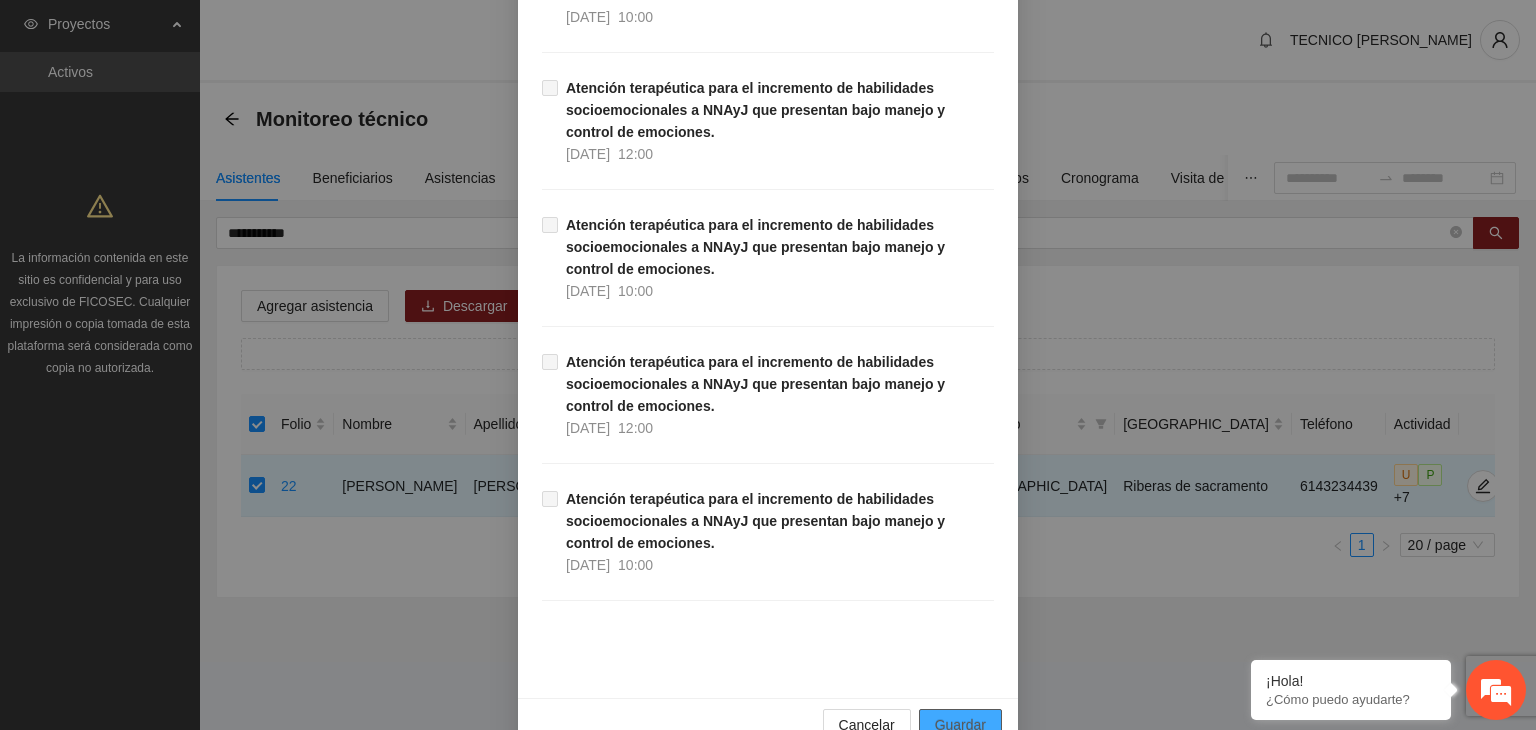 click on "Guardar" at bounding box center [960, 725] 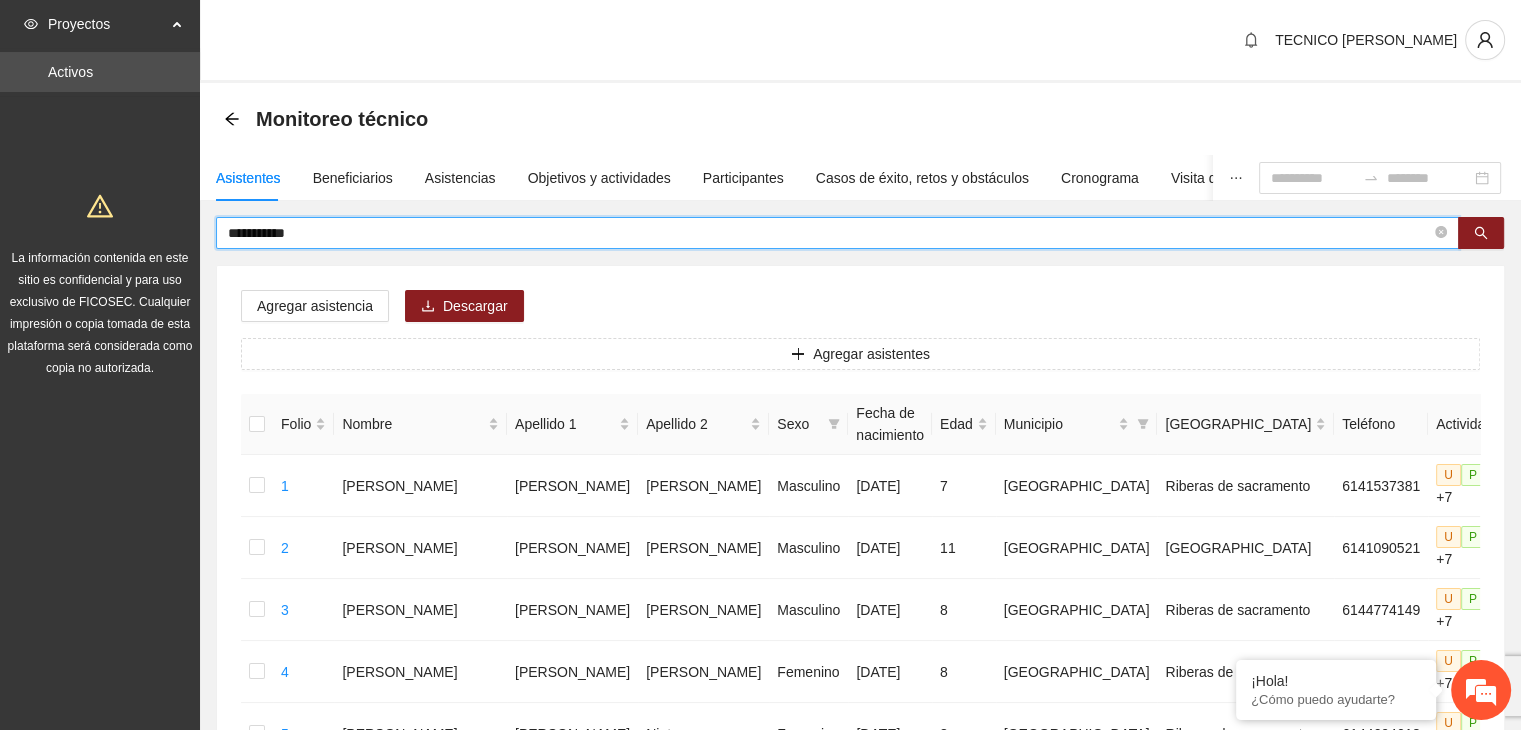 drag, startPoint x: 424, startPoint y: 227, endPoint x: 276, endPoint y: 236, distance: 148.27339 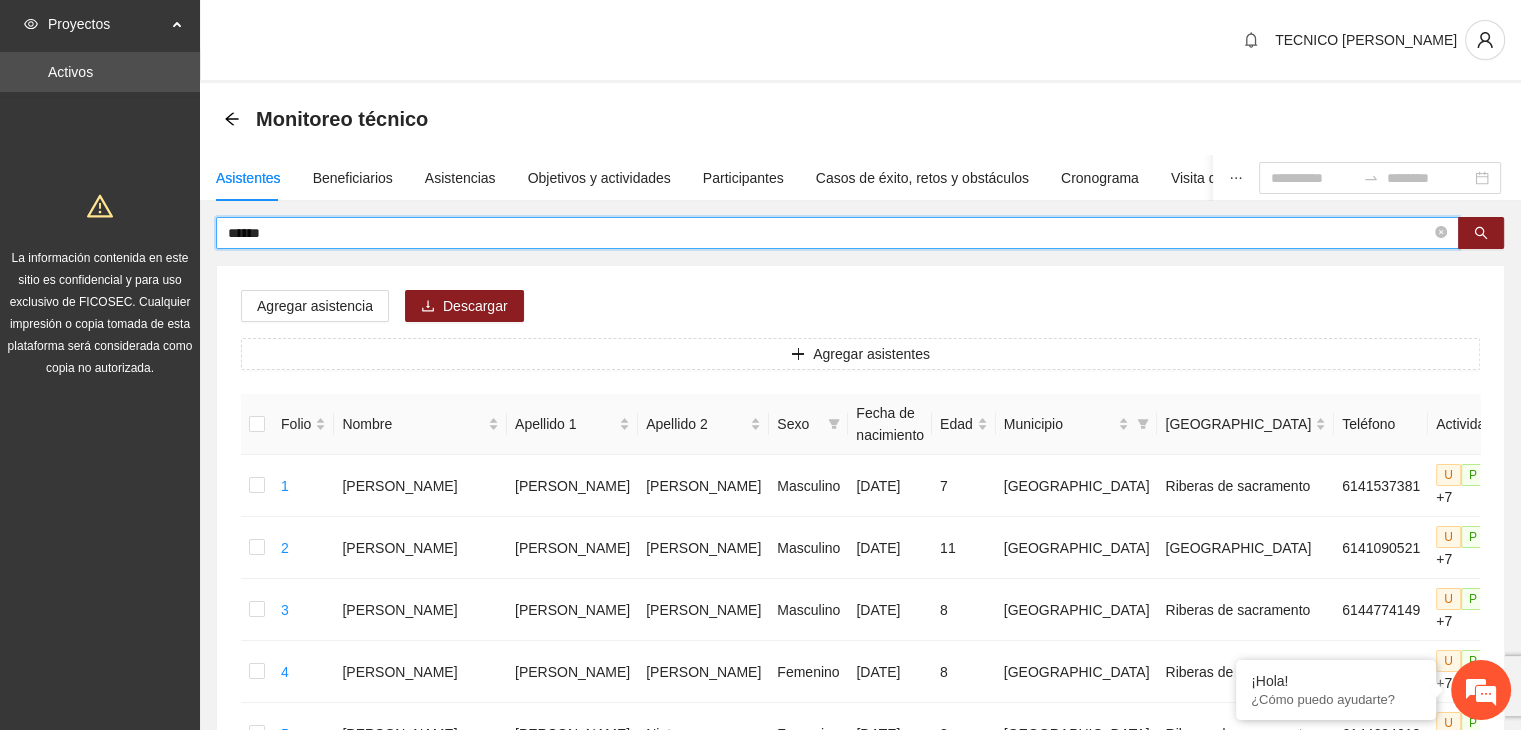 type on "*****" 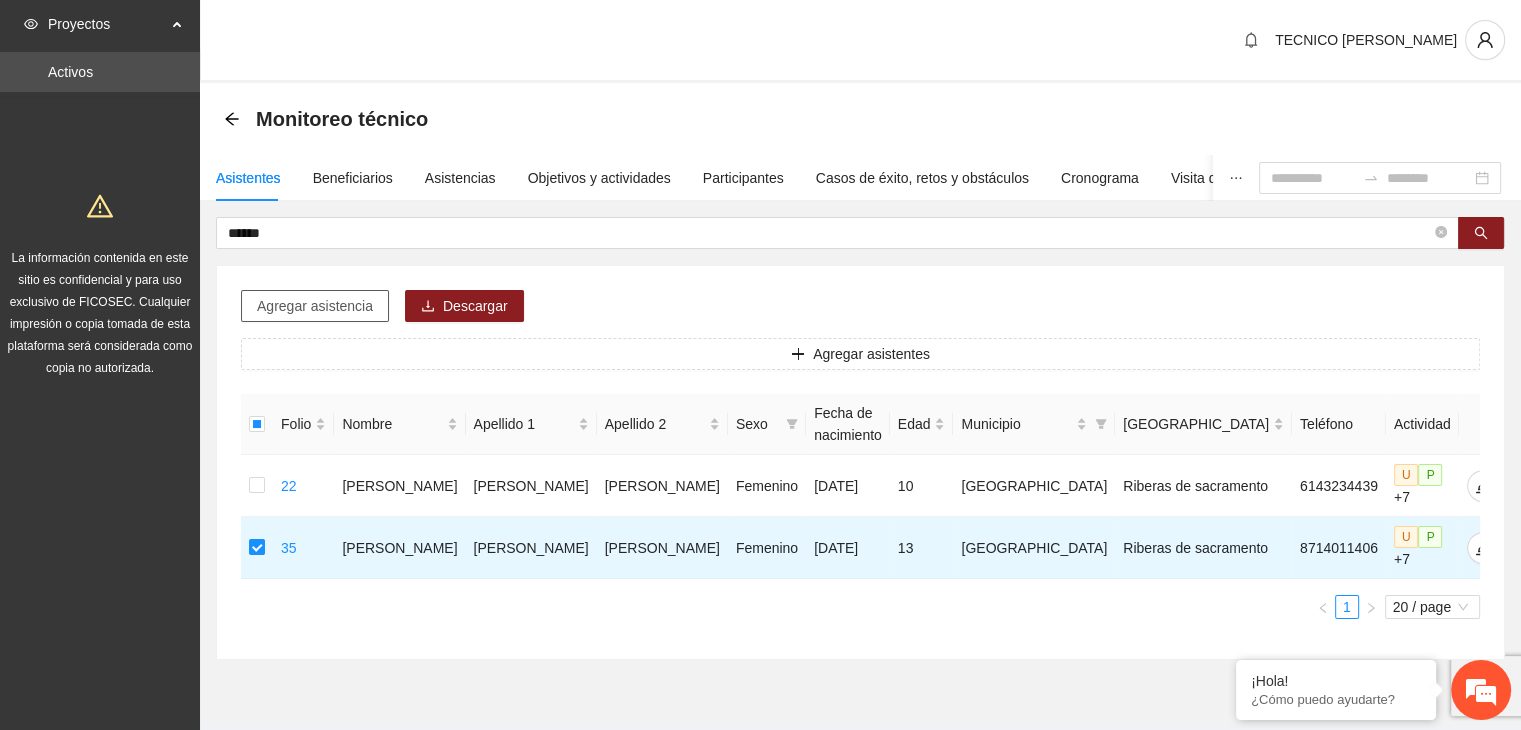 click on "Agregar asistencia" at bounding box center [315, 306] 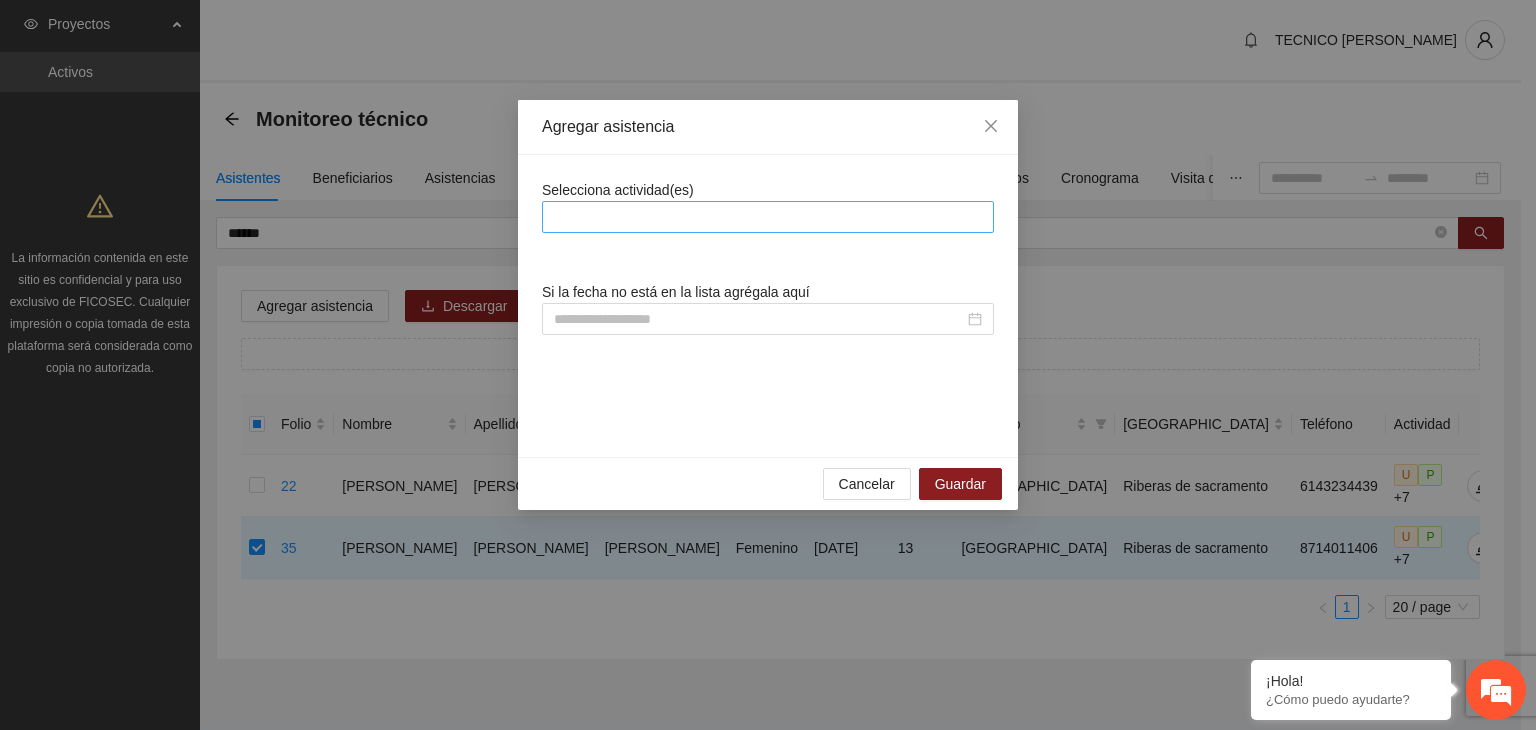 click at bounding box center [768, 217] 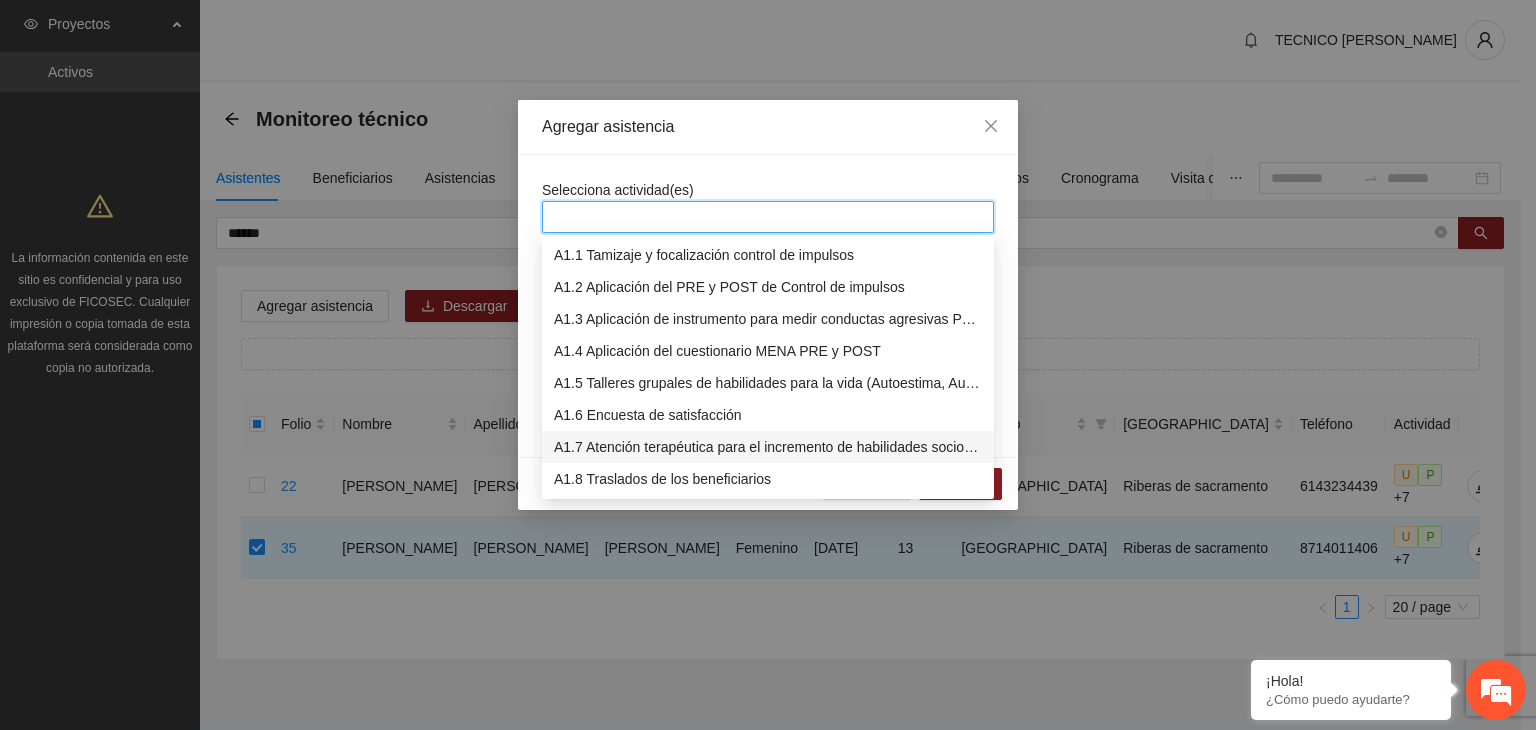 click on "A1.7 Atención terapéutica para el incremento de habilidades socioemocionales a NNAyJ que presentan bajo manejo y control de emociones." at bounding box center (768, 447) 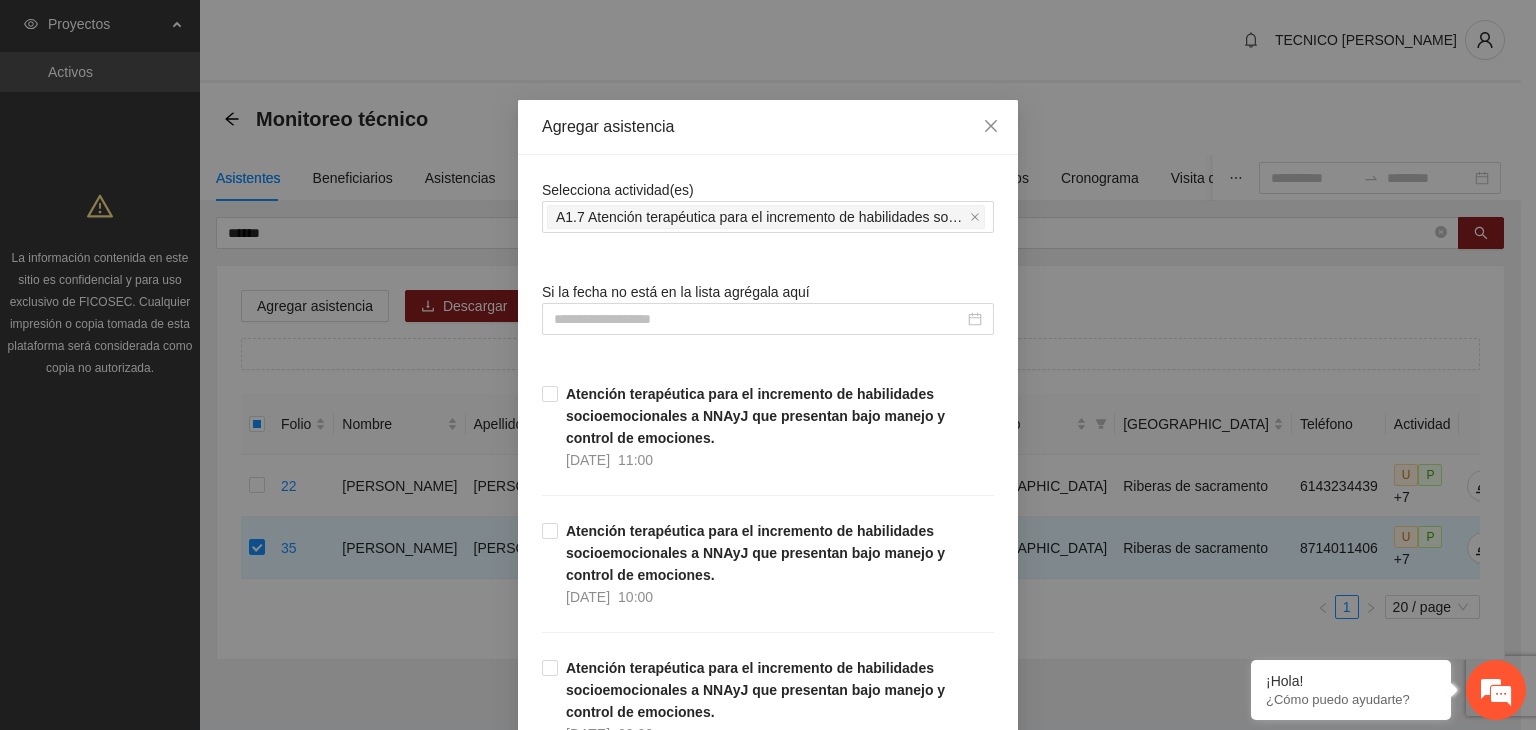 click on "Agregar asistencia" at bounding box center [768, 127] 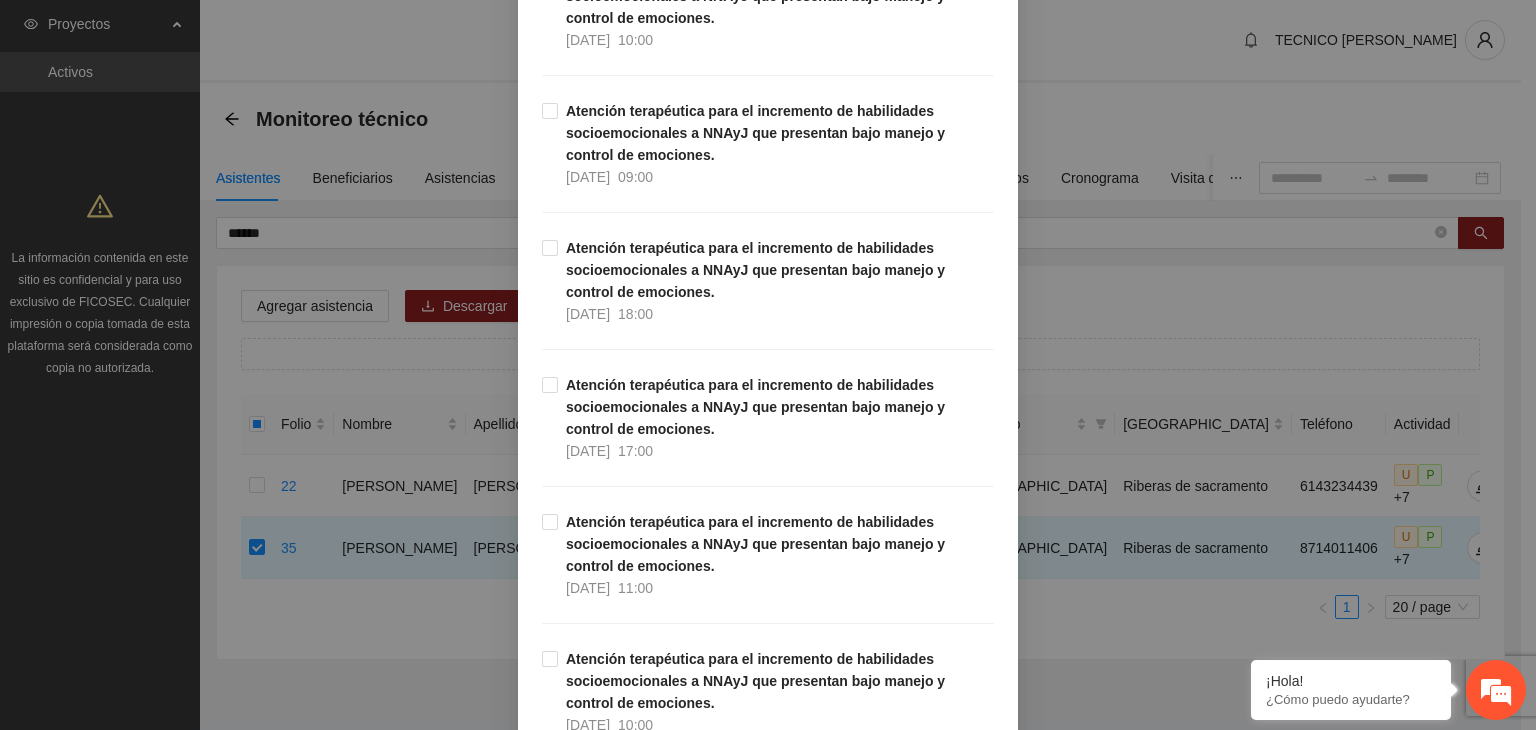 scroll, scrollTop: 486, scrollLeft: 0, axis: vertical 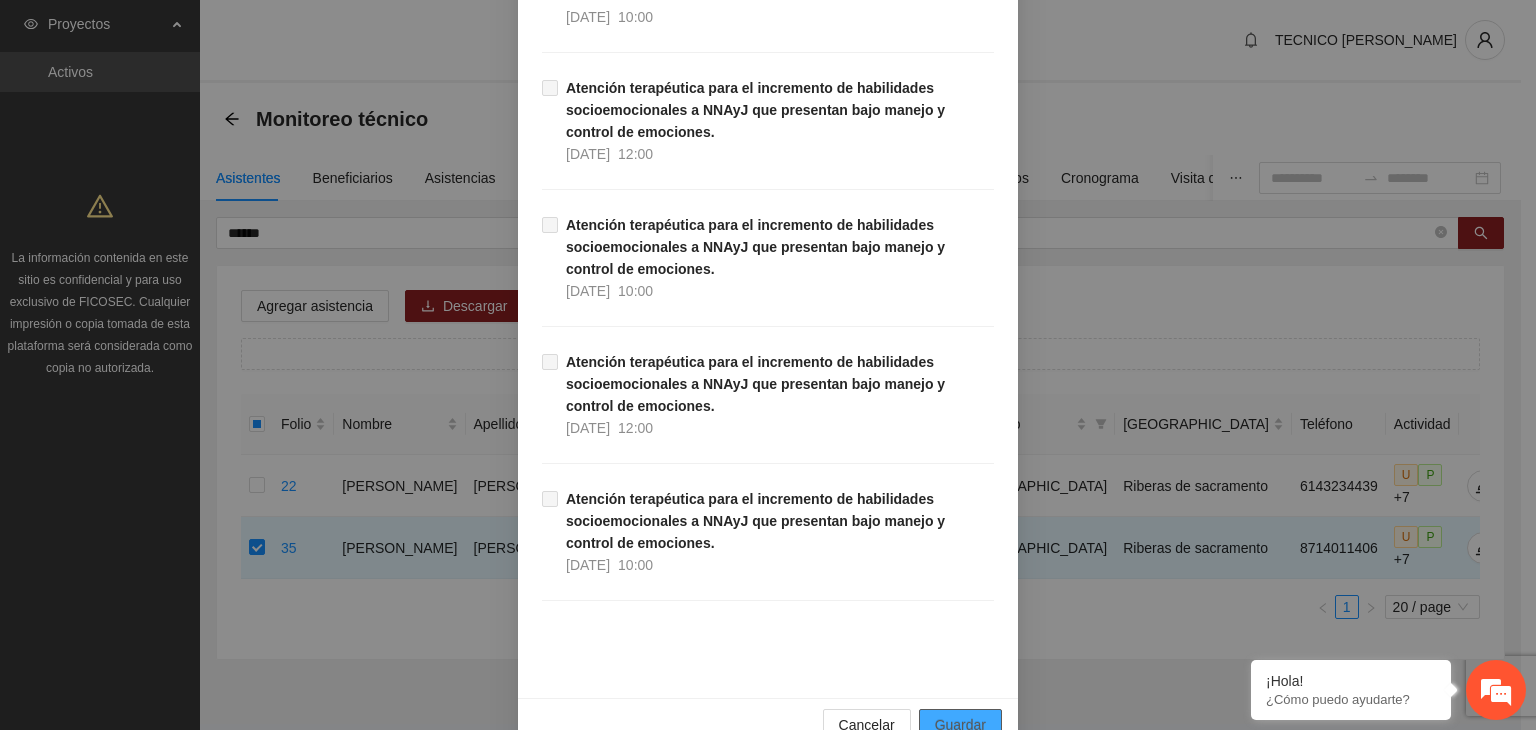 click on "Guardar" at bounding box center (960, 725) 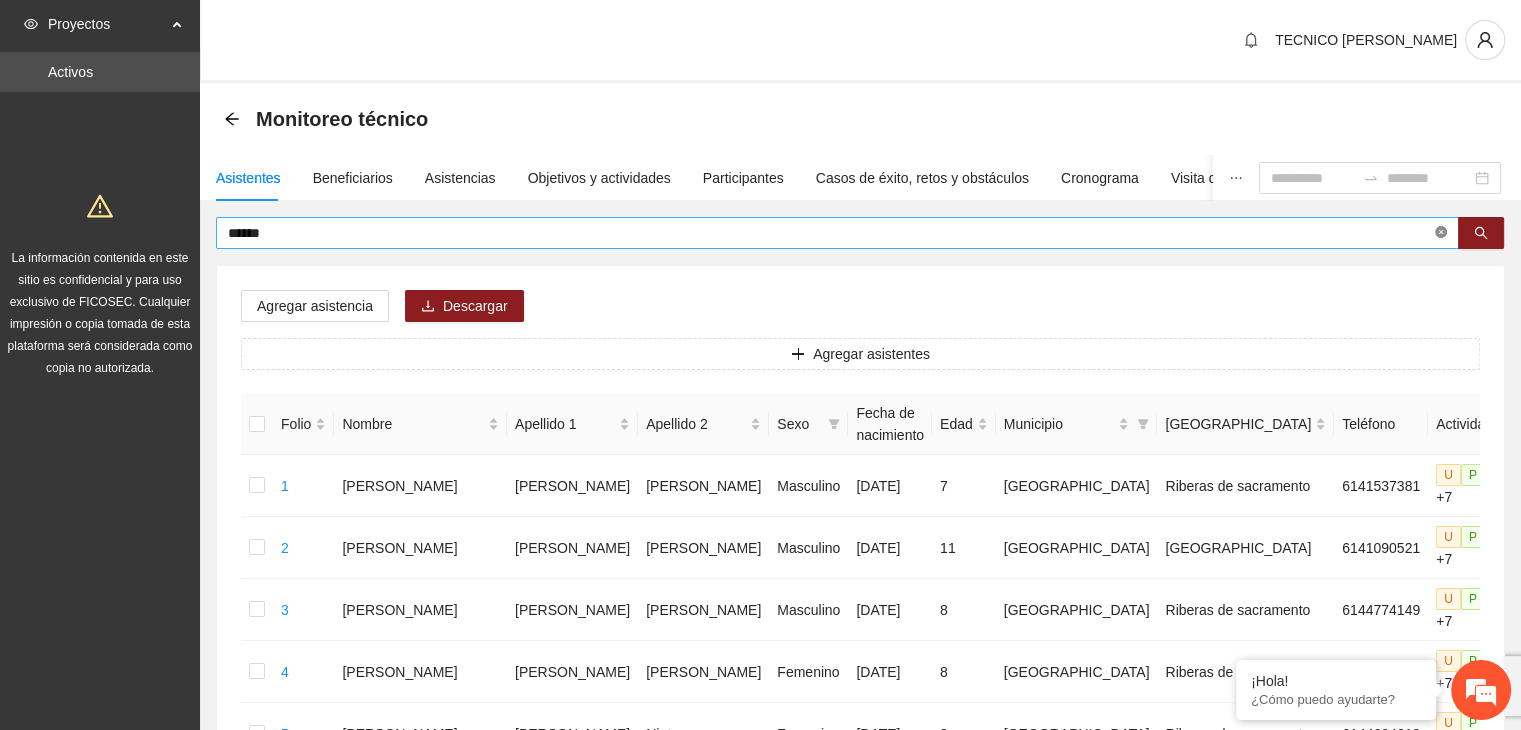 click 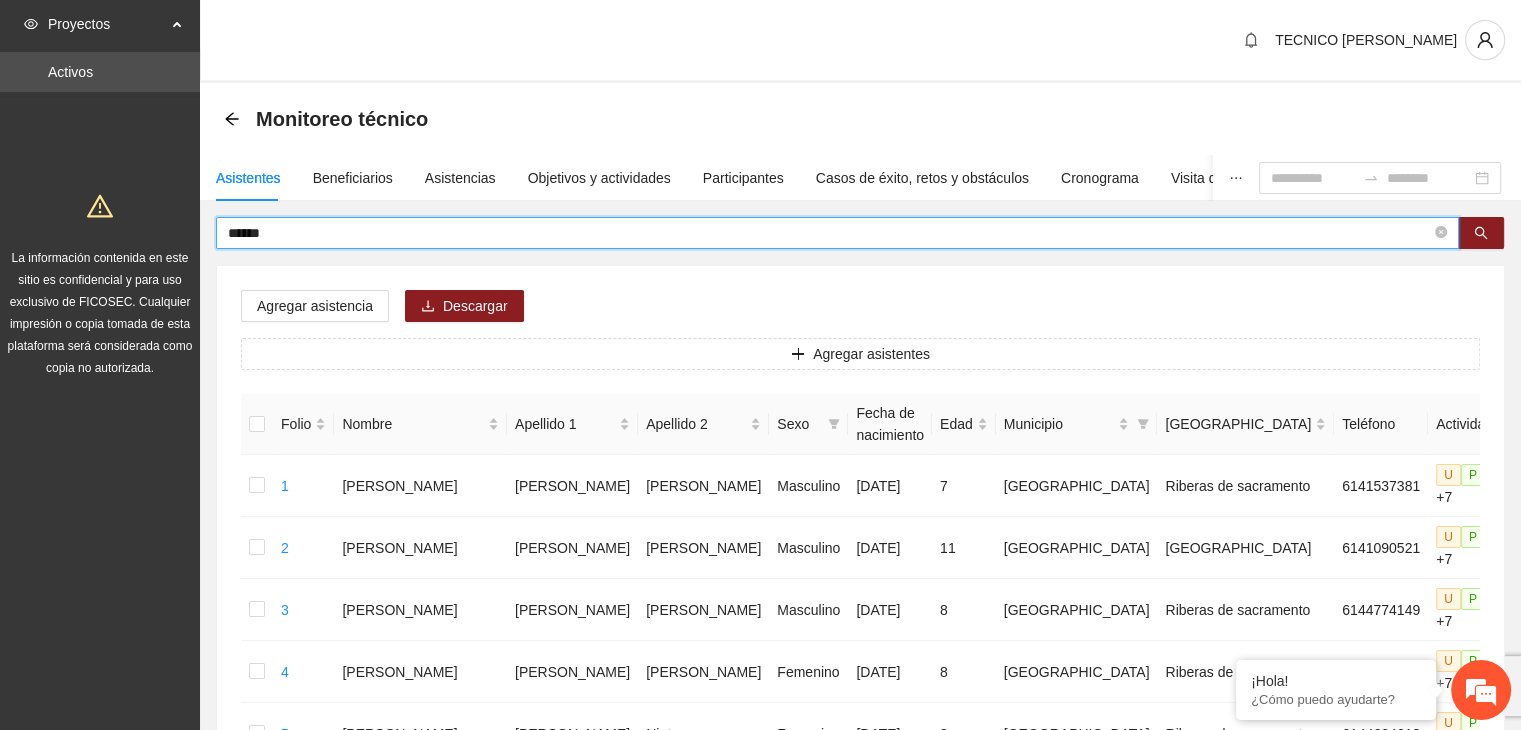 type on "******" 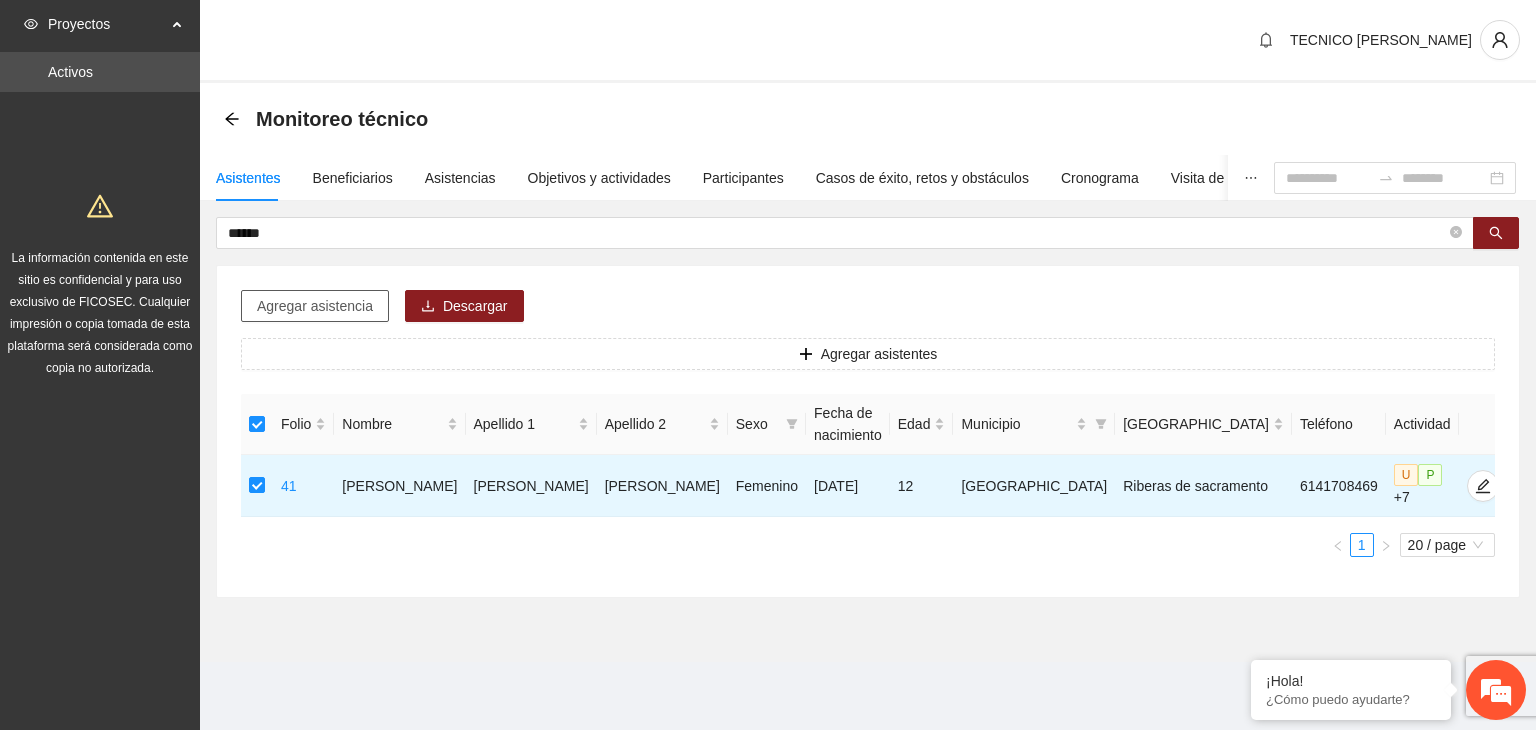 click on "Agregar asistencia" at bounding box center [315, 306] 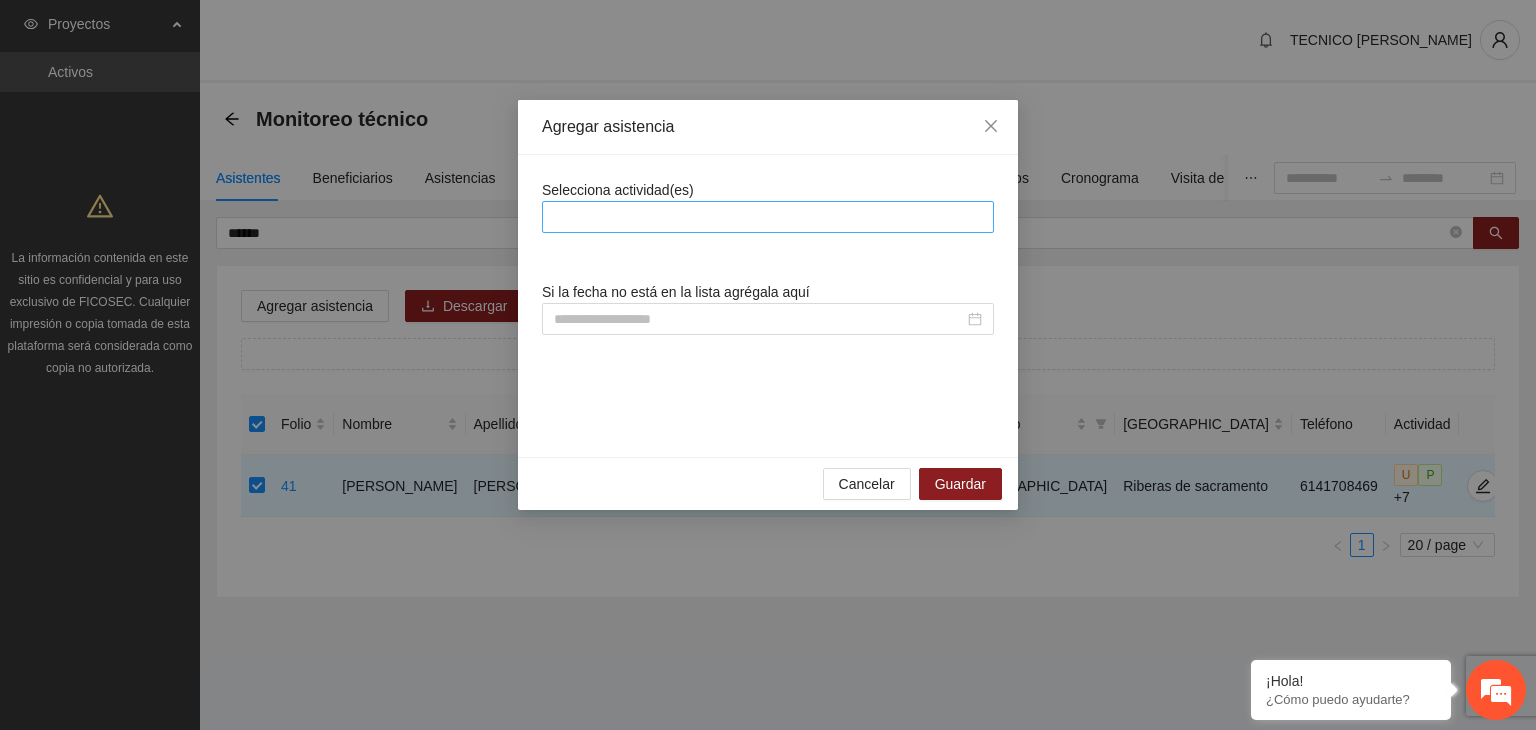 click at bounding box center [768, 217] 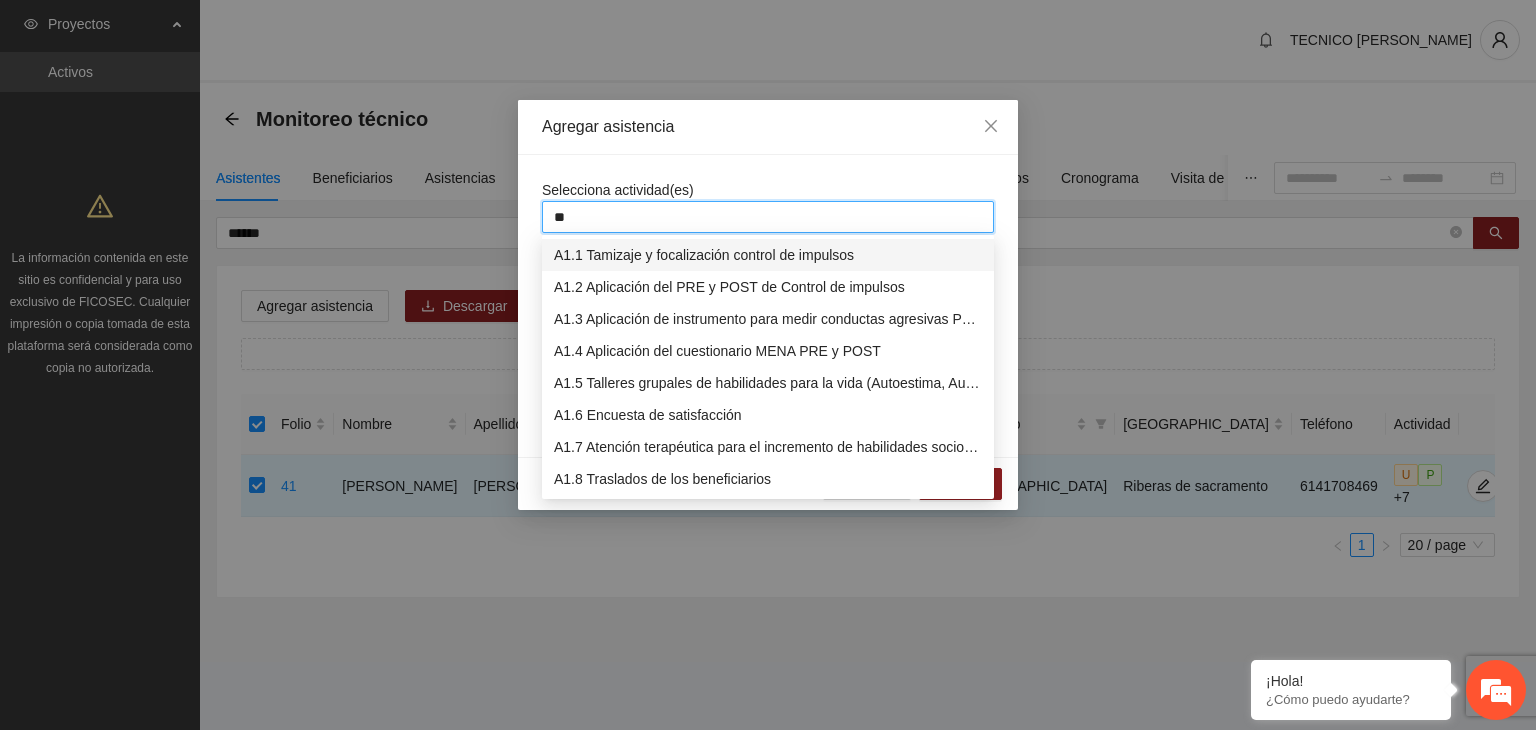 type on "***" 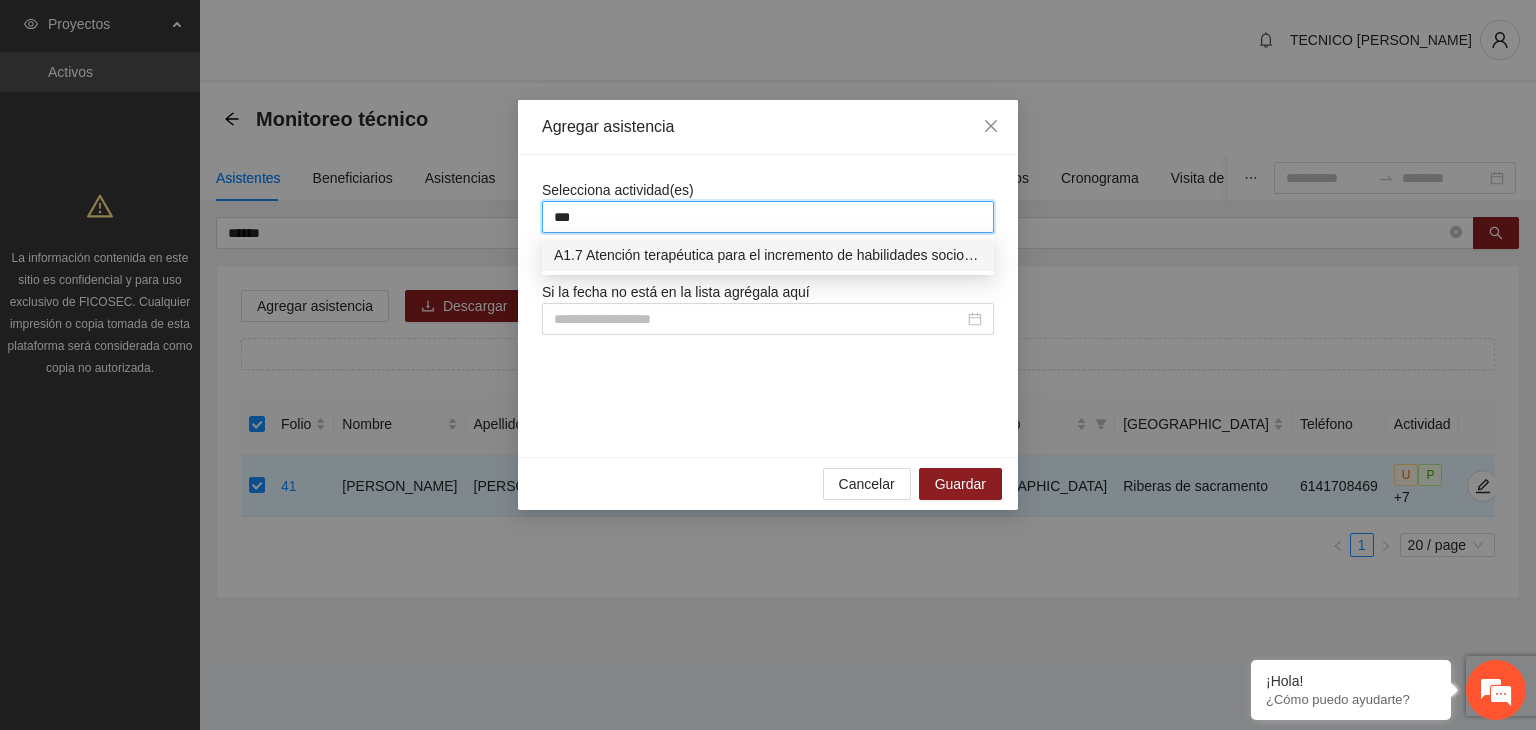 click on "A1.7 Atención terapéutica para el incremento de habilidades socioemocionales a NNAyJ que presentan bajo manejo y control de emociones." at bounding box center (768, 255) 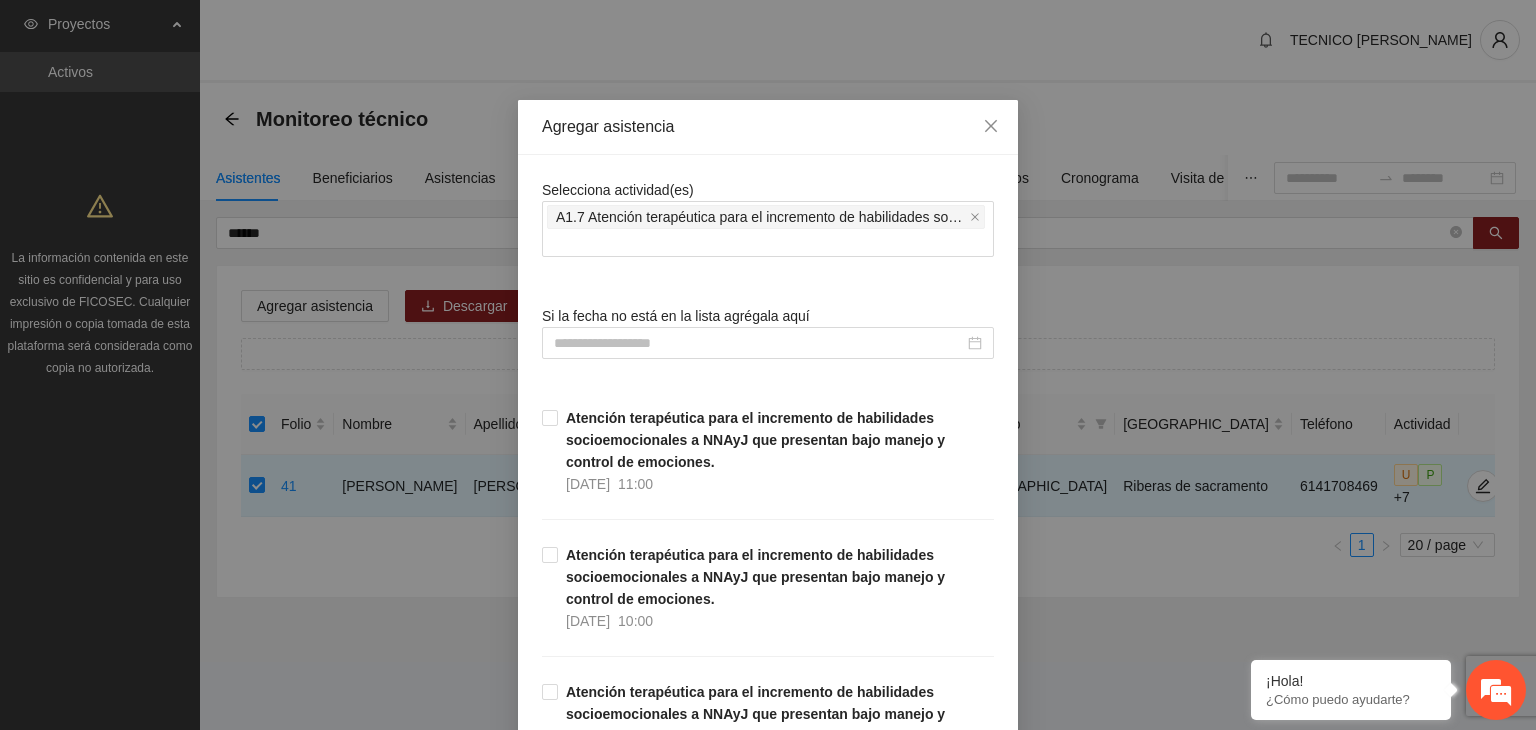 click on "Selecciona actividad(es) A1.7 Atención terapéutica para el incremento de habilidades socioemocionales a NNAyJ que presentan bajo manejo y control de emociones.   Si la fecha no está en la lista agrégala aquí Atención terapéutica para el incremento de habilidades socioemocionales a NNAyJ que presentan bajo manejo y control de emociones. [DATE] 11:00 Atención terapéutica para el incremento de habilidades socioemocionales a NNAyJ que presentan bajo manejo y control de emociones. [DATE] 10:00 Atención terapéutica para el incremento de habilidades socioemocionales a NNAyJ que presentan bajo manejo y control de emociones. [DATE] 09:00 Atención terapéutica para el incremento de habilidades socioemocionales a NNAyJ que presentan bajo manejo y control de emociones. [DATE] 18:00 Atención terapéutica para el incremento de habilidades socioemocionales a NNAyJ que presentan bajo manejo y control de emociones. [DATE] 17:00 [DATE] 11:00 [DATE] 10:00 [DATE] 11:00 11/07/2025" at bounding box center (768, 15387) 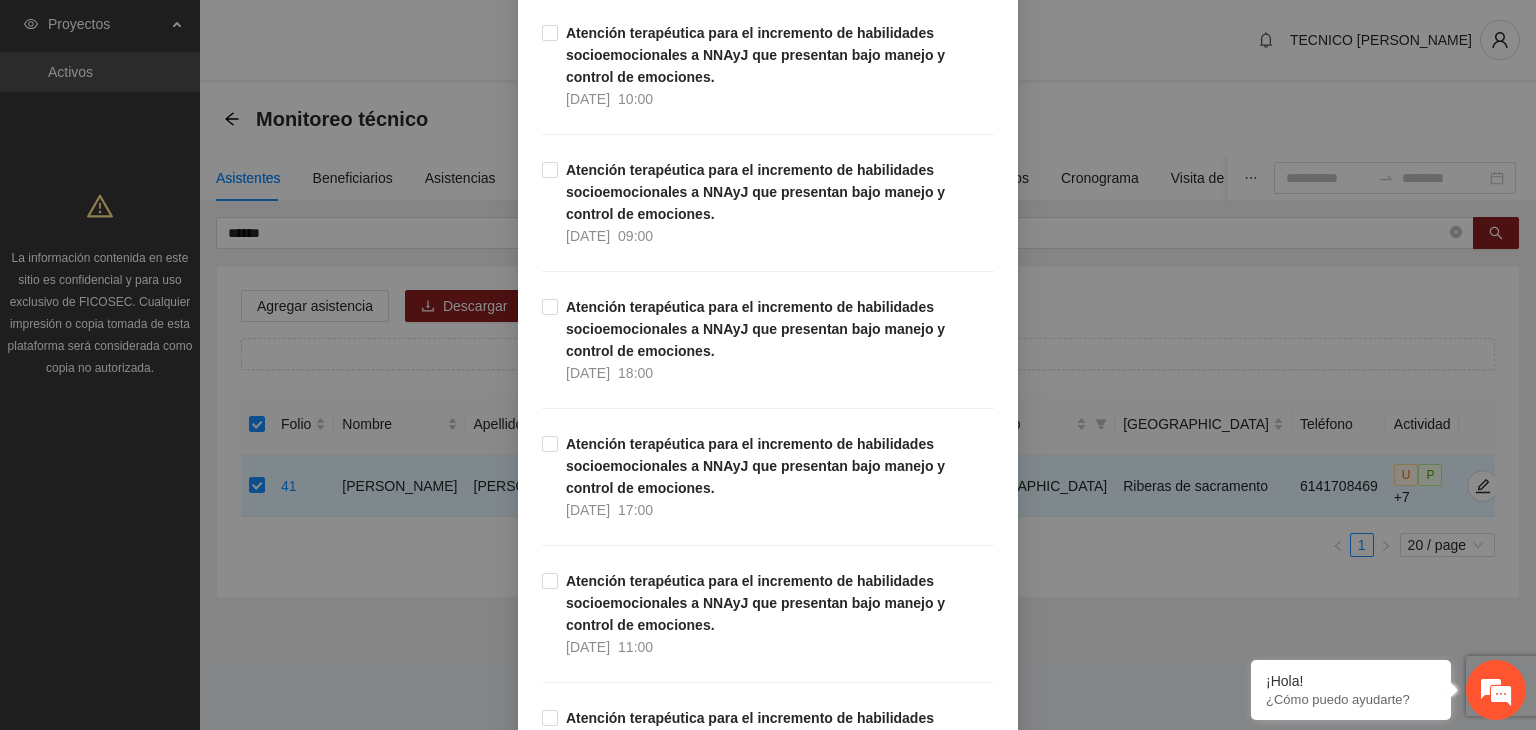 scroll, scrollTop: 557, scrollLeft: 0, axis: vertical 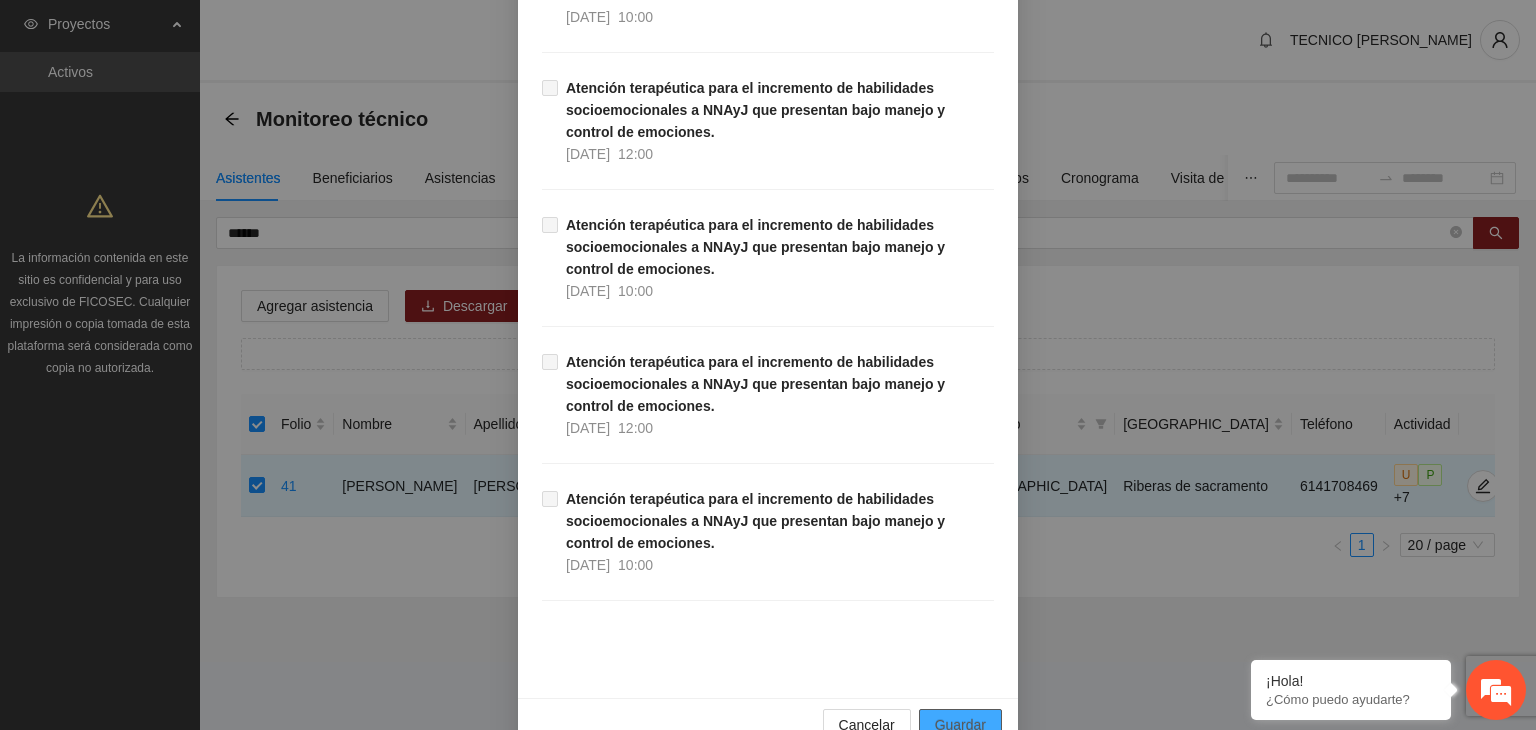 click on "Guardar" at bounding box center [960, 725] 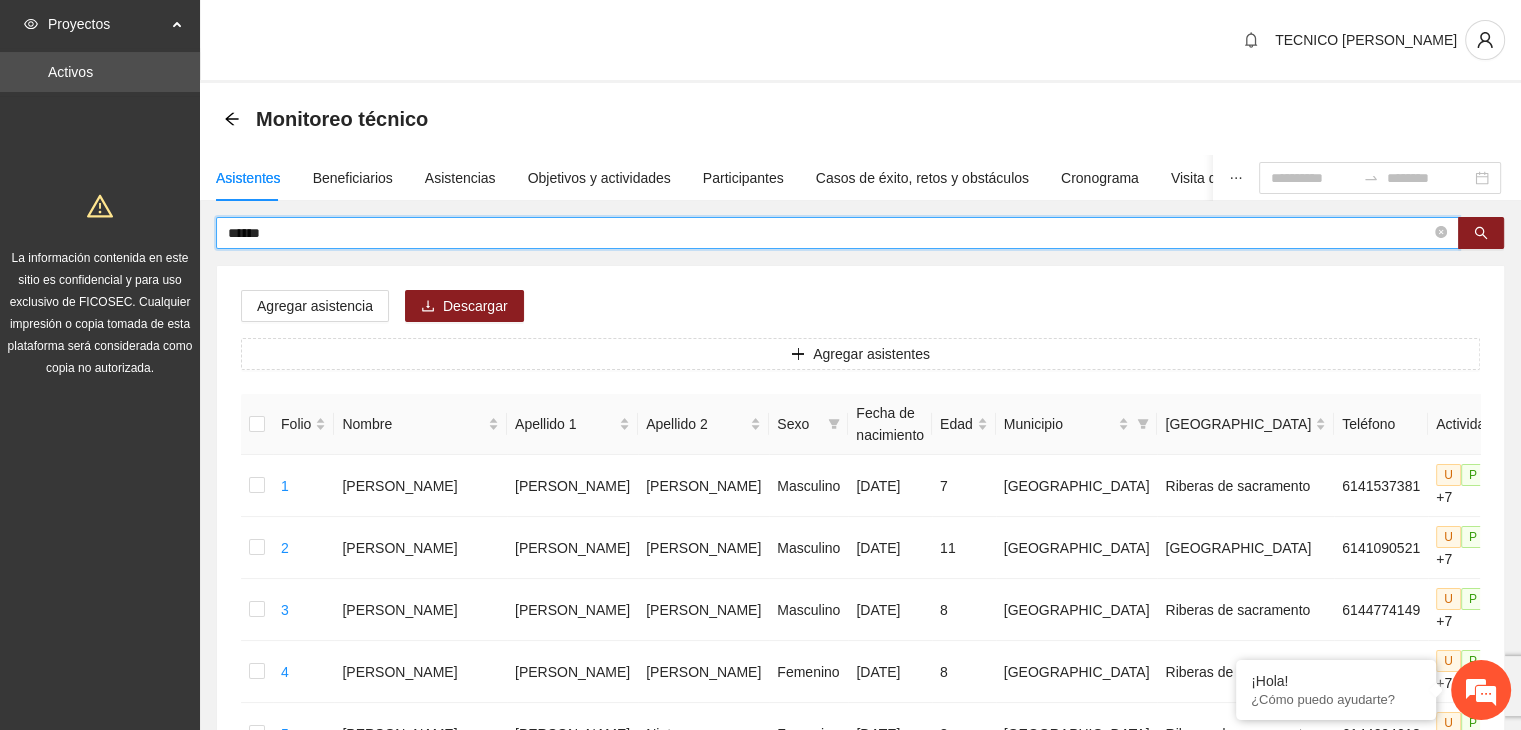 drag, startPoint x: 320, startPoint y: 238, endPoint x: 220, endPoint y: 240, distance: 100.02 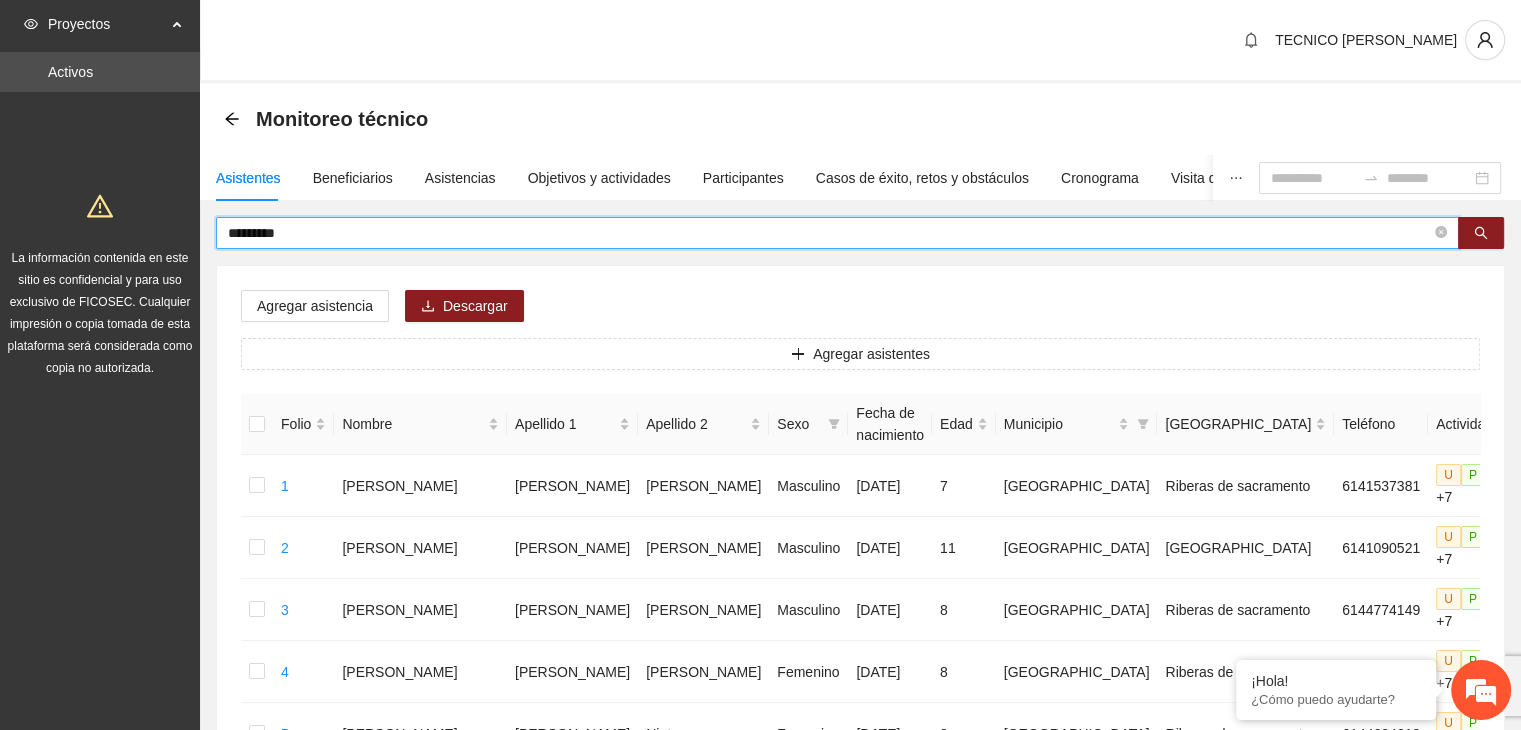type on "*********" 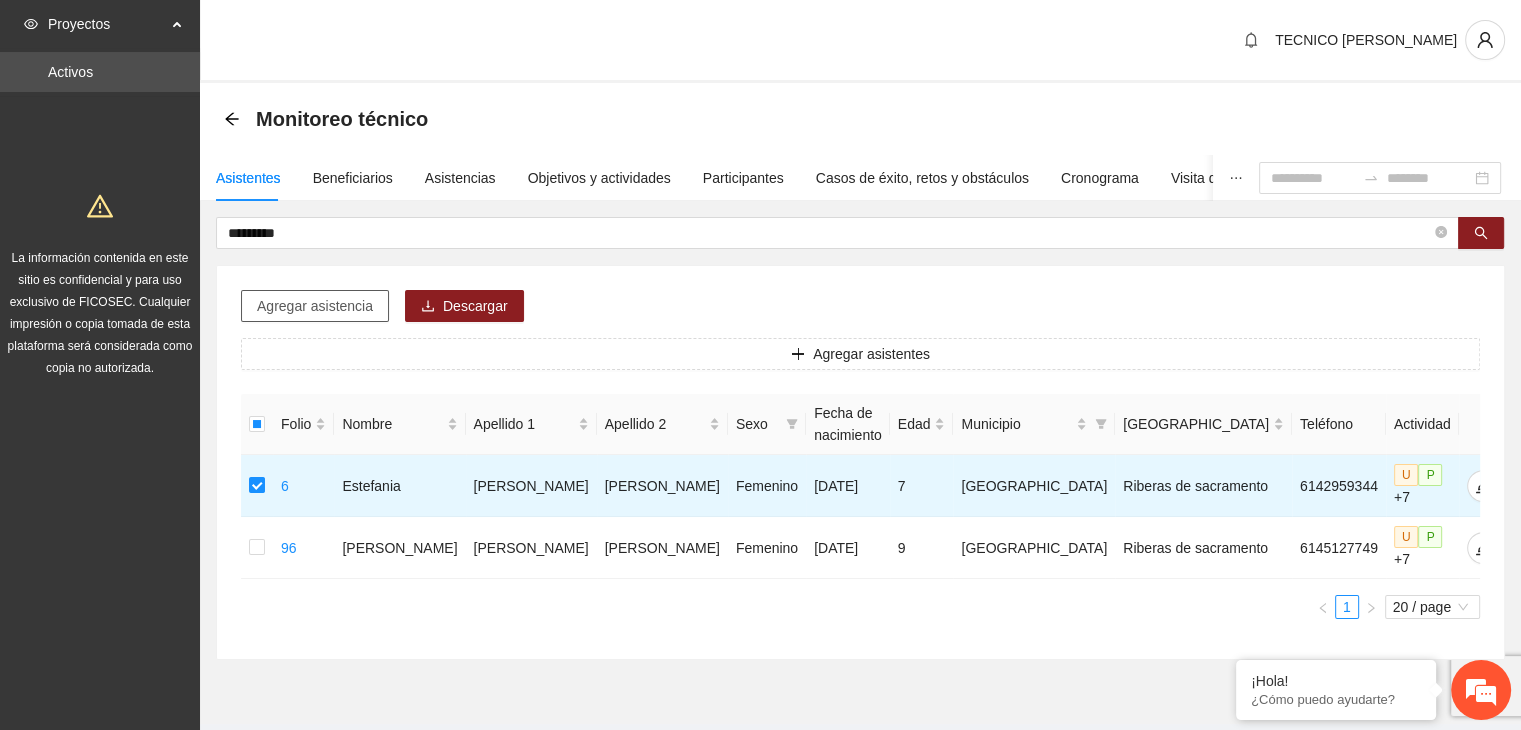 click on "Agregar asistencia" at bounding box center (315, 306) 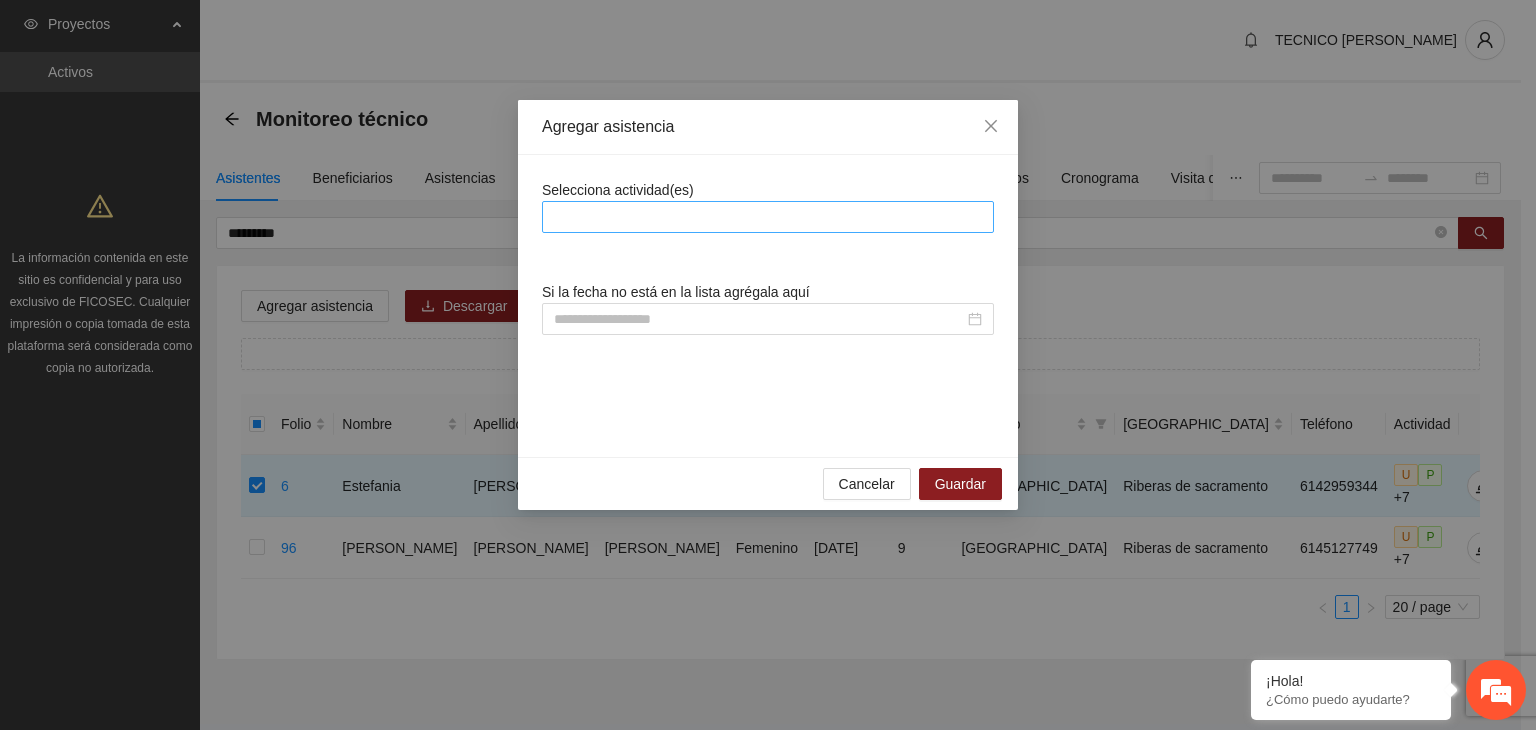 click at bounding box center (768, 217) 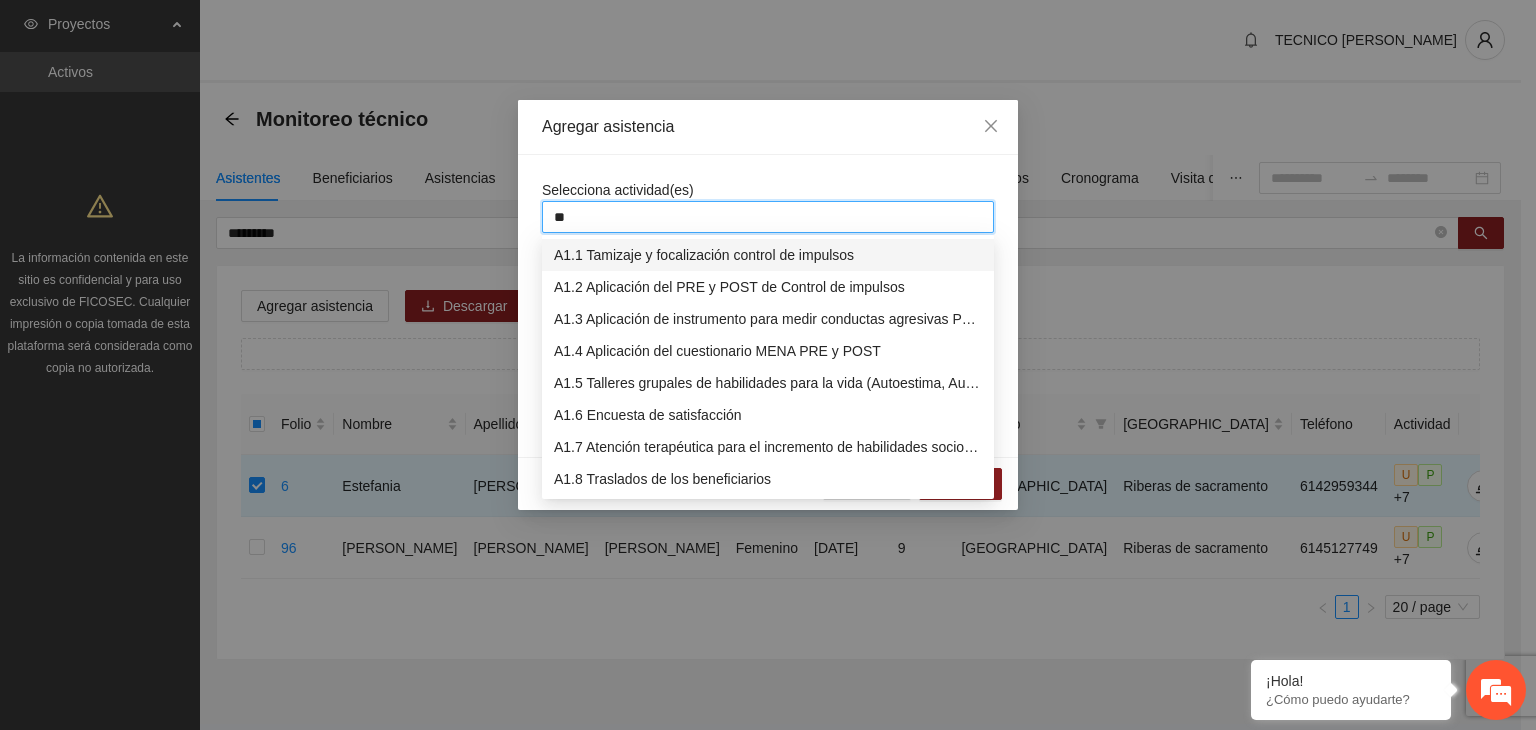 type on "***" 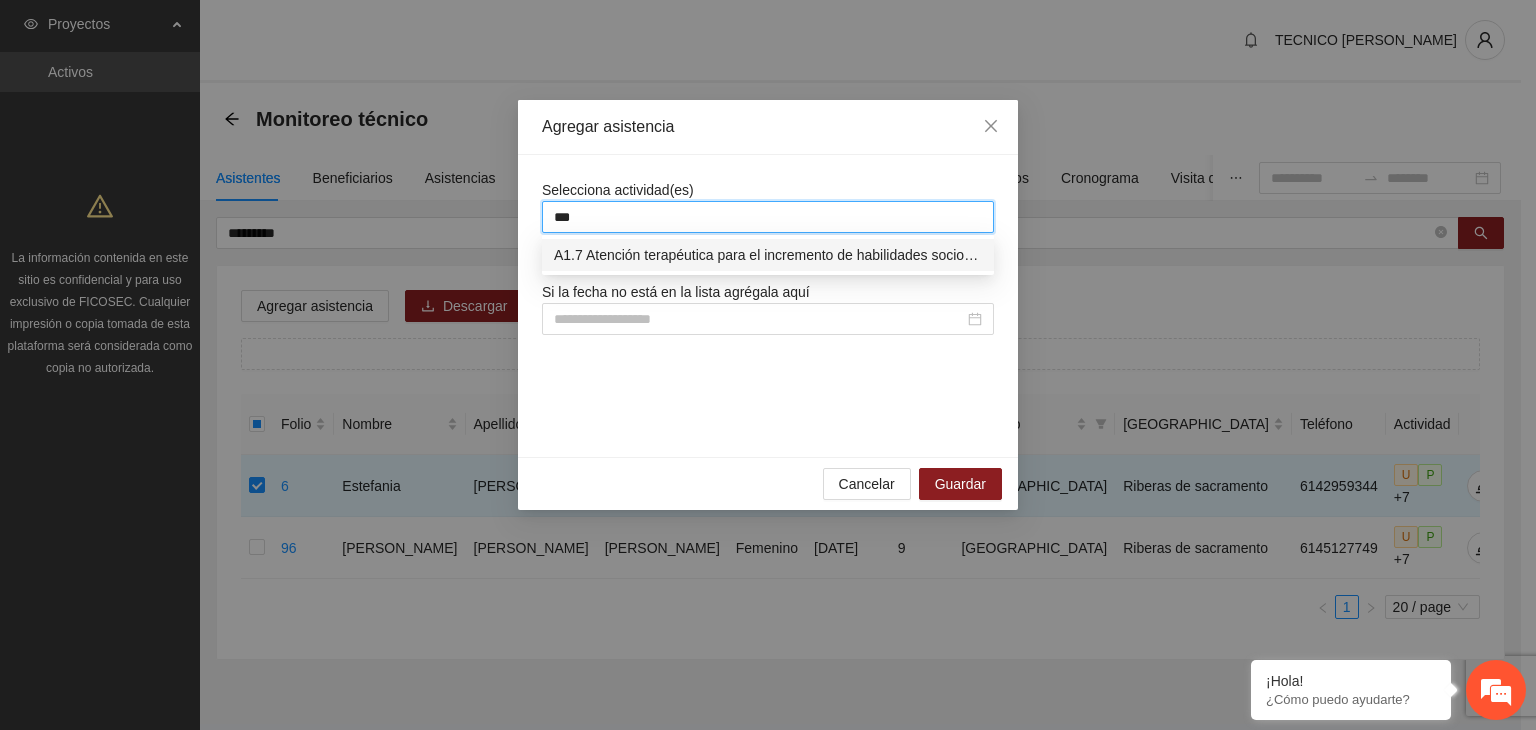 click on "A1.7 Atención terapéutica para el incremento de habilidades socioemocionales a NNAyJ que presentan bajo manejo y control de emociones." at bounding box center [768, 255] 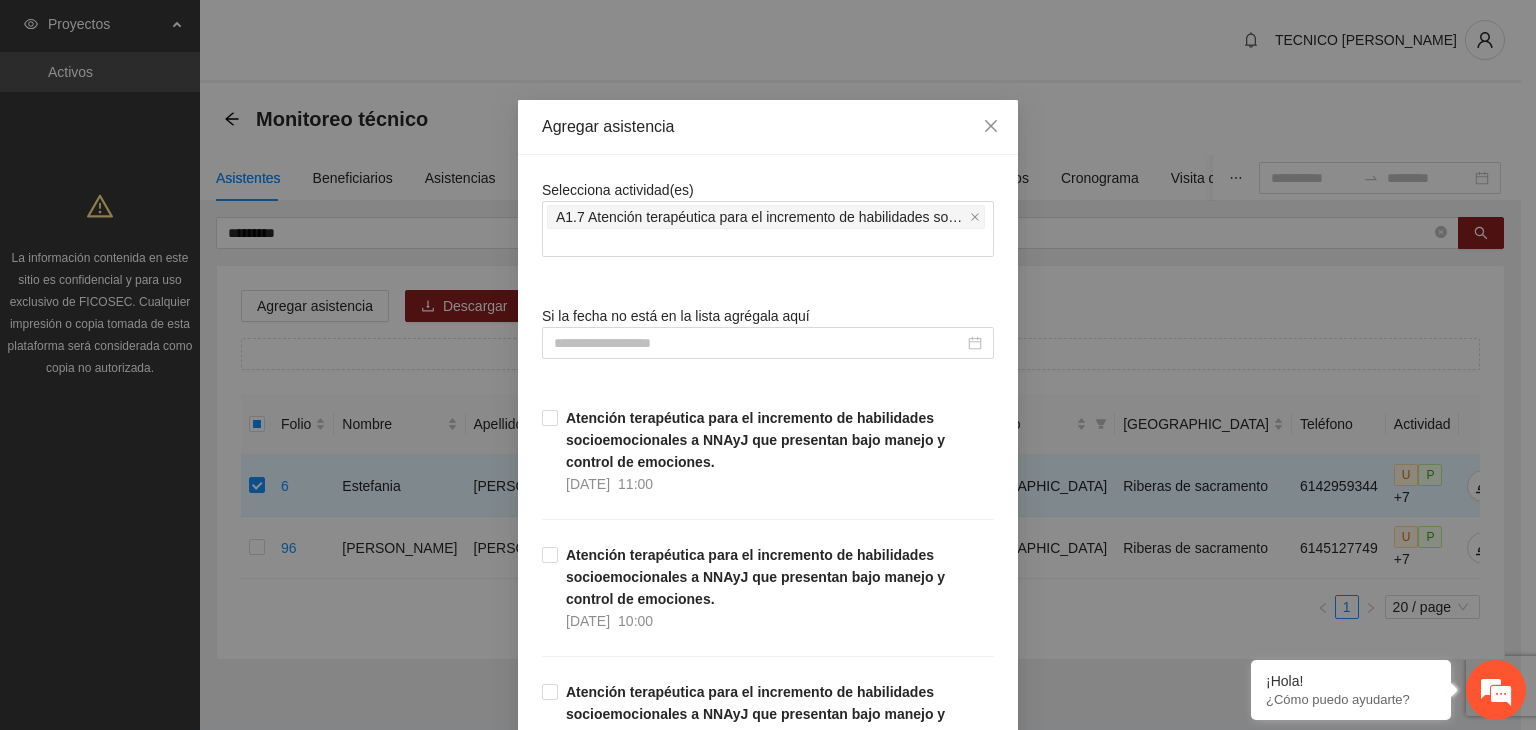 click on "Selecciona actividad(es) A1.7 Atención terapéutica para el incremento de habilidades socioemocionales a NNAyJ que presentan bajo manejo y control de emociones.   Si la fecha no está en la lista agrégala aquí Atención terapéutica para el incremento de habilidades socioemocionales a NNAyJ que presentan bajo manejo y control de emociones. [DATE] 11:00 Atención terapéutica para el incremento de habilidades socioemocionales a NNAyJ que presentan bajo manejo y control de emociones. [DATE] 10:00 Atención terapéutica para el incremento de habilidades socioemocionales a NNAyJ que presentan bajo manejo y control de emociones. [DATE] 09:00 Atención terapéutica para el incremento de habilidades socioemocionales a NNAyJ que presentan bajo manejo y control de emociones. [DATE] 18:00 Atención terapéutica para el incremento de habilidades socioemocionales a NNAyJ que presentan bajo manejo y control de emociones. [DATE] 17:00 [DATE] 11:00 [DATE] 10:00 [DATE] 11:00 11/07/2025" at bounding box center (768, 15387) 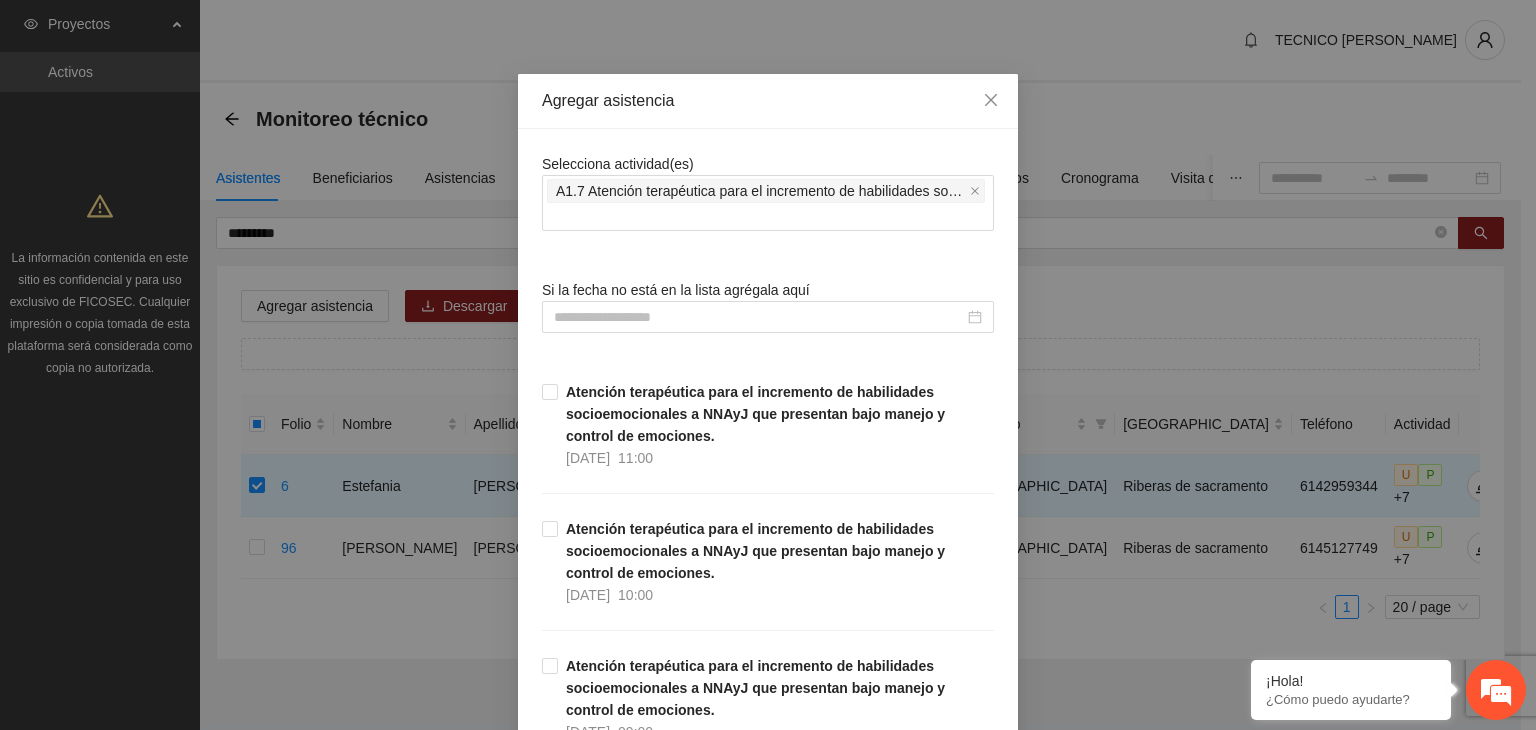 scroll, scrollTop: 97, scrollLeft: 0, axis: vertical 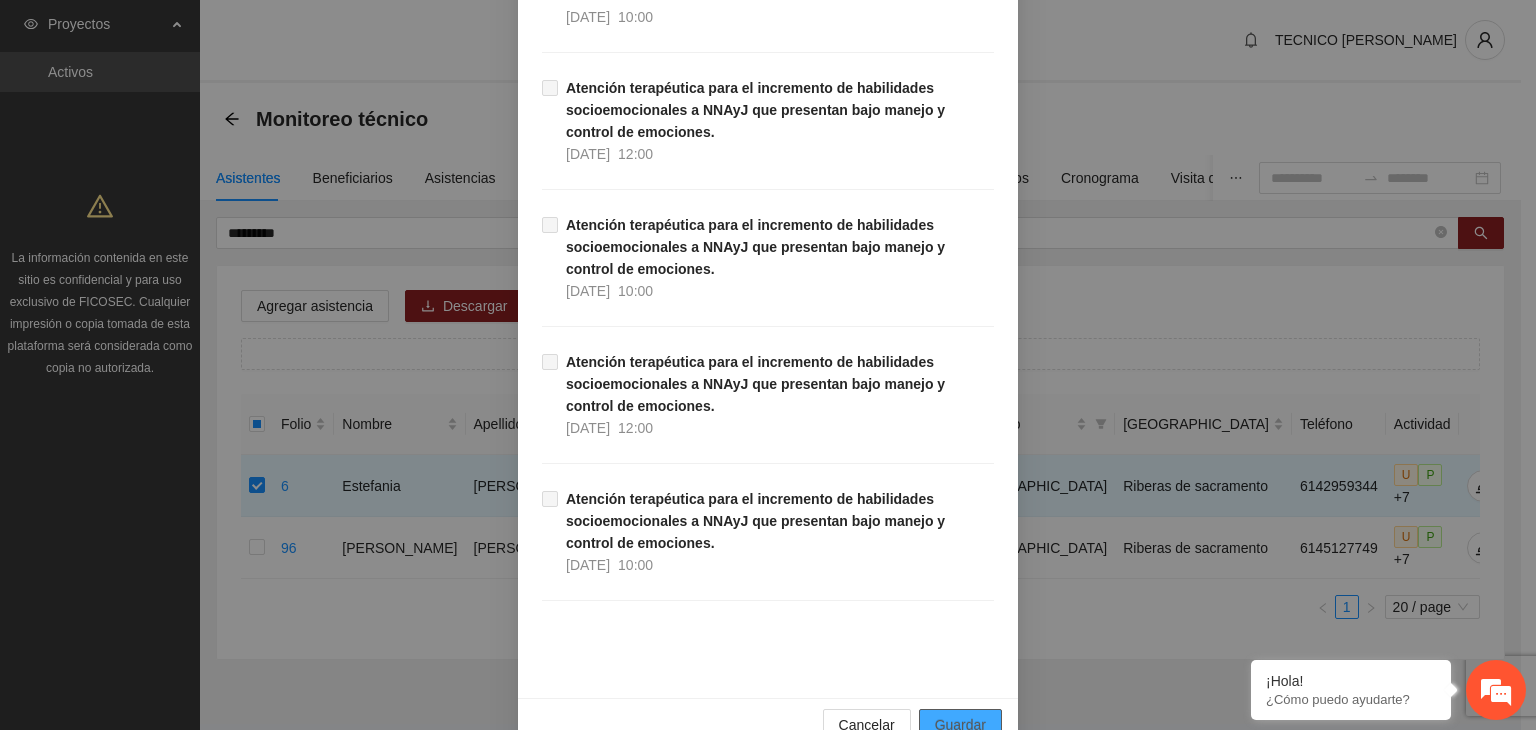 click on "Guardar" at bounding box center [960, 725] 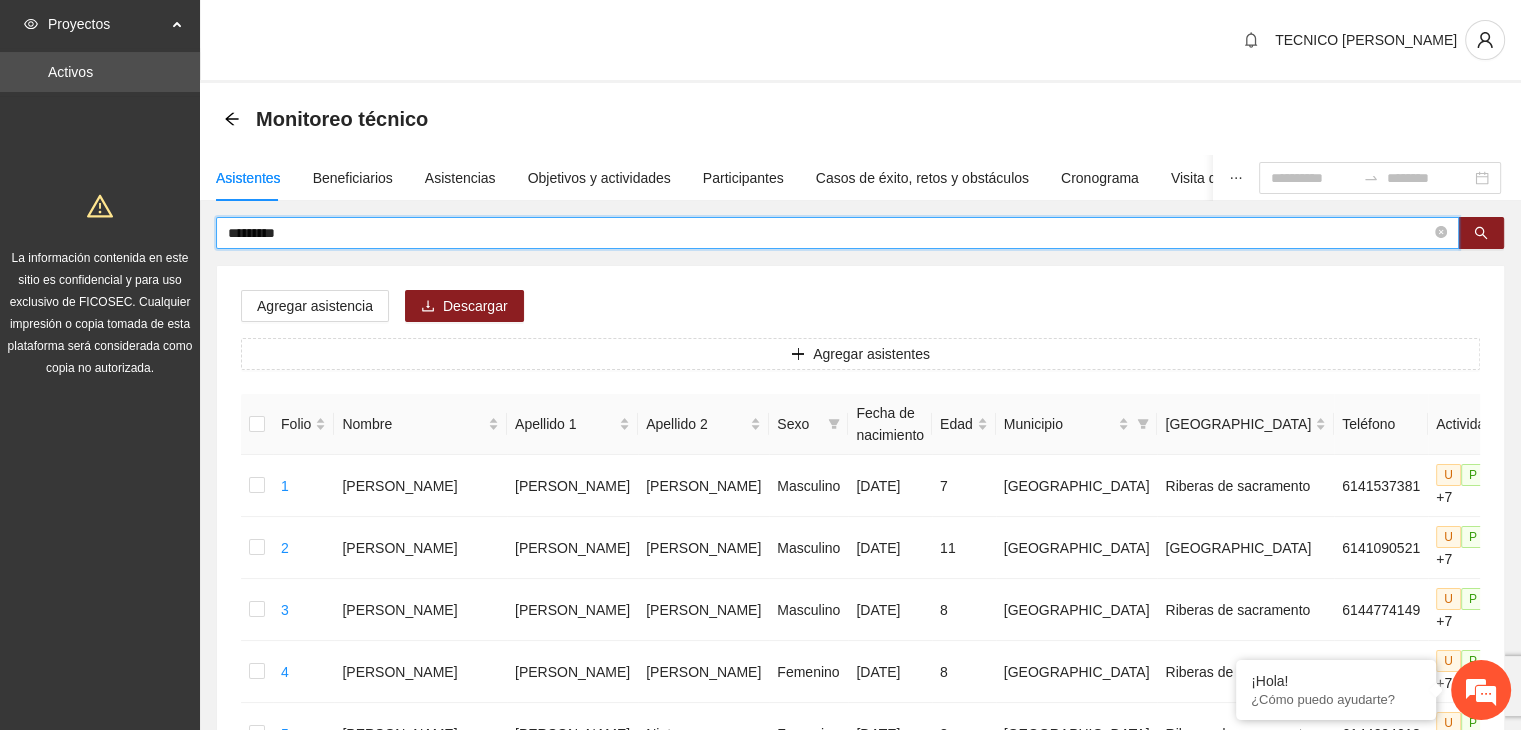 drag, startPoint x: 560, startPoint y: 233, endPoint x: 204, endPoint y: 237, distance: 356.02246 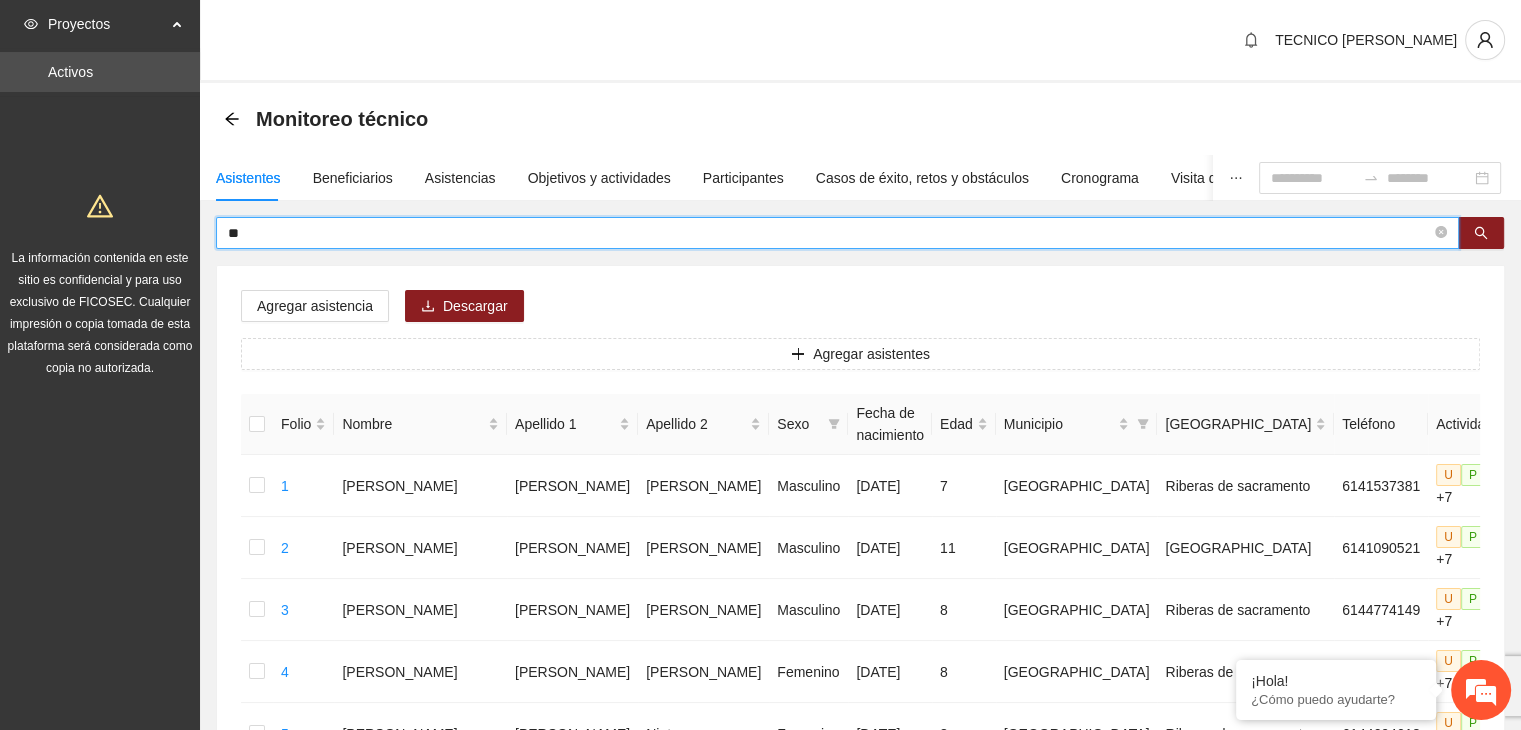 type on "*" 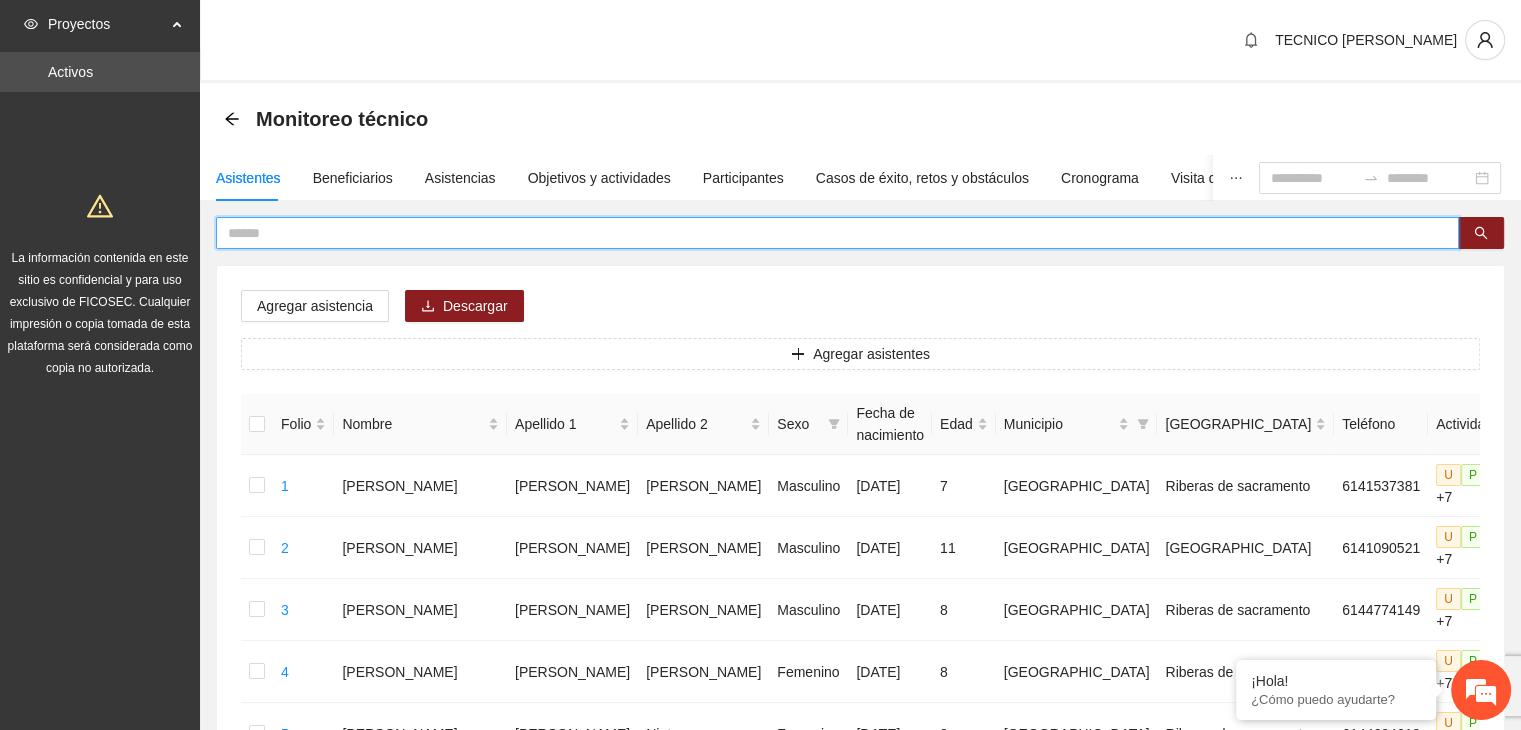 type on "*" 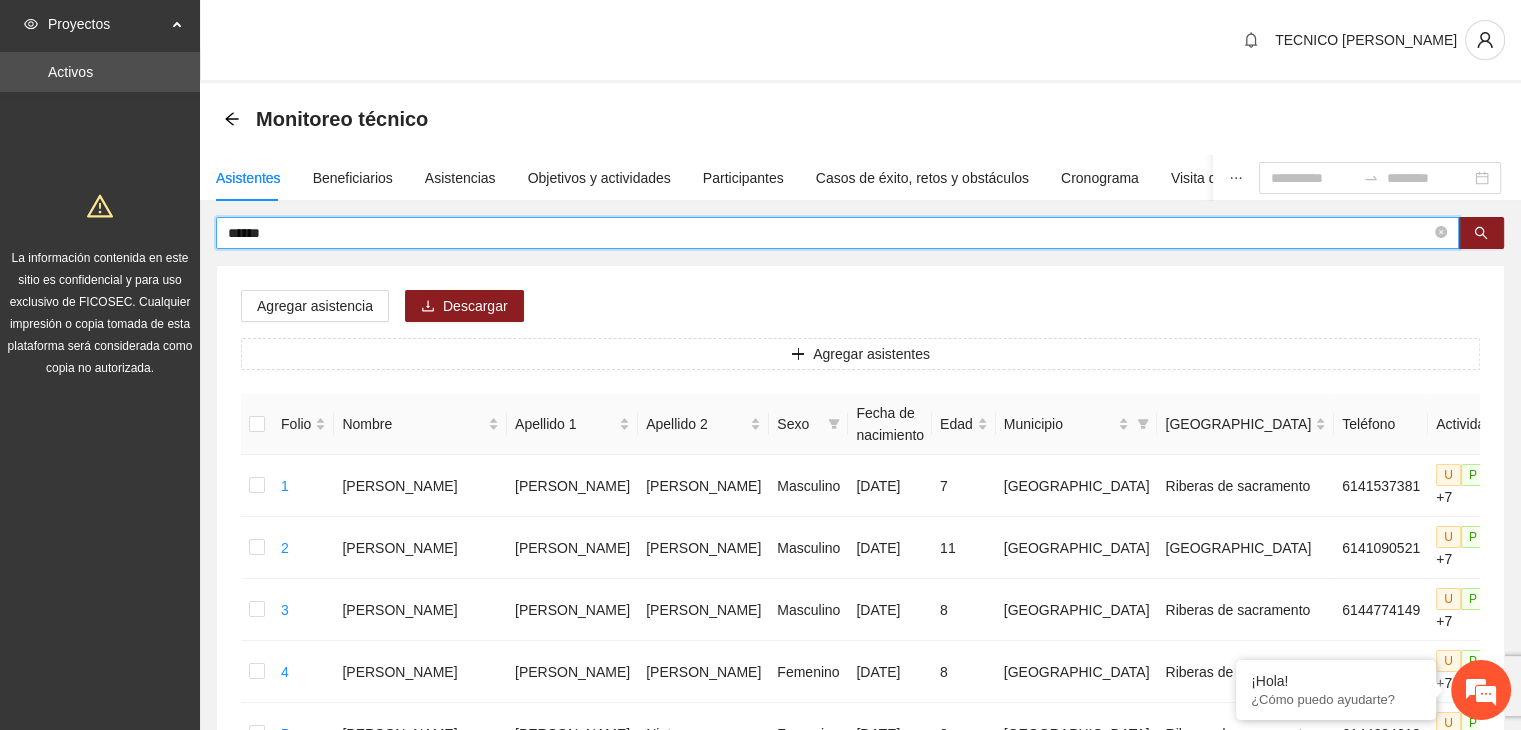 type on "******" 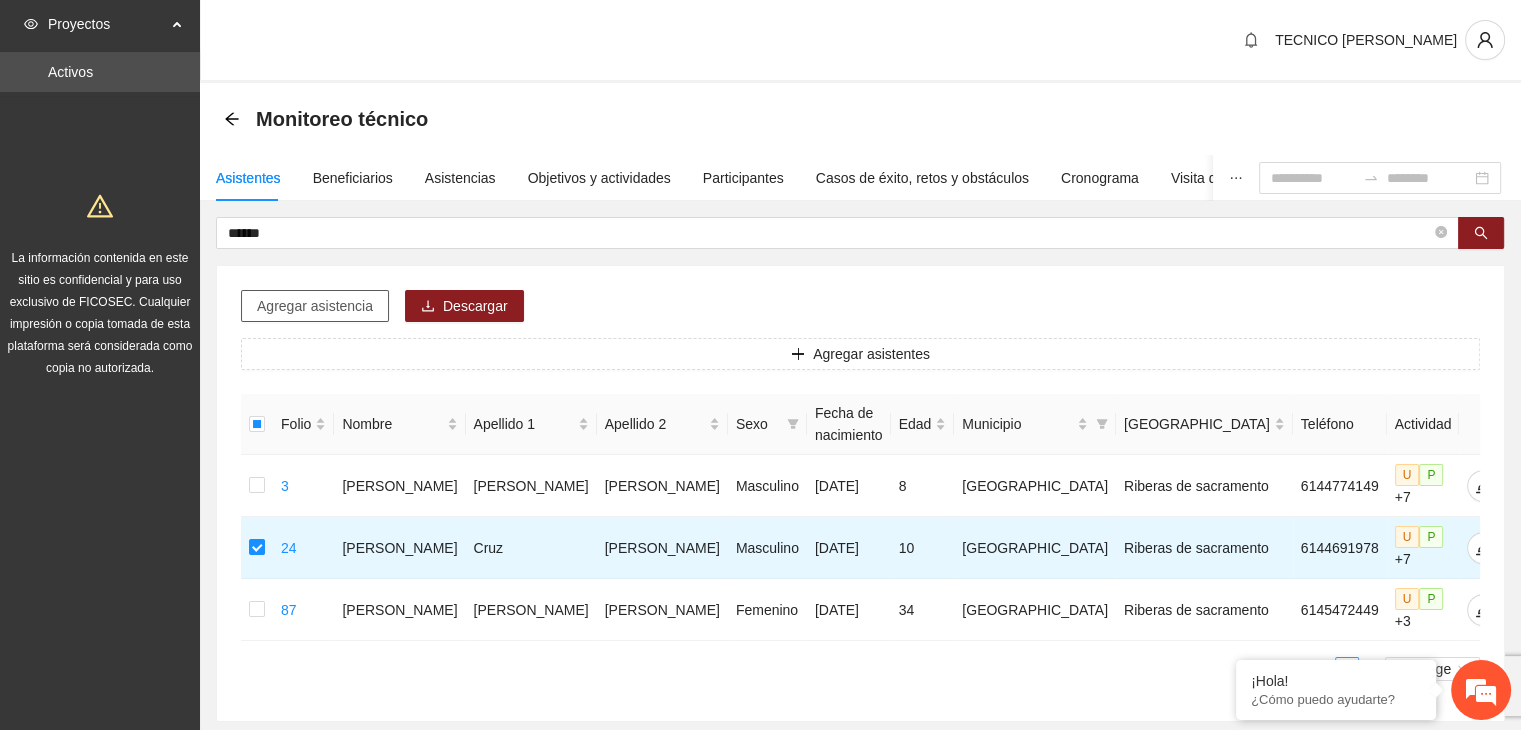 click on "Agregar asistencia" at bounding box center (315, 306) 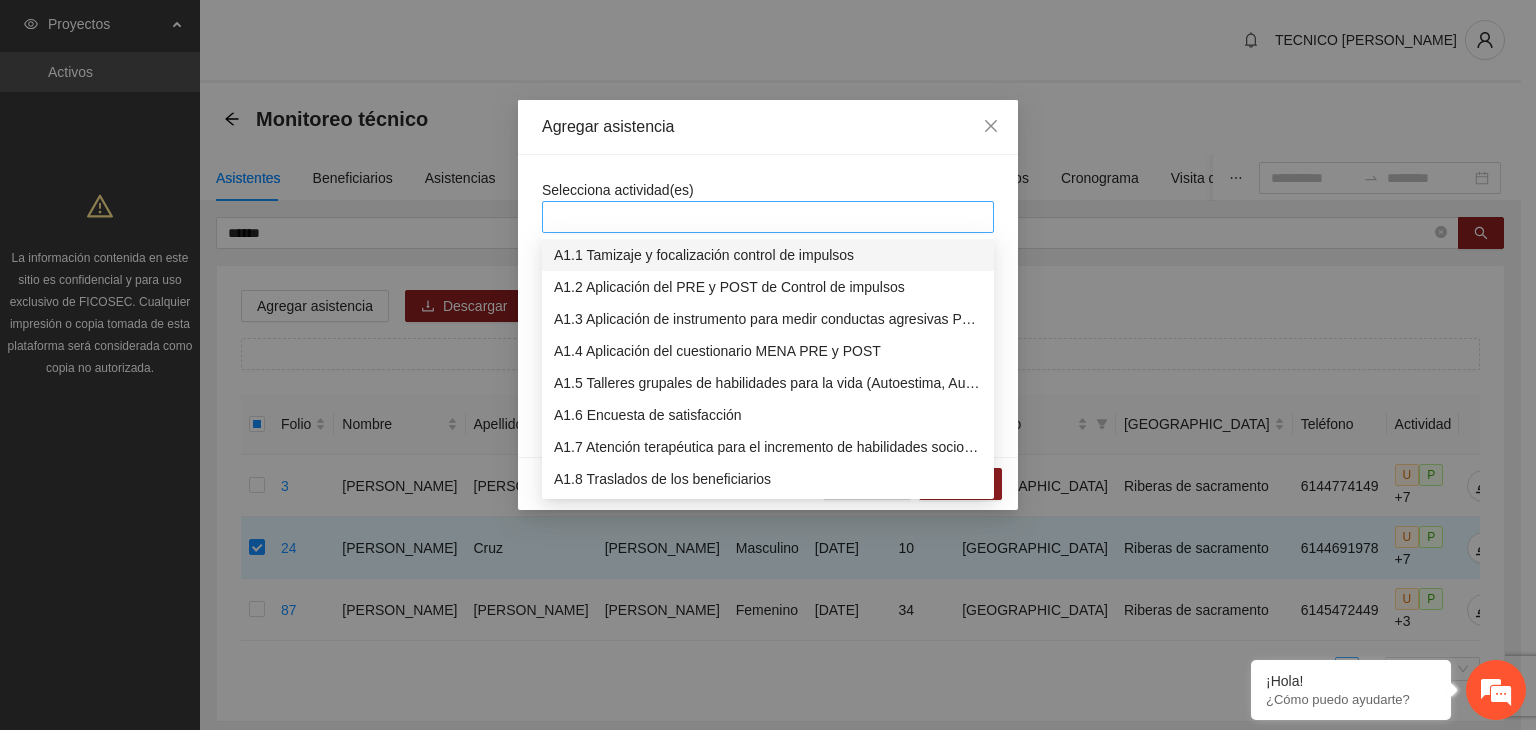 click at bounding box center [768, 217] 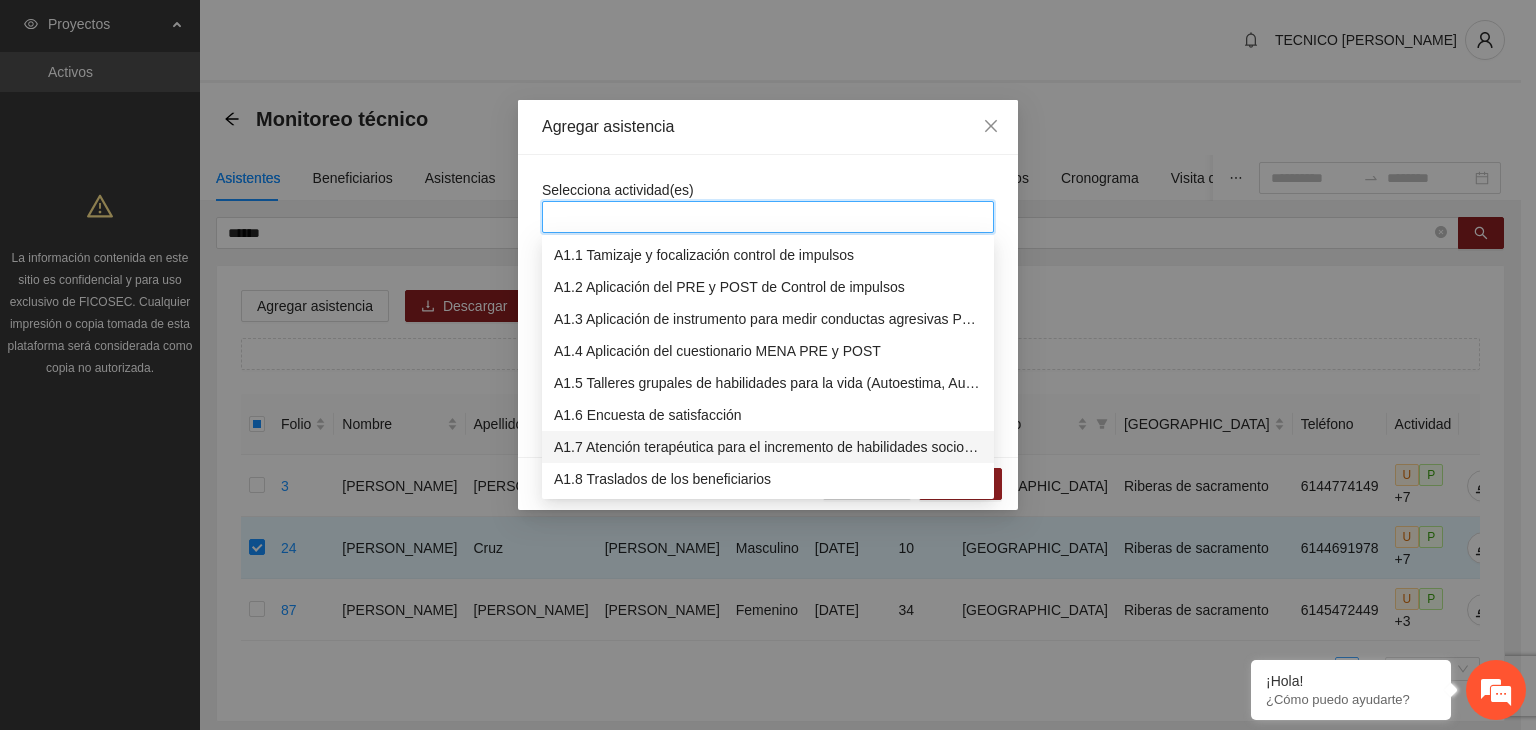 click on "A1.7 Atención terapéutica para el incremento de habilidades socioemocionales a NNAyJ que presentan bajo manejo y control de emociones." at bounding box center [768, 447] 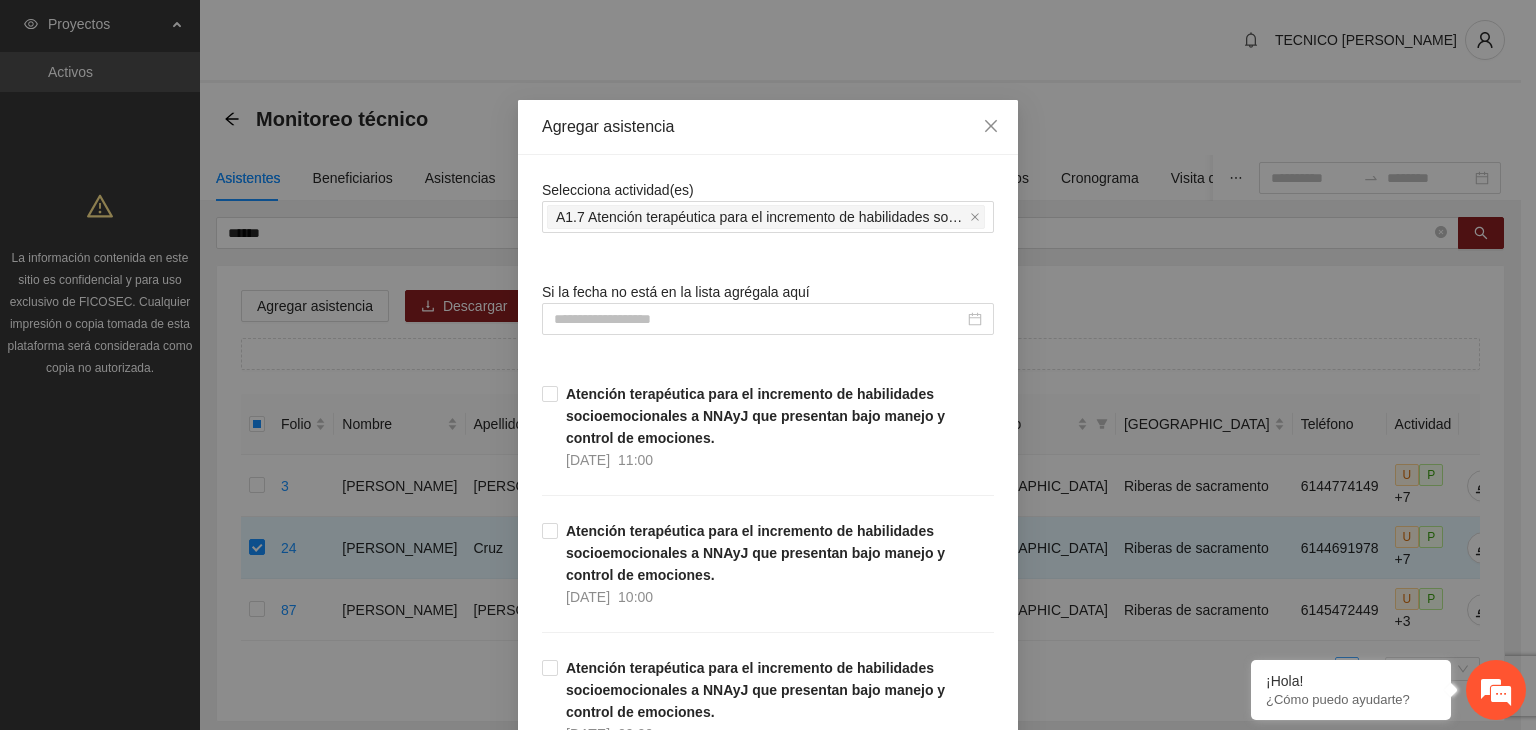 click on "Agregar asistencia" at bounding box center [768, 127] 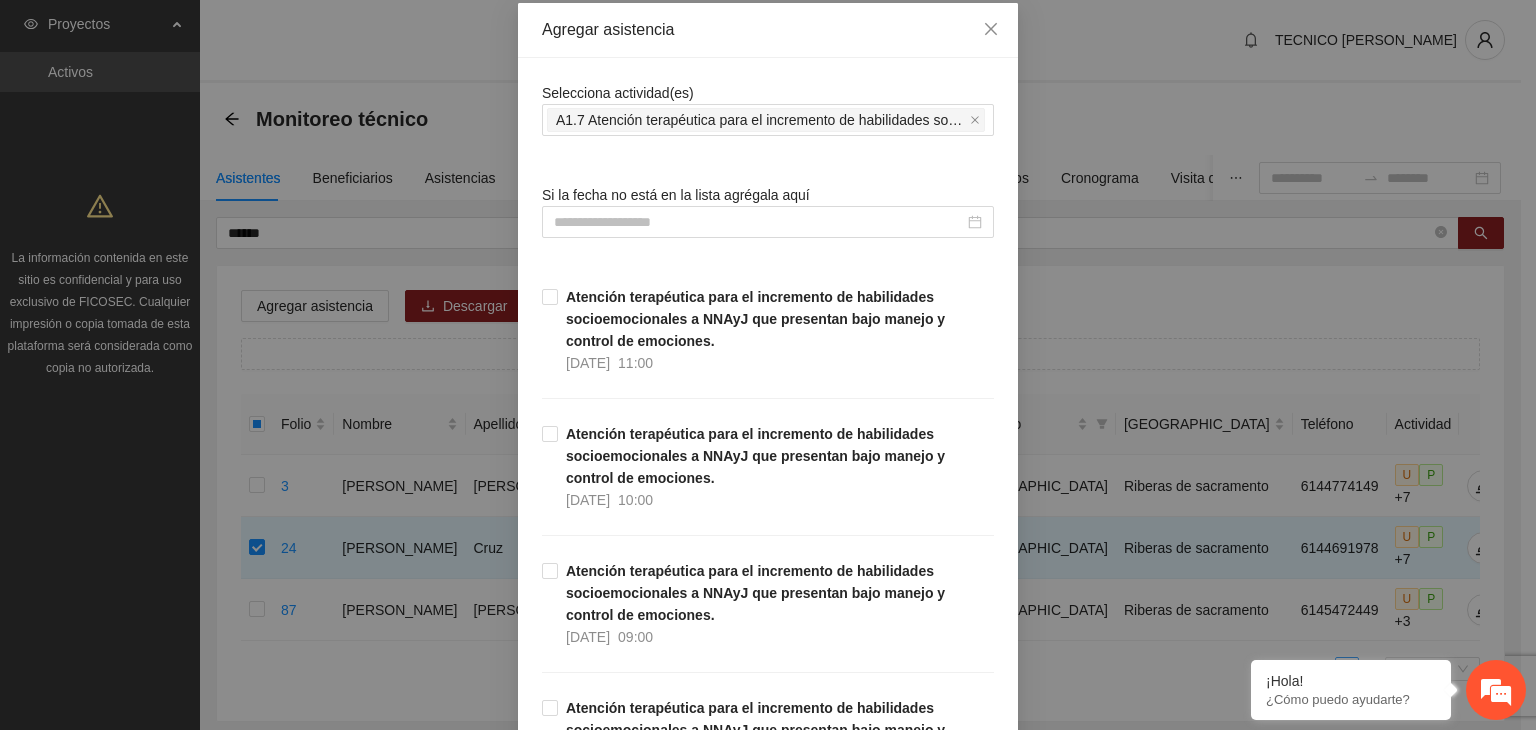 scroll, scrollTop: 168, scrollLeft: 0, axis: vertical 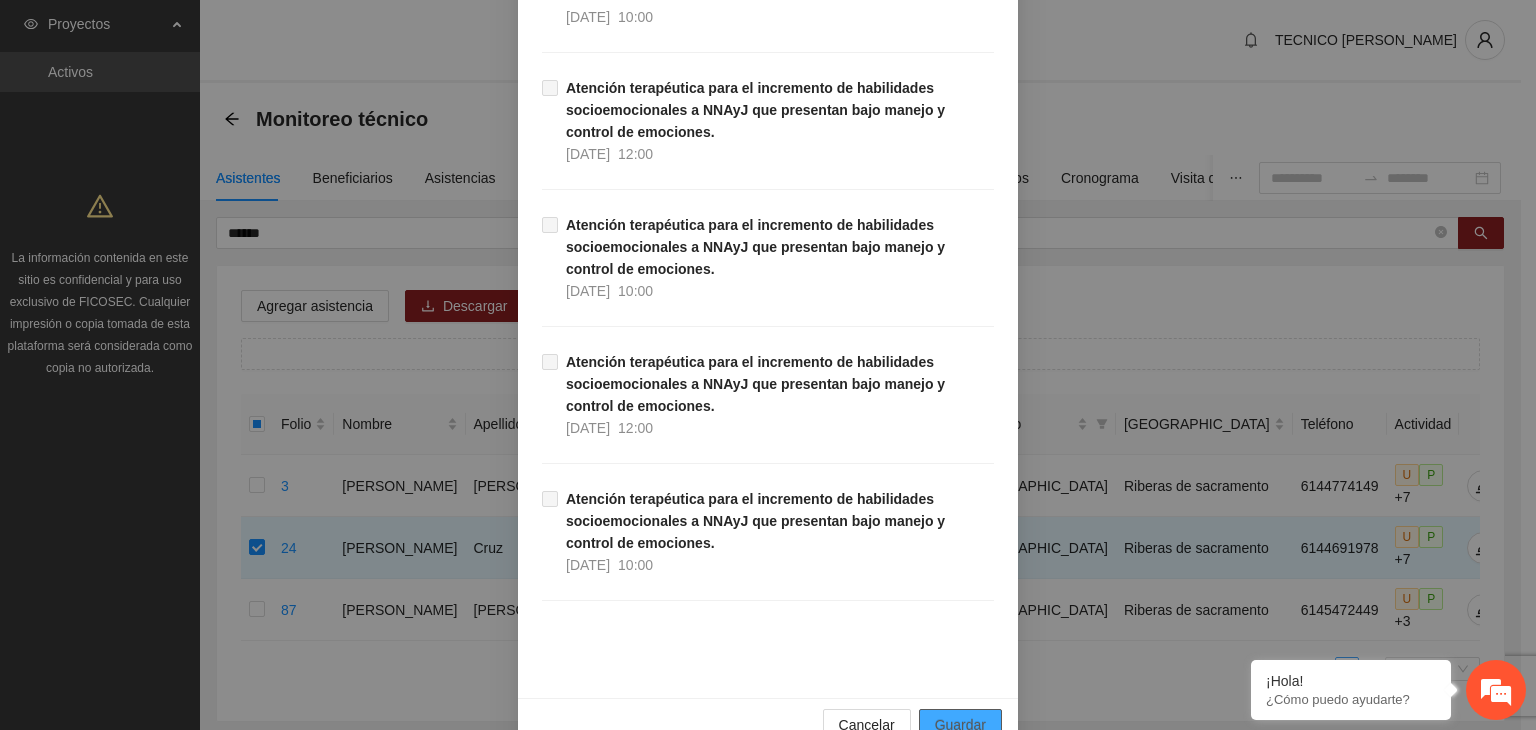click on "Guardar" at bounding box center (960, 725) 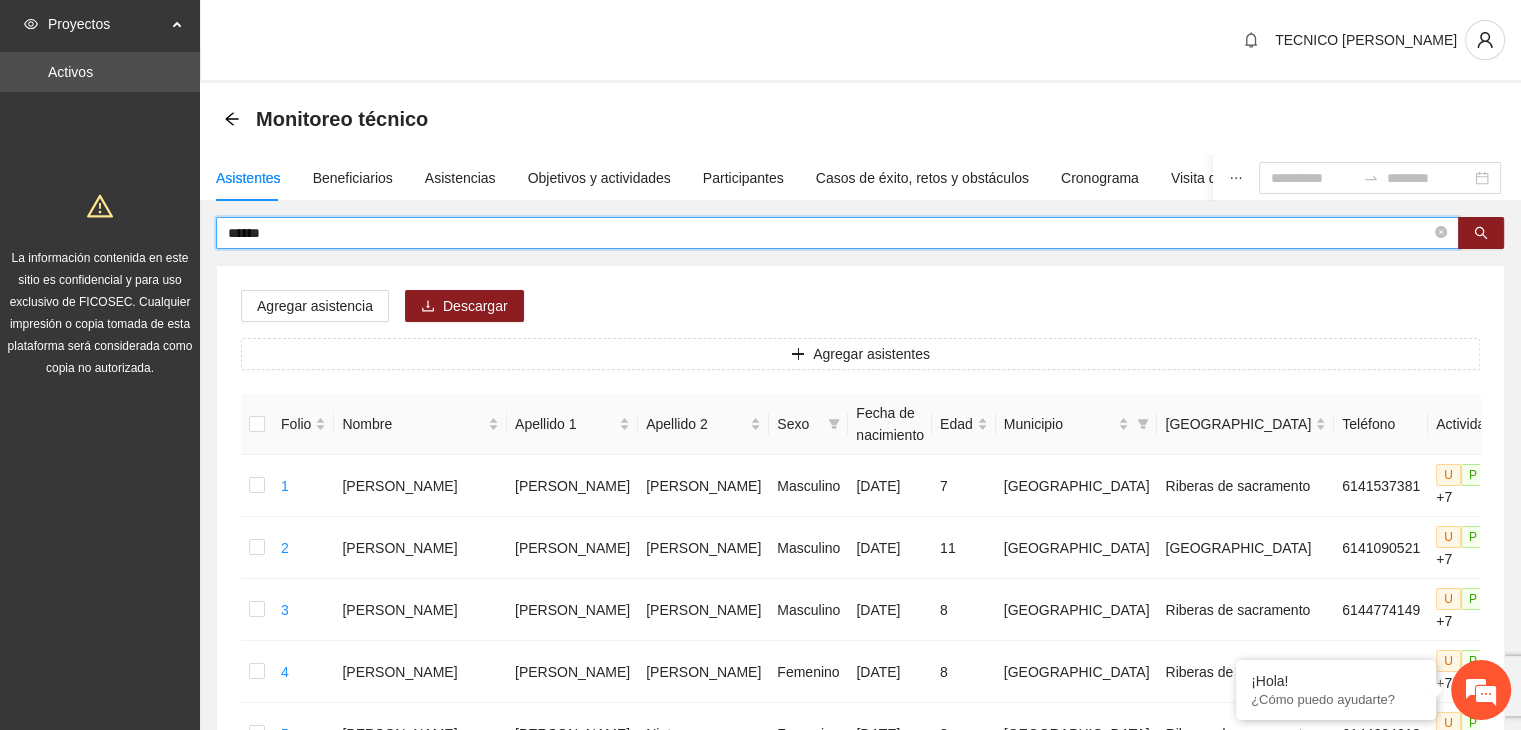 click on "******" at bounding box center (829, 233) 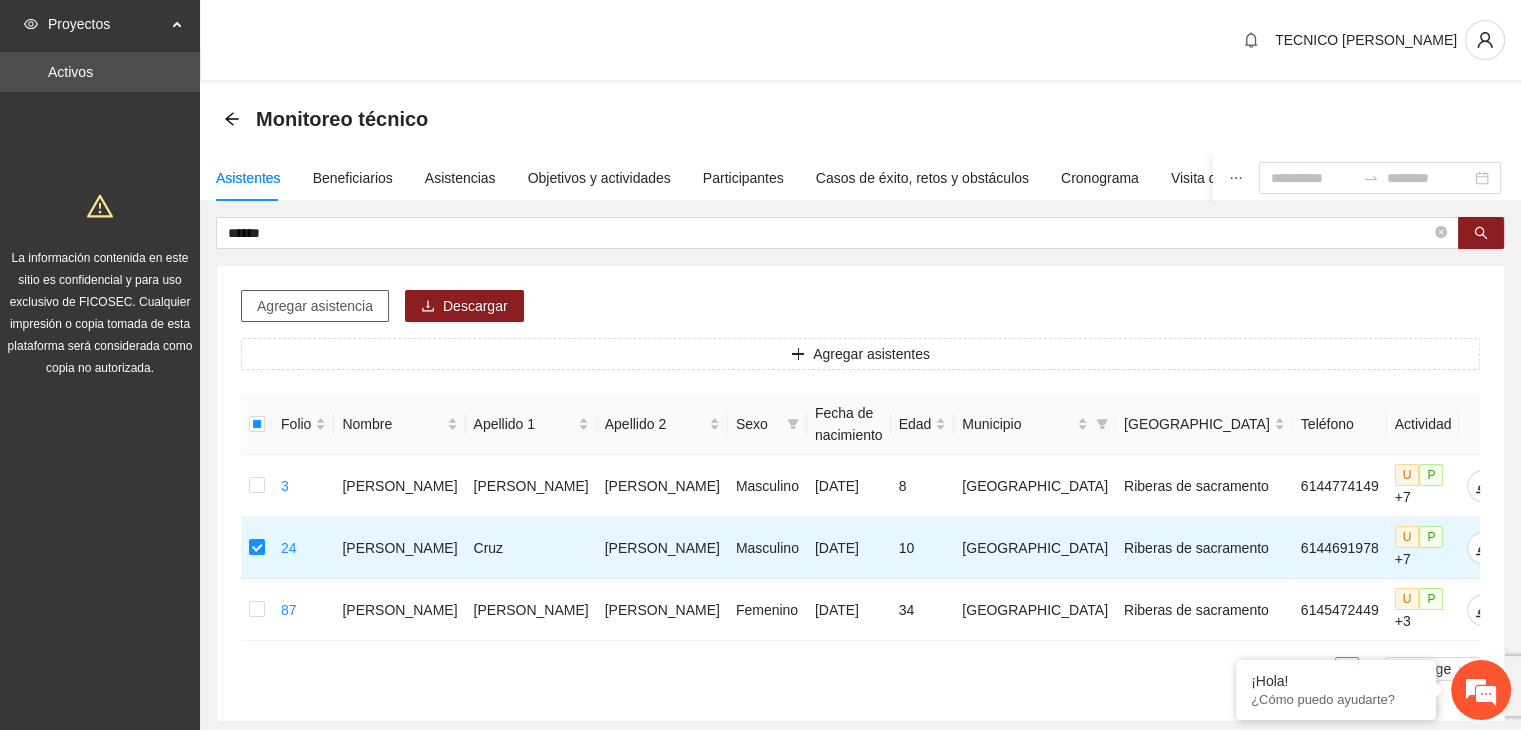 click on "Agregar asistencia" at bounding box center (315, 306) 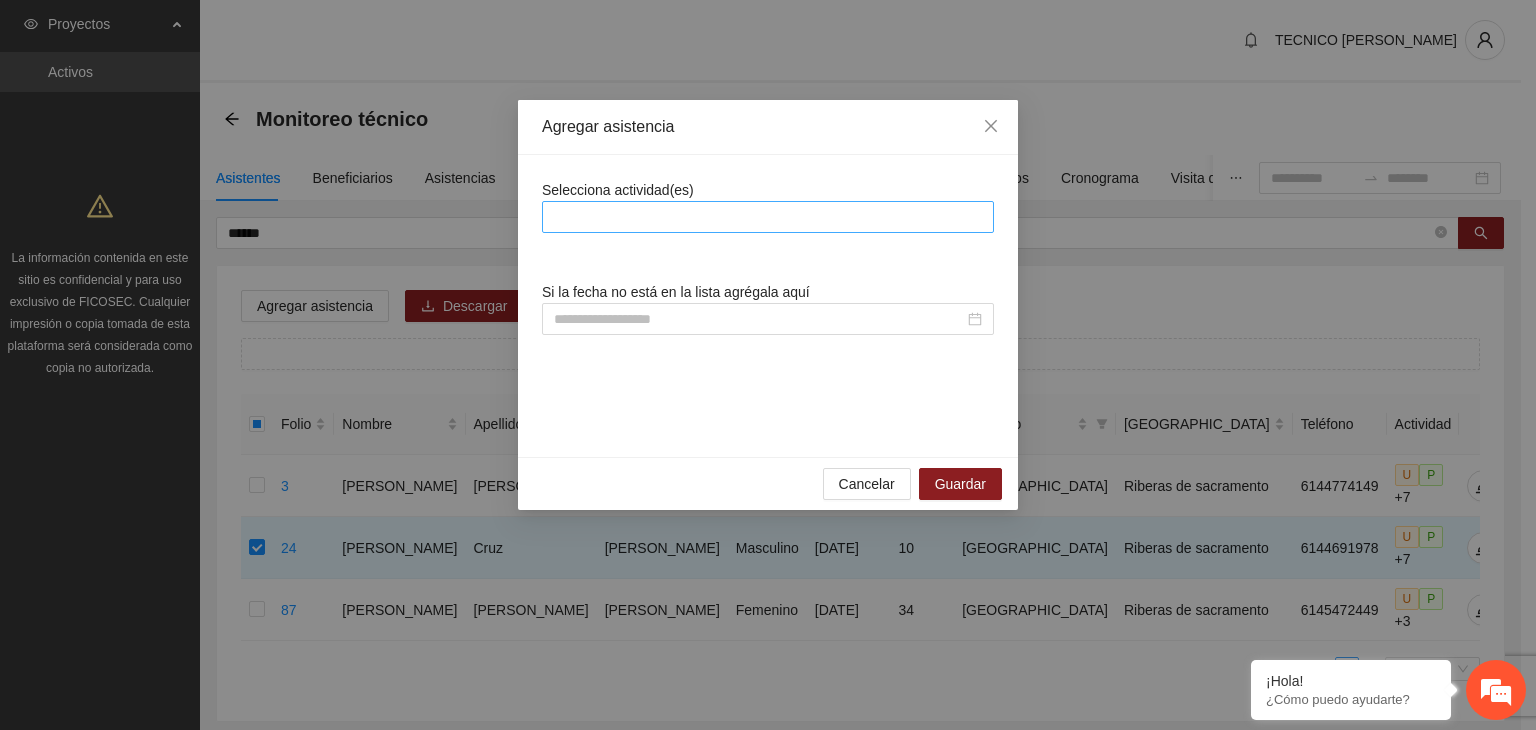 click at bounding box center [768, 217] 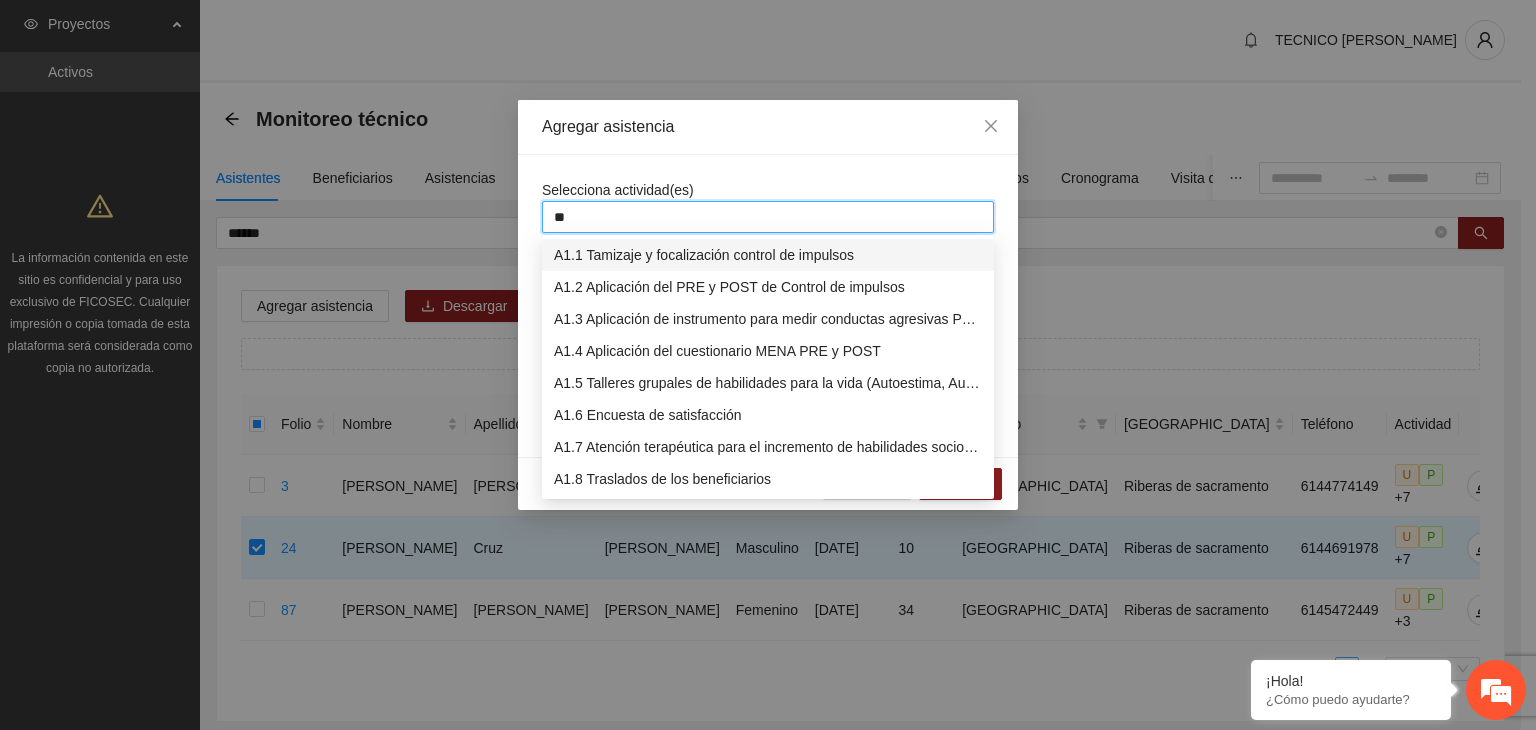 type on "***" 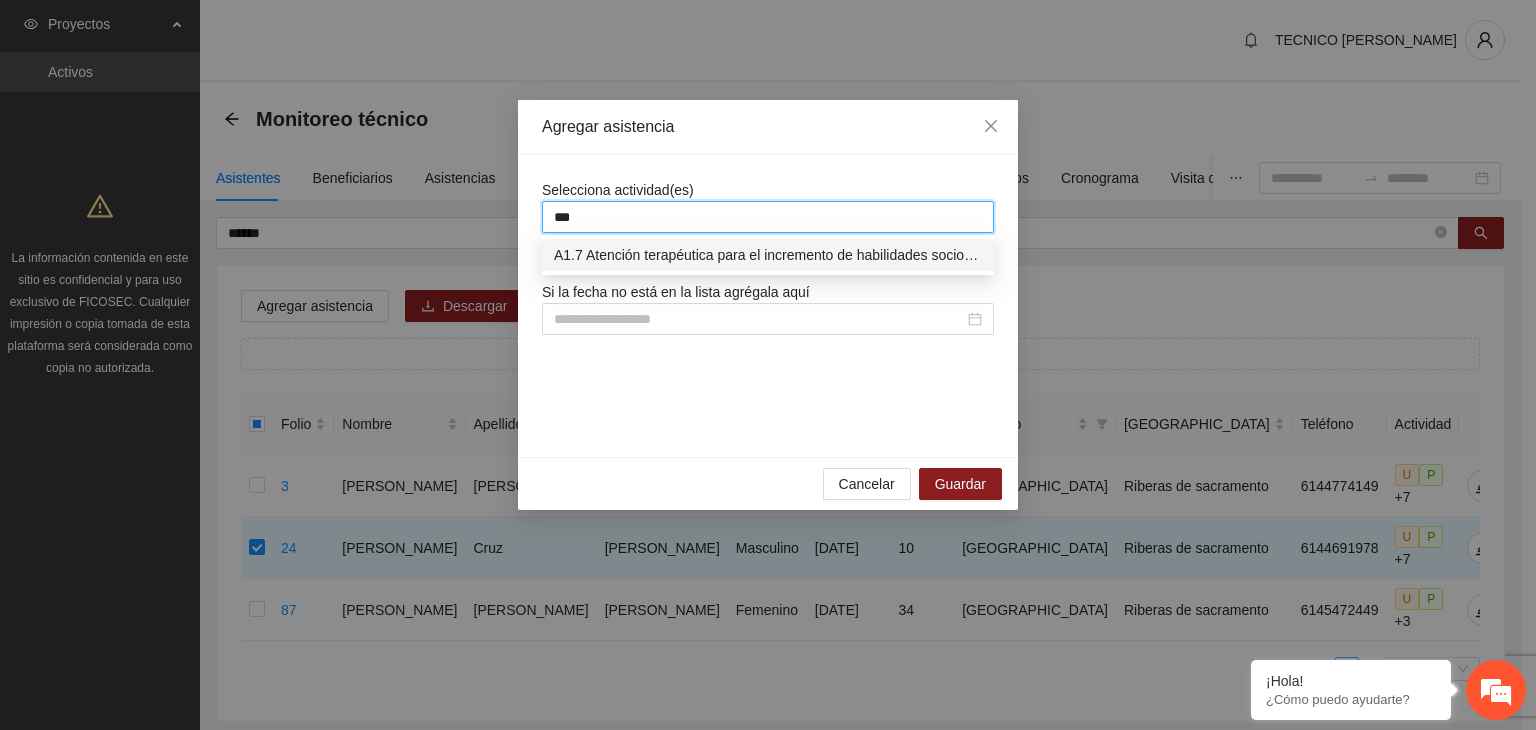 click on "A1.7 Atención terapéutica para el incremento de habilidades socioemocionales a NNAyJ que presentan bajo manejo y control de emociones." at bounding box center [768, 255] 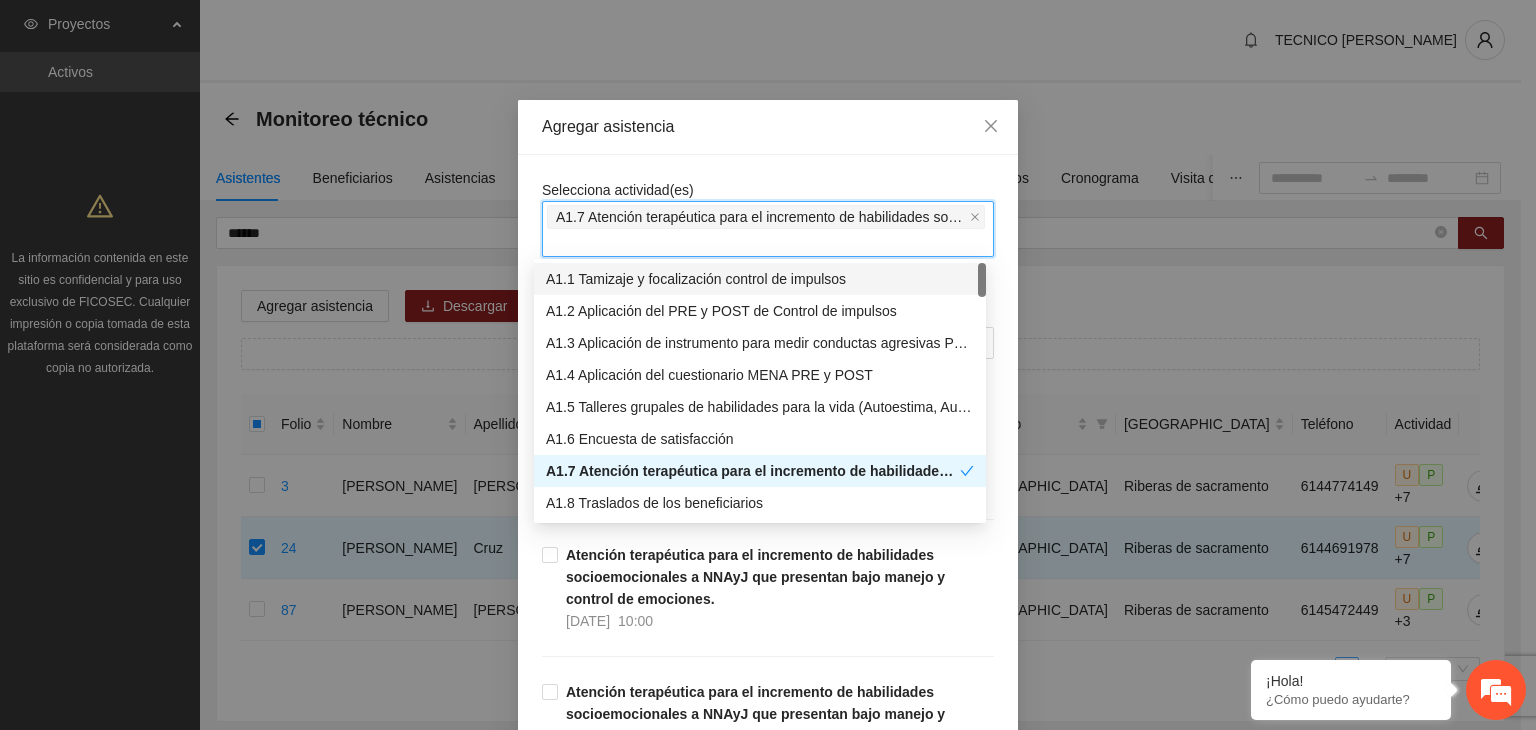 click on "Agregar asistencia" at bounding box center (768, 127) 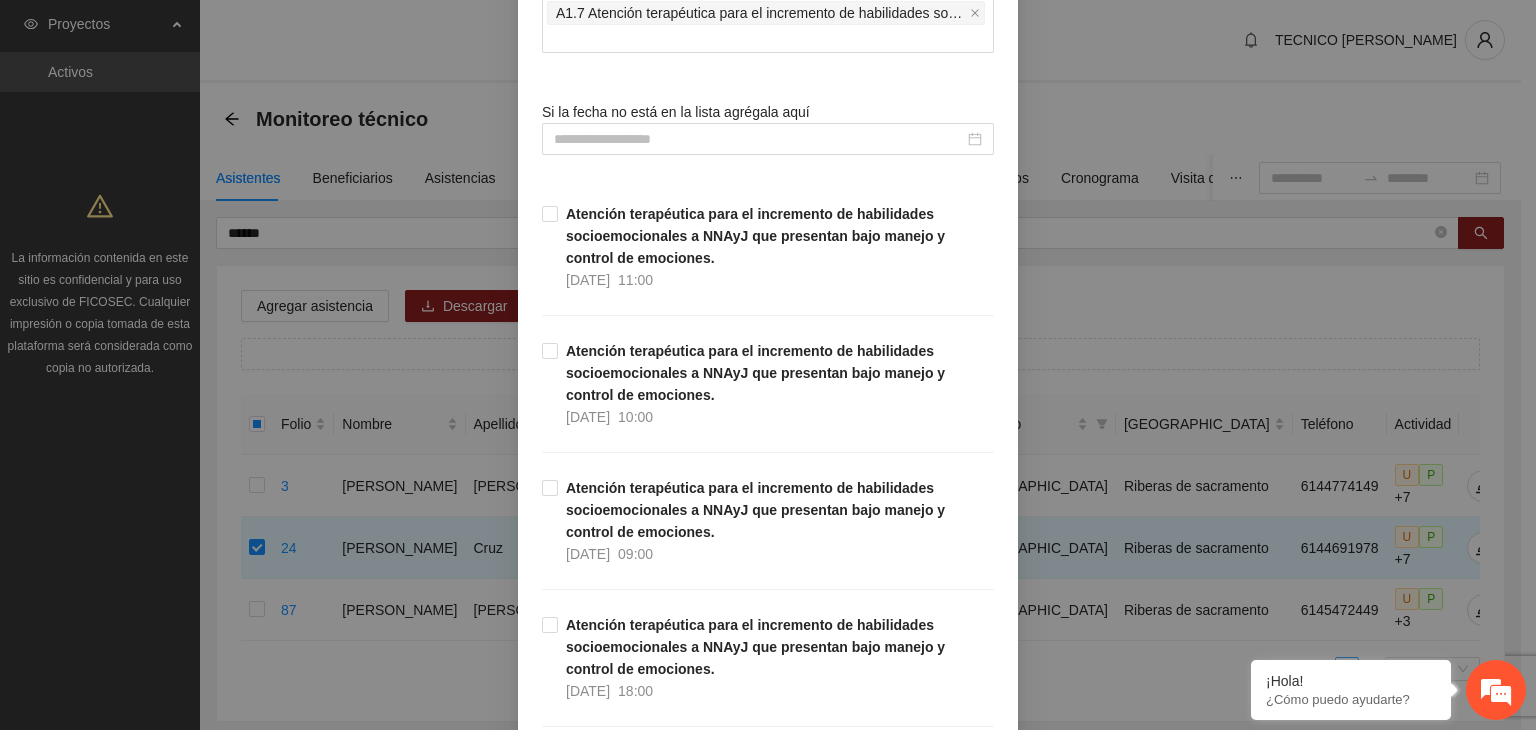 scroll, scrollTop: 26, scrollLeft: 0, axis: vertical 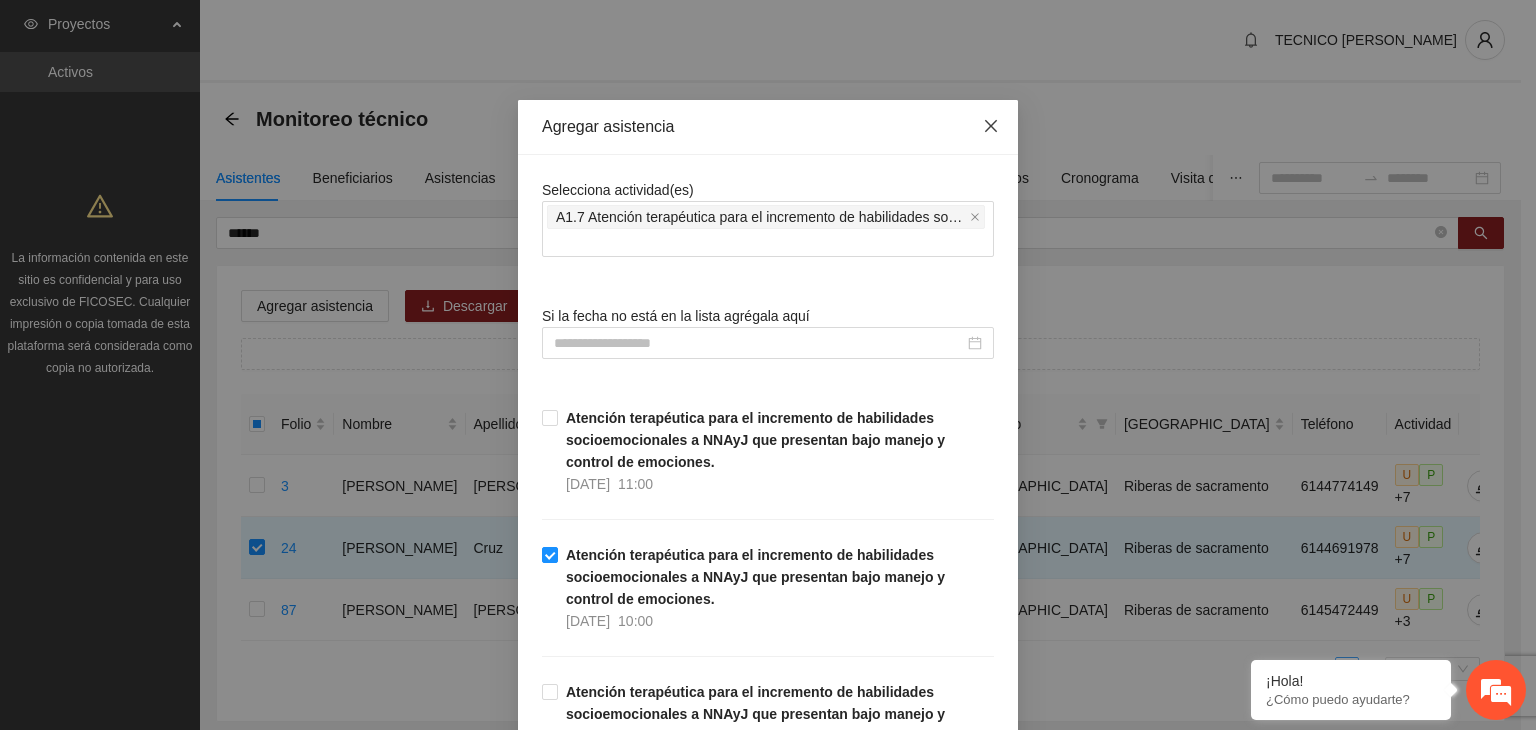 click 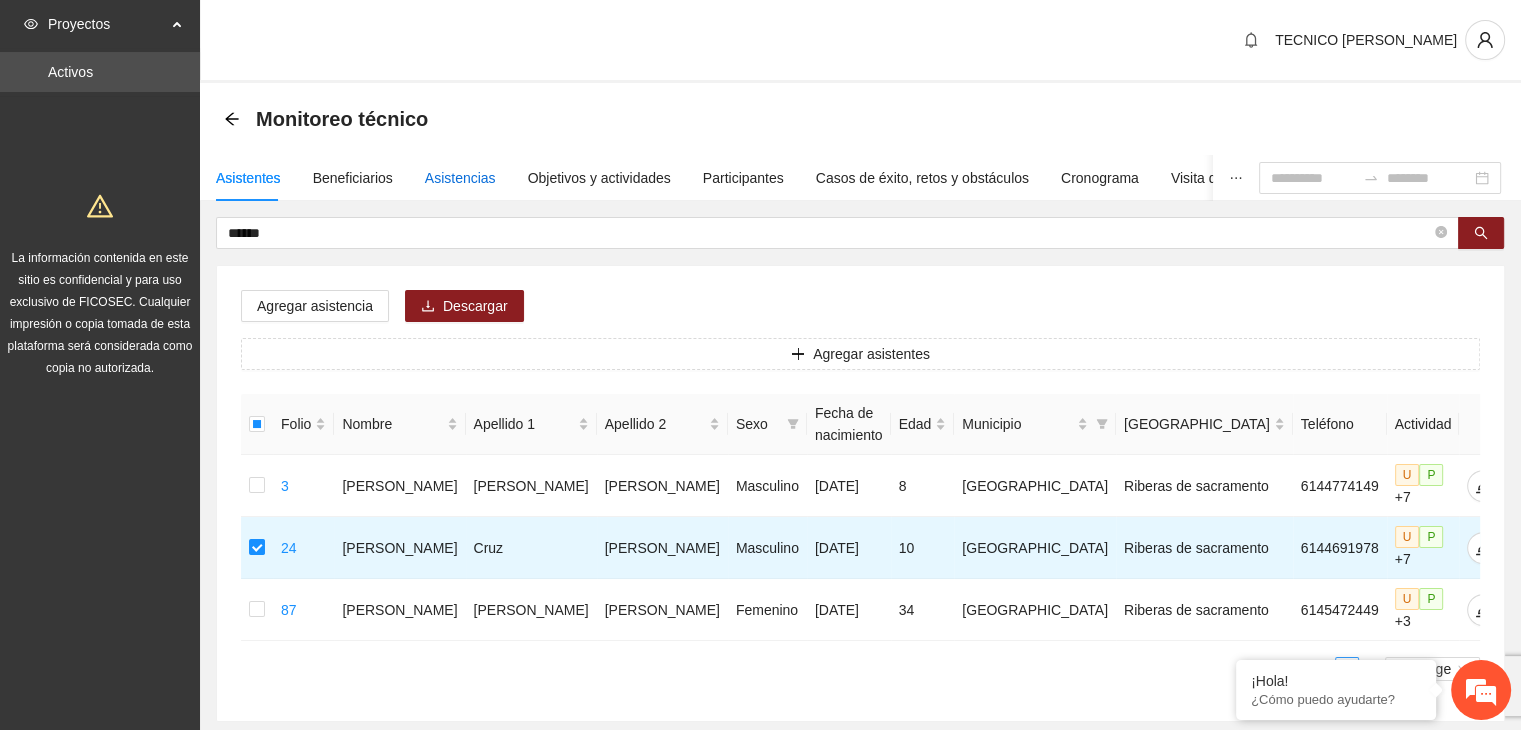 click on "Asistencias" at bounding box center [460, 178] 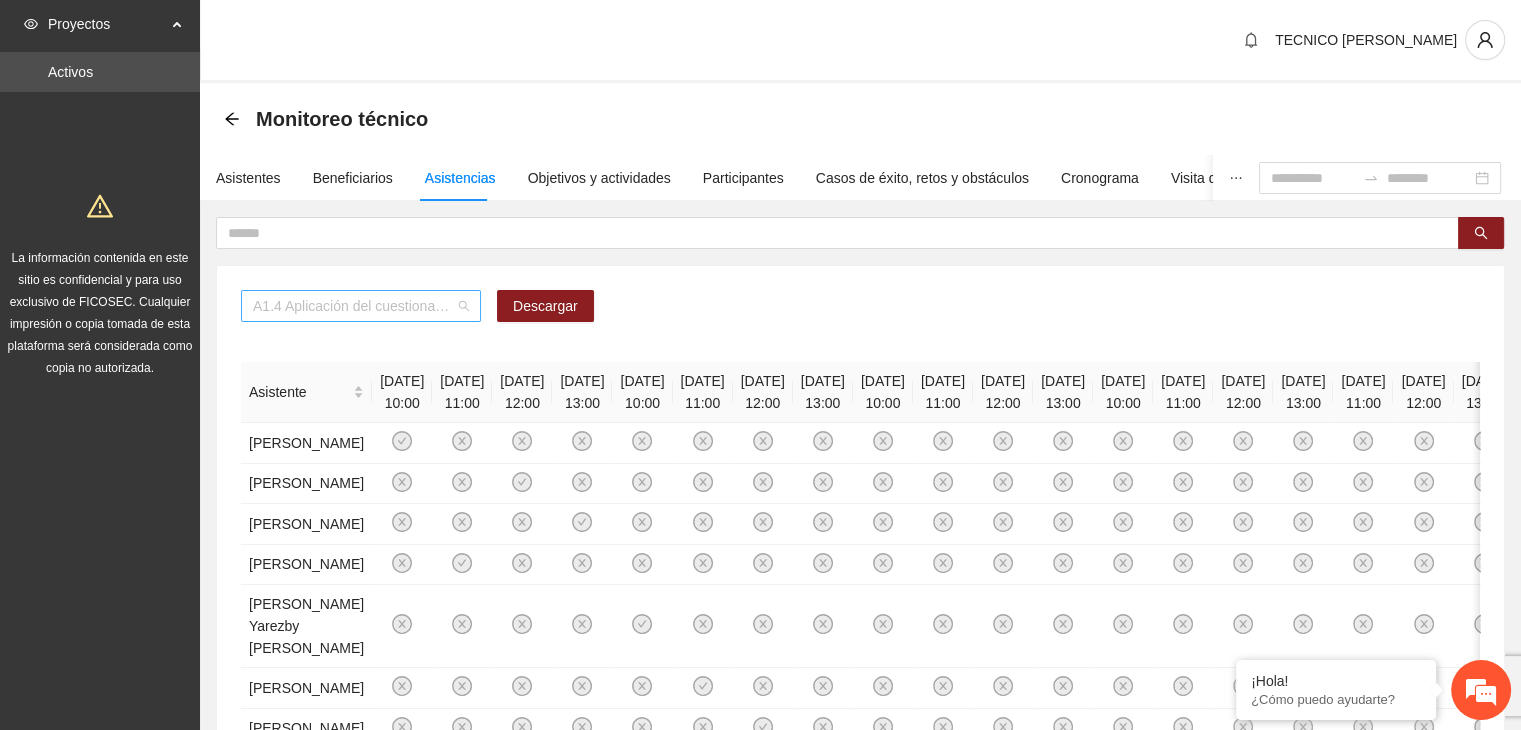 click on "A1.4 Aplicación del cuestionario MENA PRE y POST" at bounding box center [361, 306] 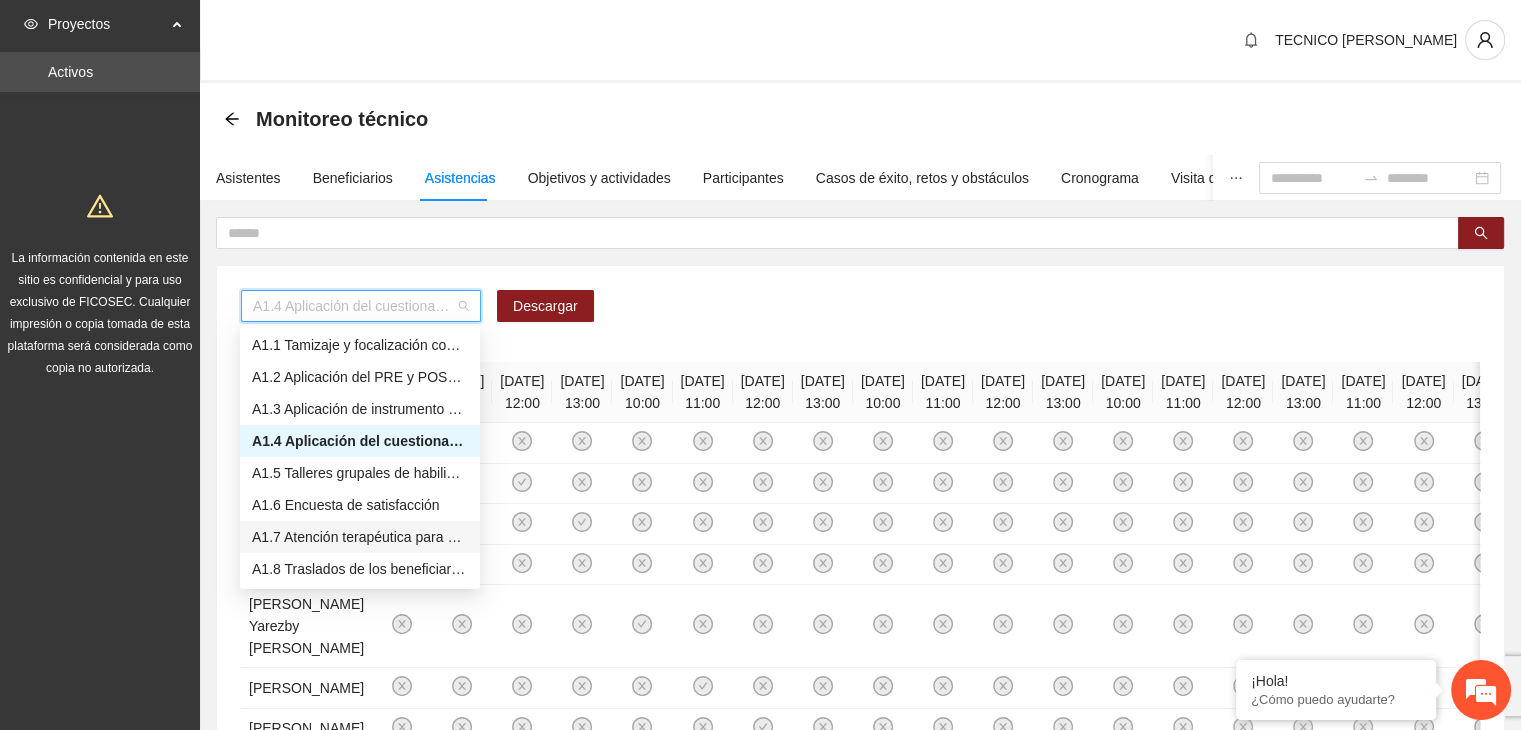 click on "A1.7 Atención terapéutica para el incremento de habilidades socioemocionales a NNAyJ que presentan bajo manejo y control de emociones." at bounding box center [360, 537] 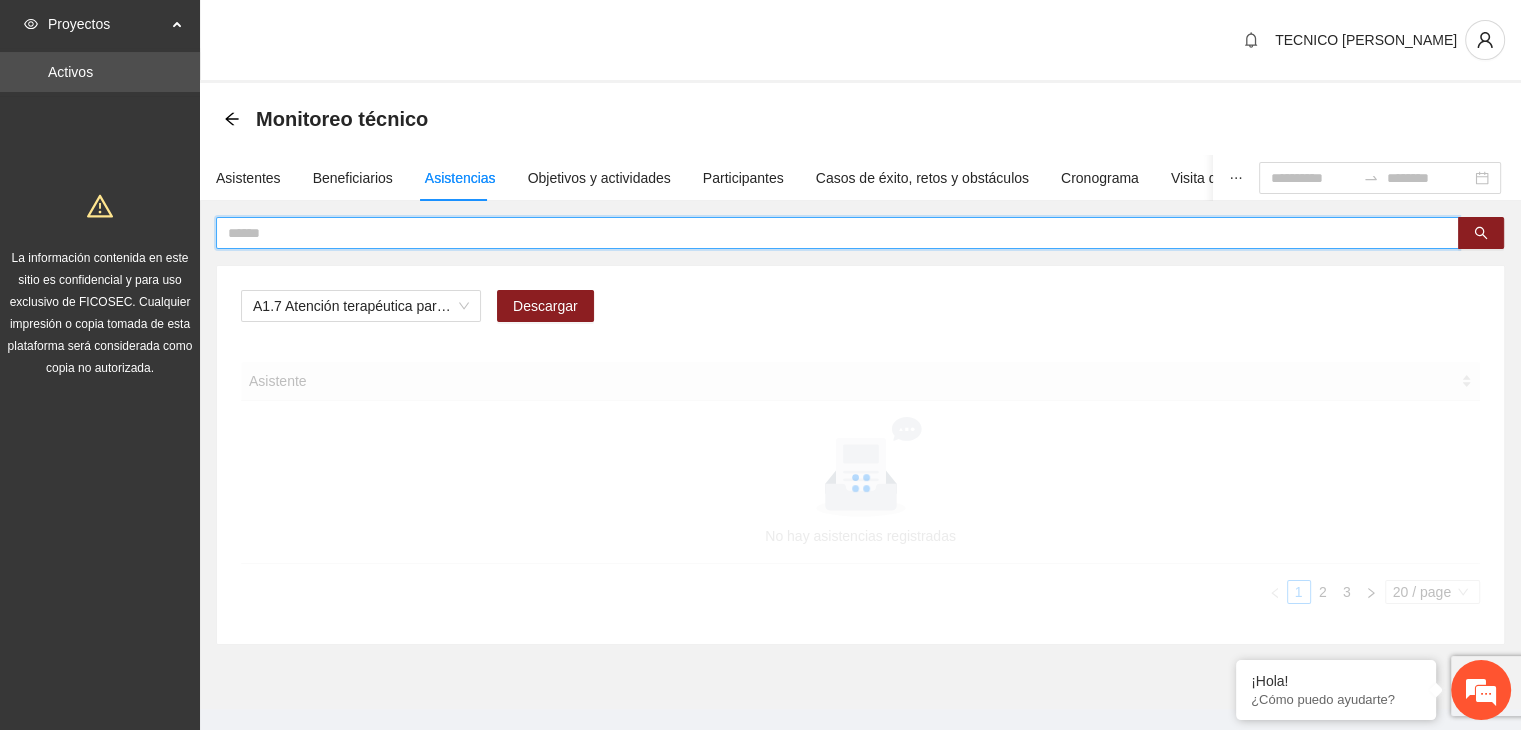 click at bounding box center [829, 233] 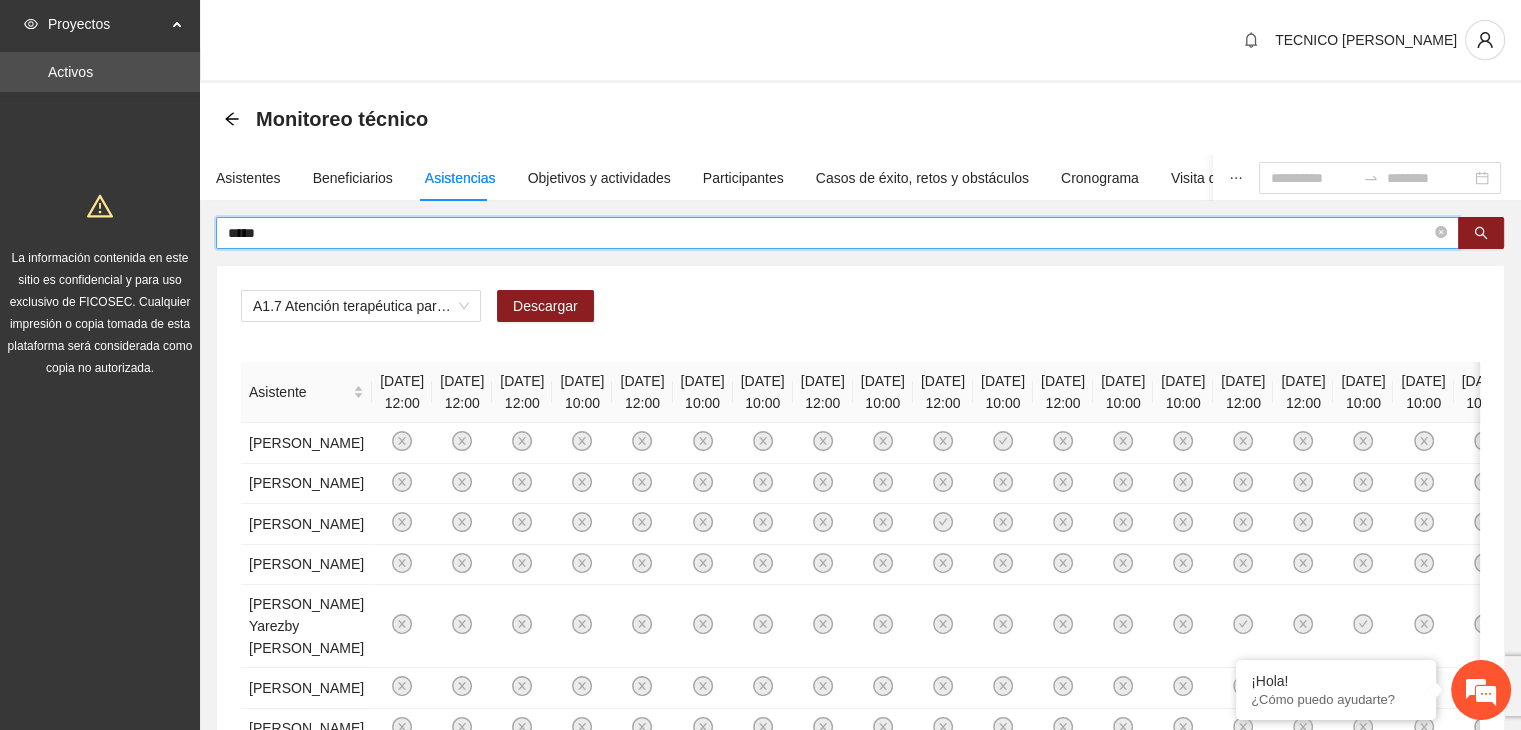 type on "*****" 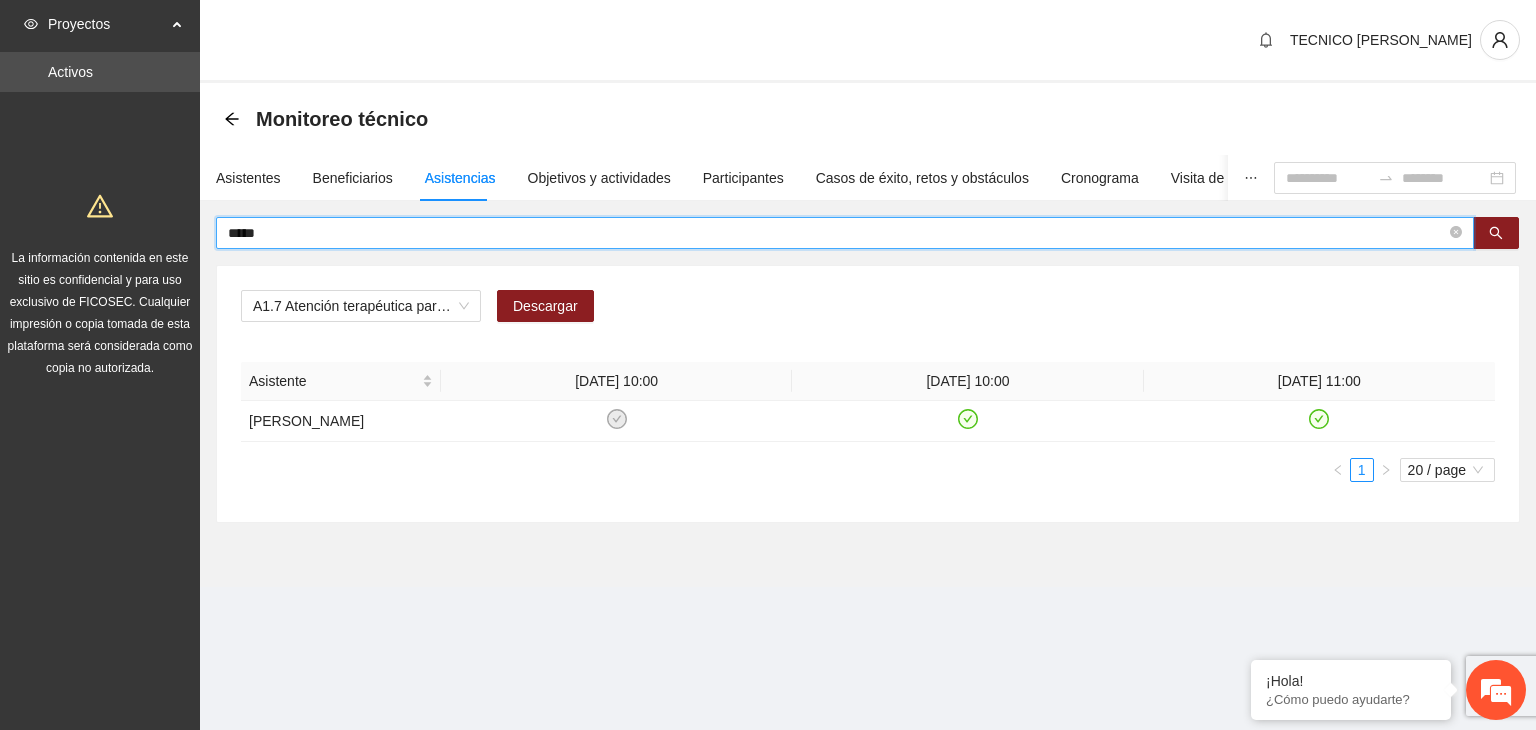 drag, startPoint x: 316, startPoint y: 230, endPoint x: 112, endPoint y: 228, distance: 204.0098 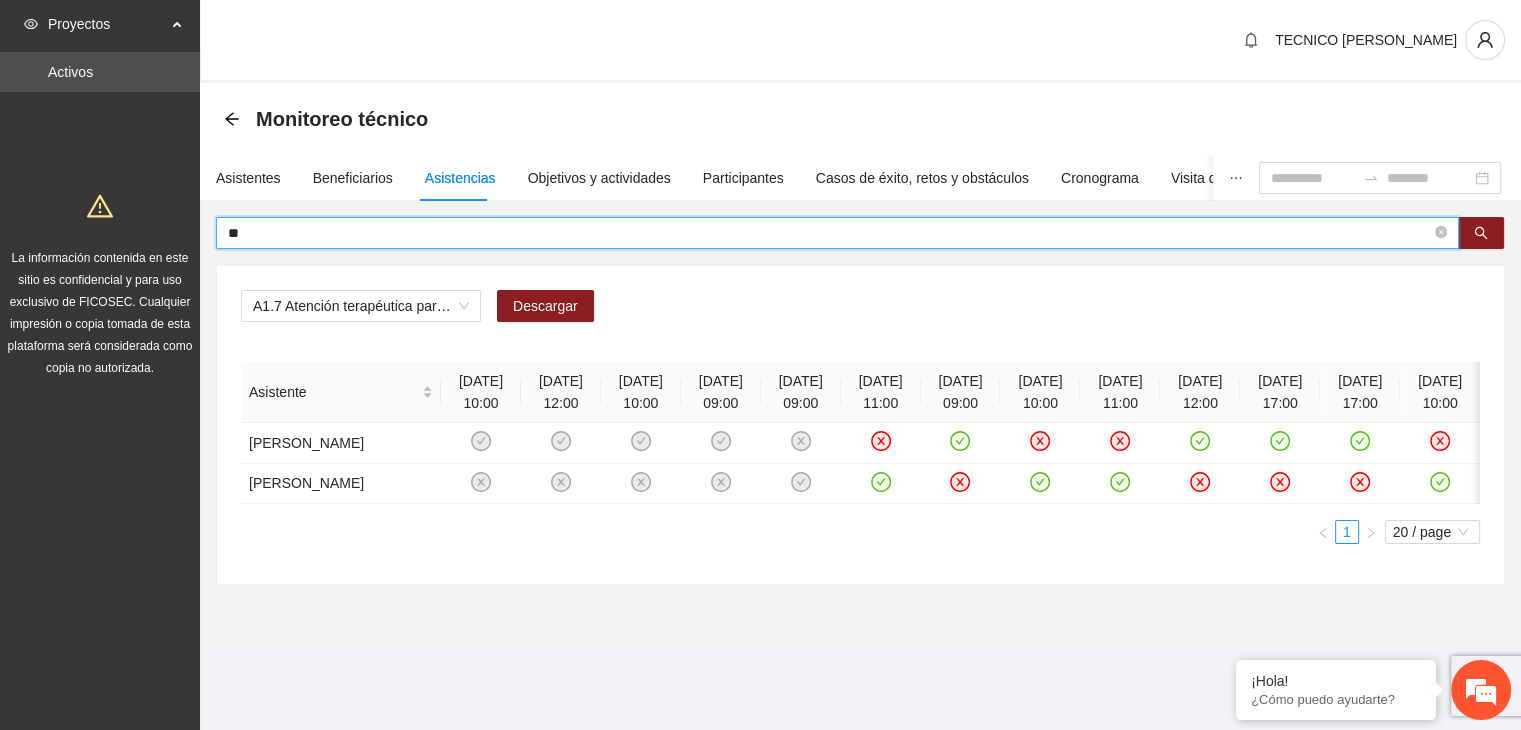 type on "*" 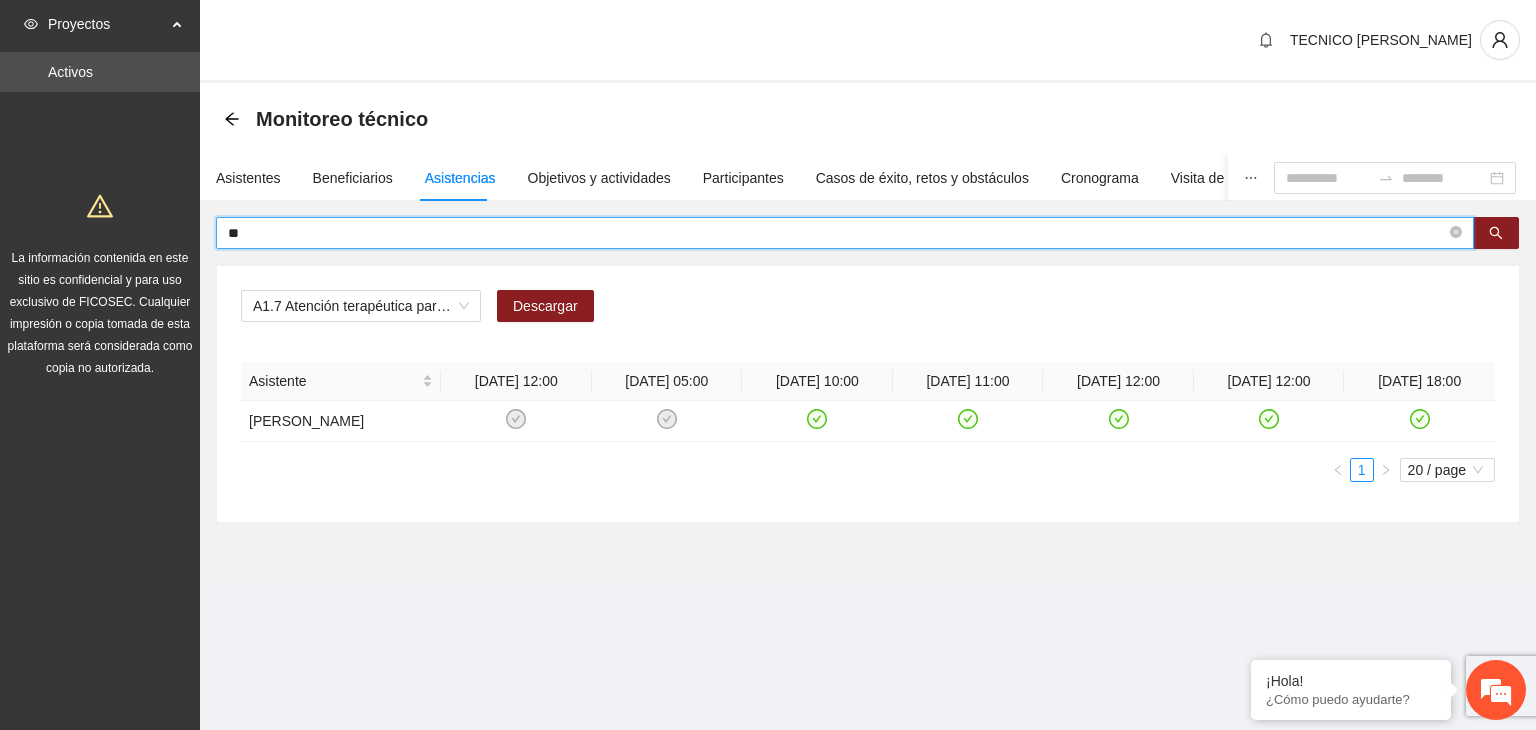 type on "*" 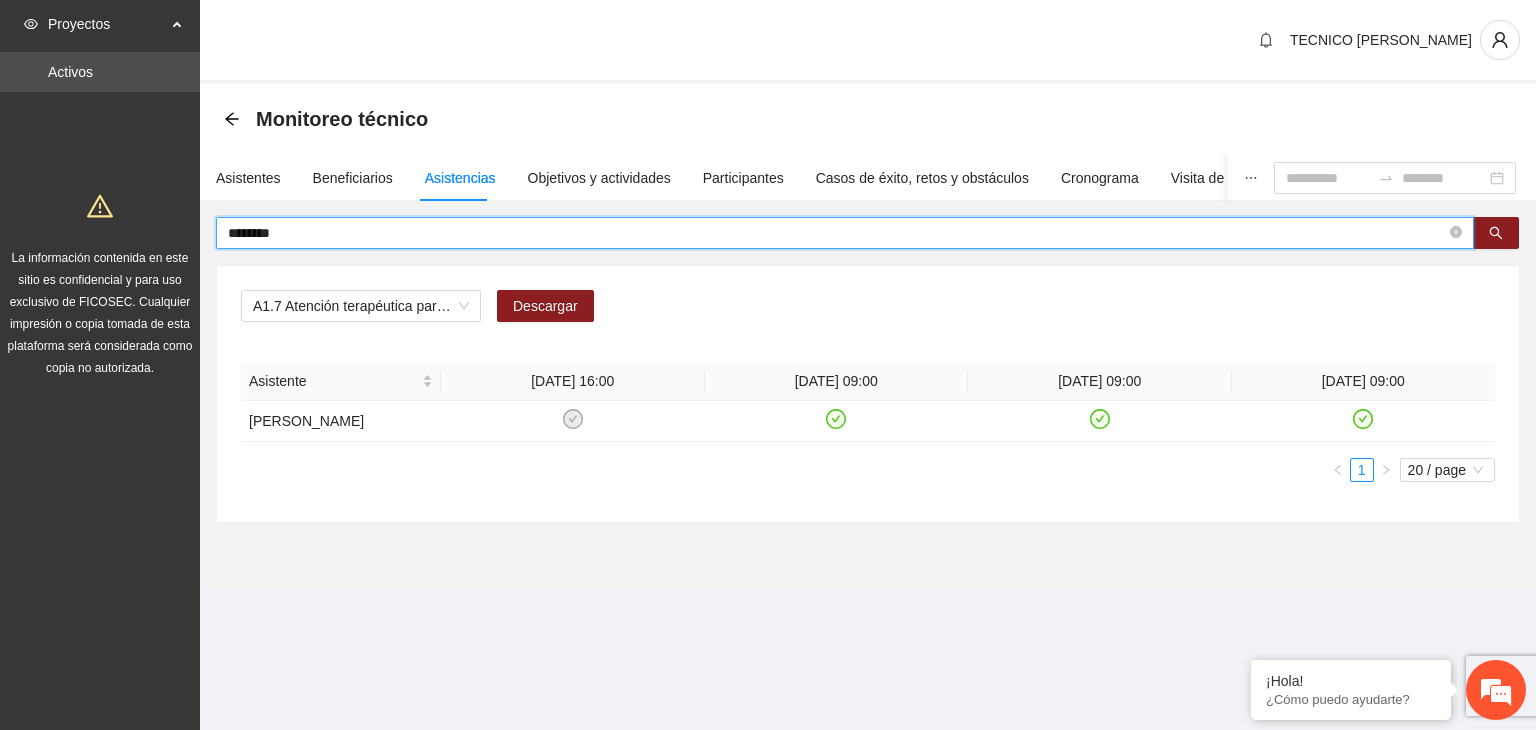 click on "La información contenida en este sitio es confidencial y para uso exclusivo de FICOSEC. Cualquier impresión o copia tomada de esta plataforma será considerada como copia no autorizada." at bounding box center [100, 279] 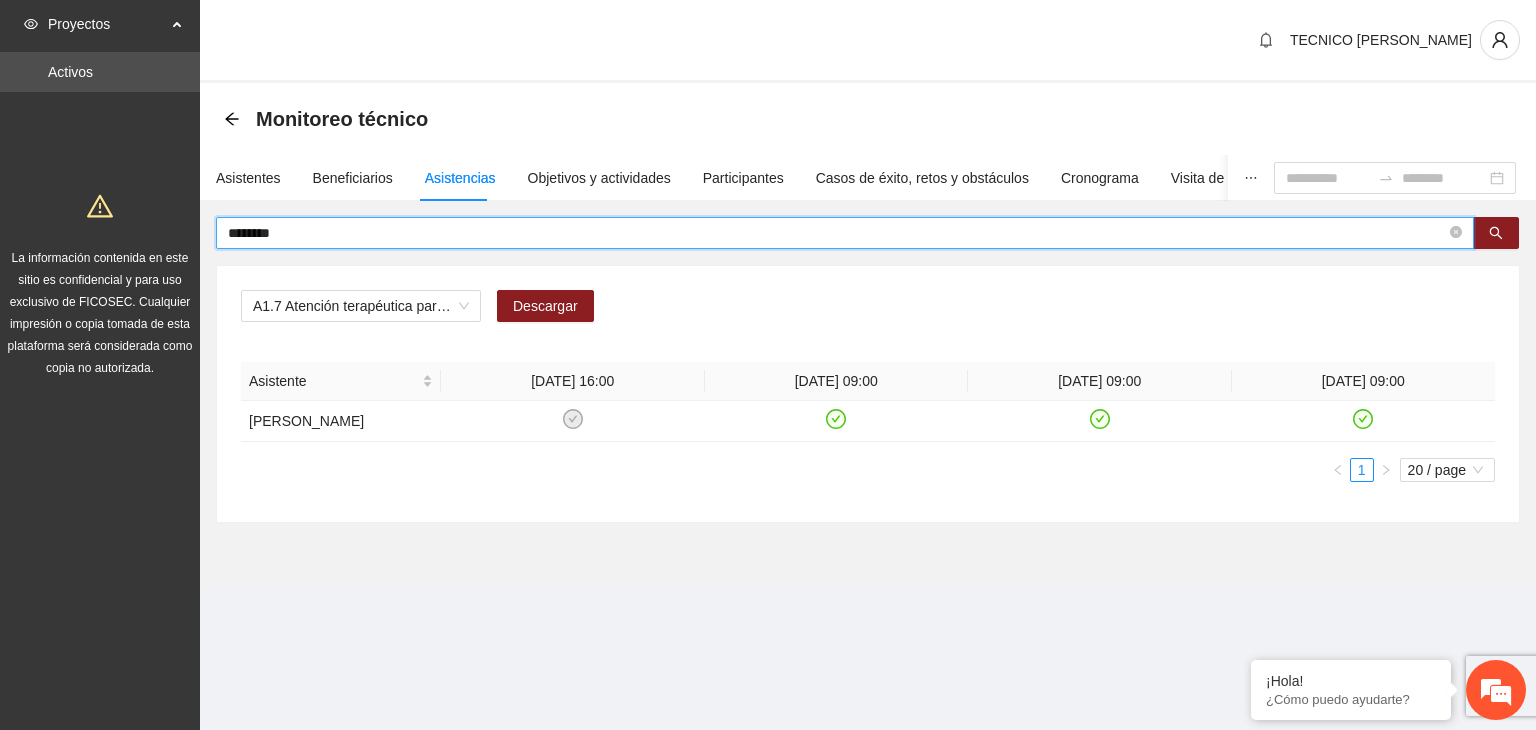 drag, startPoint x: 334, startPoint y: 241, endPoint x: 140, endPoint y: 235, distance: 194.09276 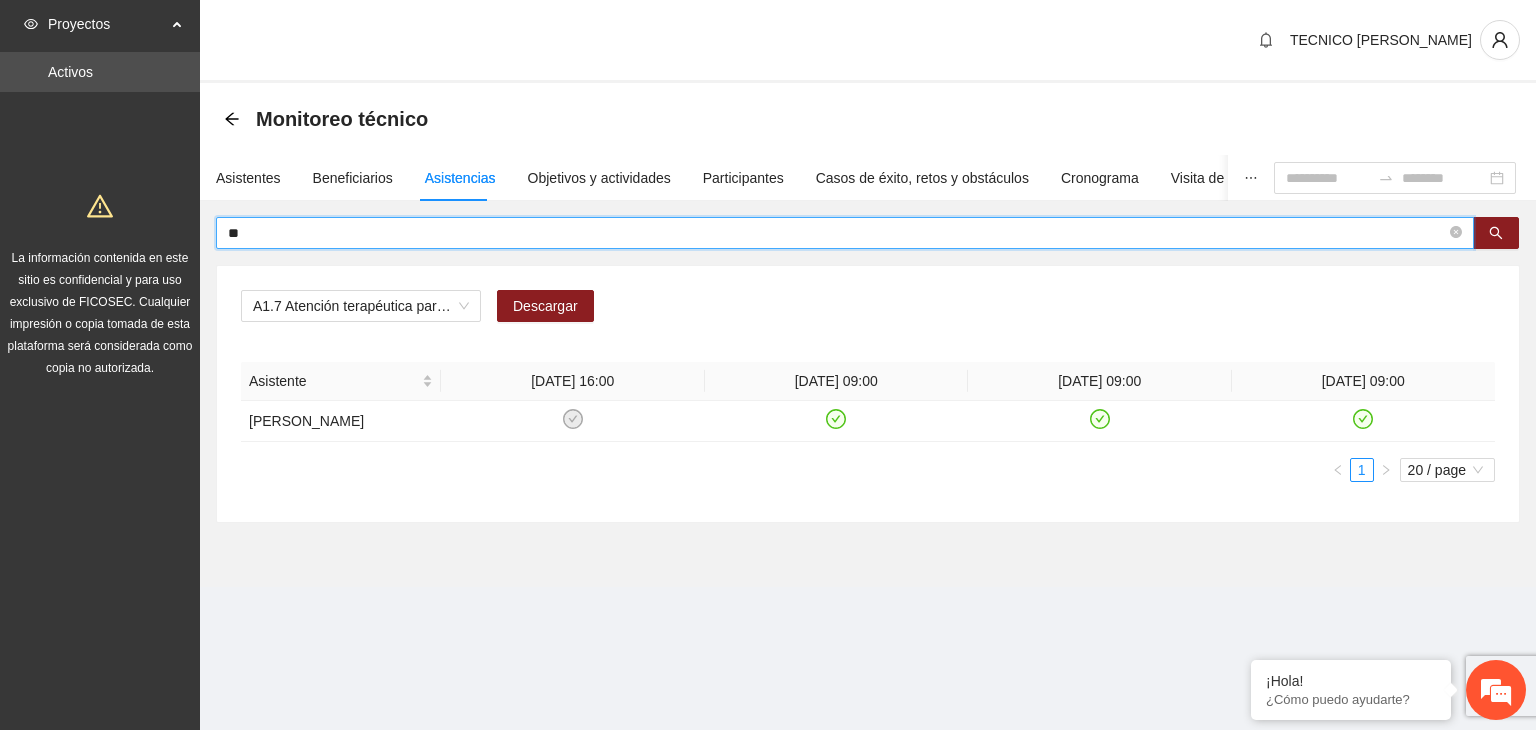 type on "*" 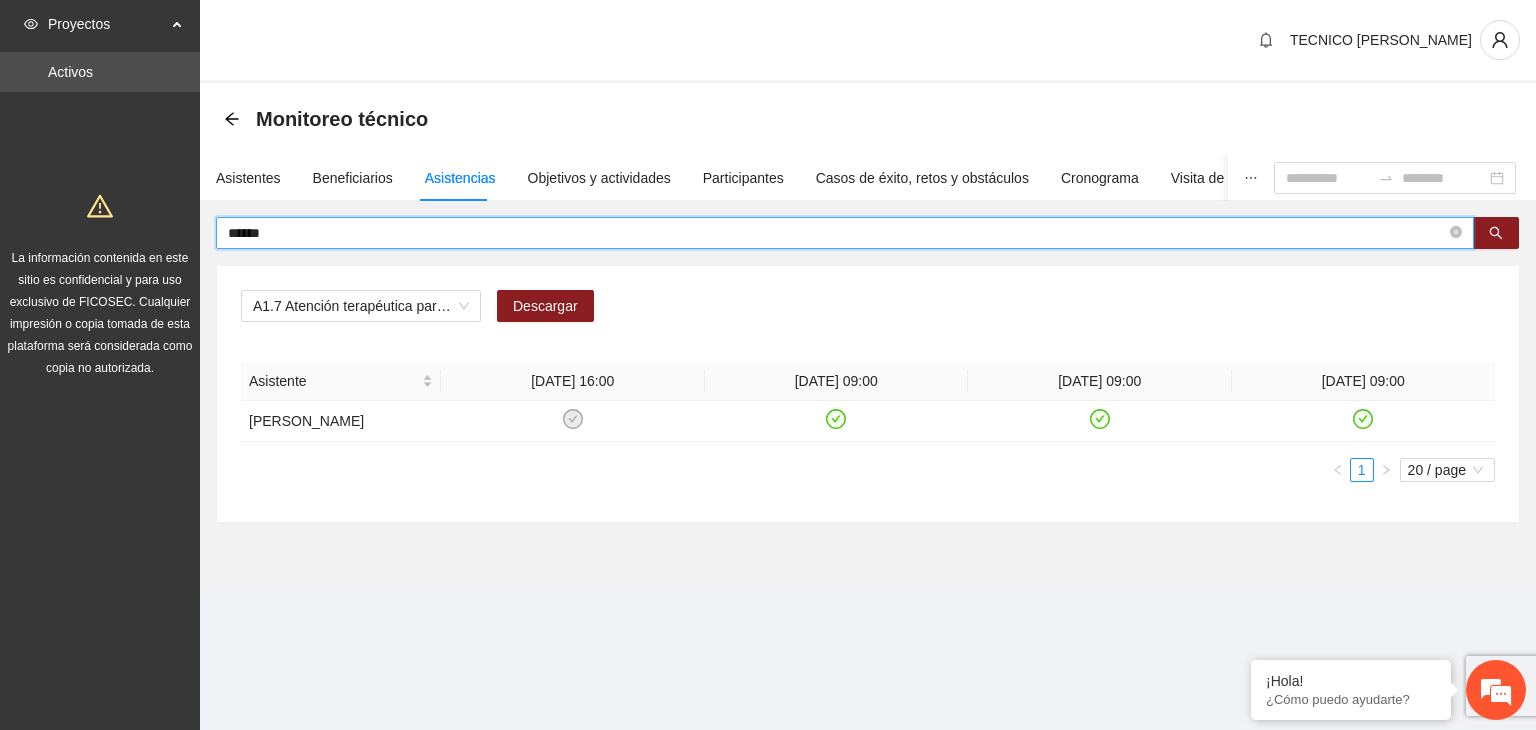 type on "******" 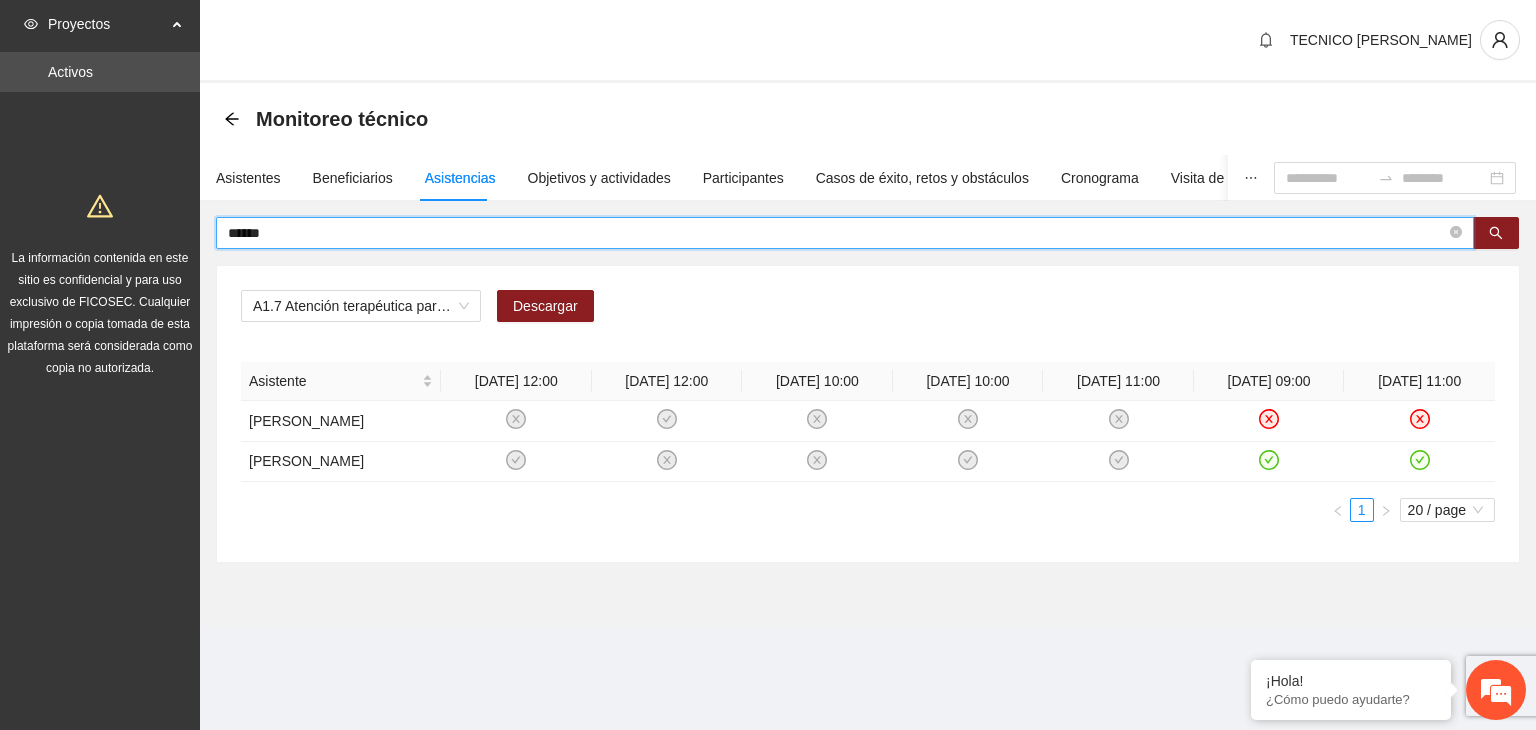 drag, startPoint x: 371, startPoint y: 229, endPoint x: 152, endPoint y: 208, distance: 220.00455 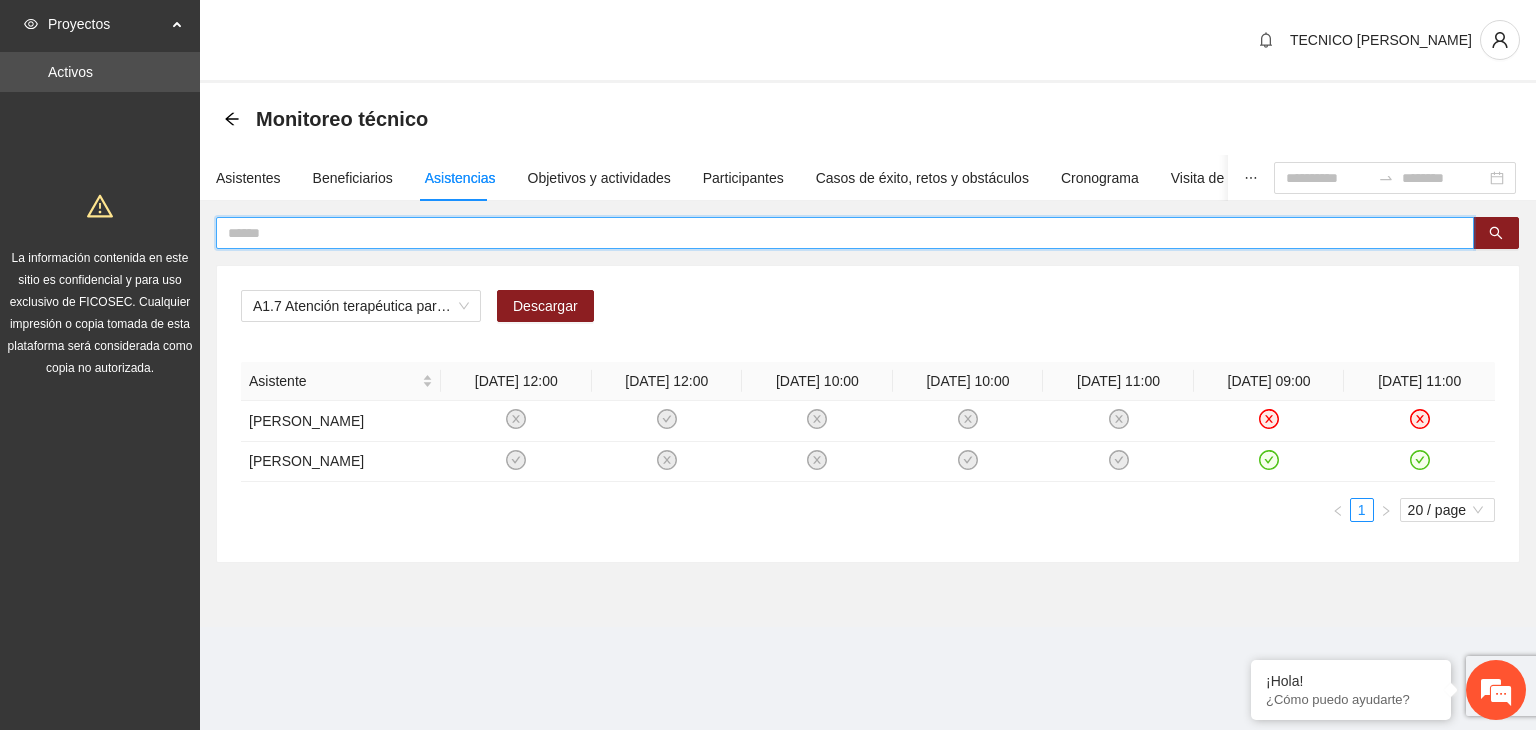 type 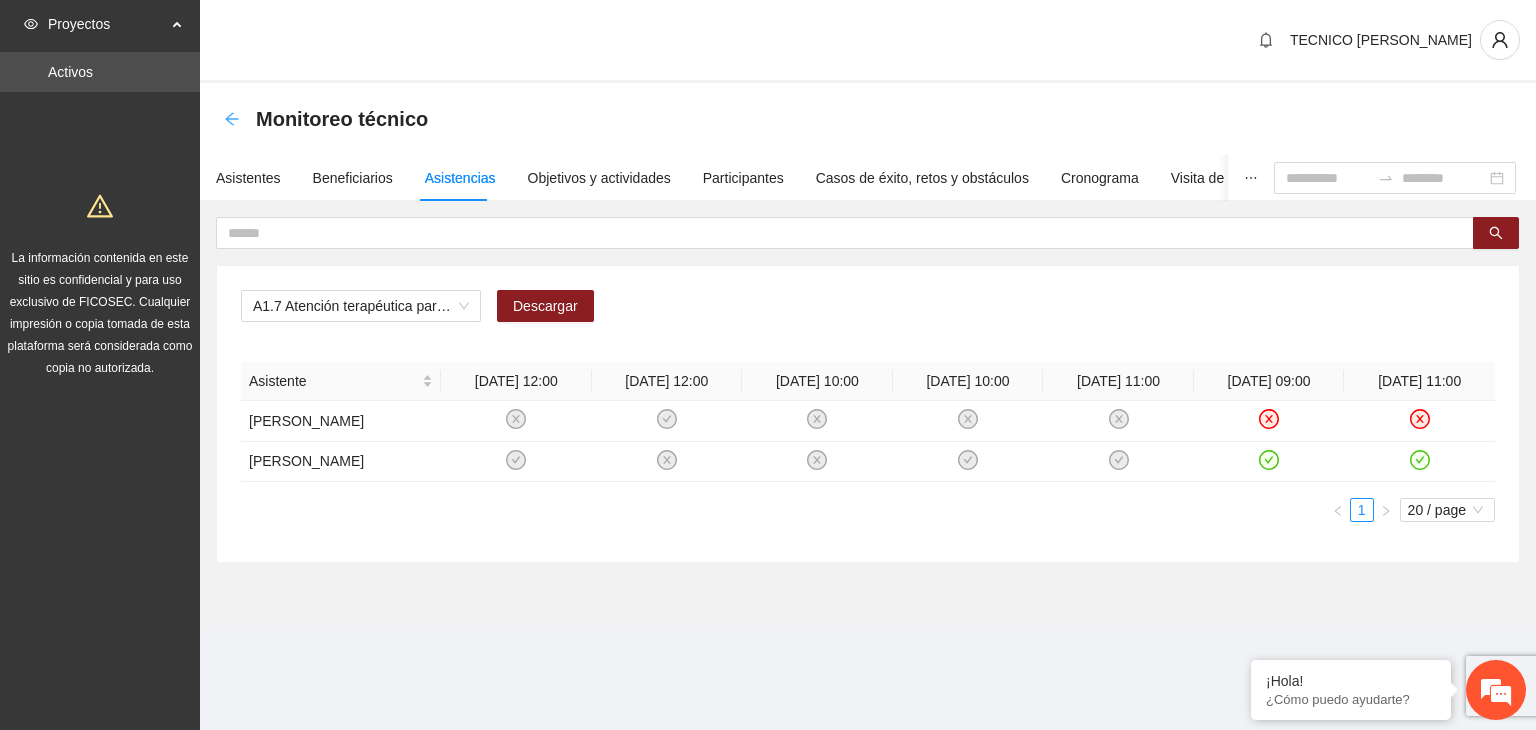 click 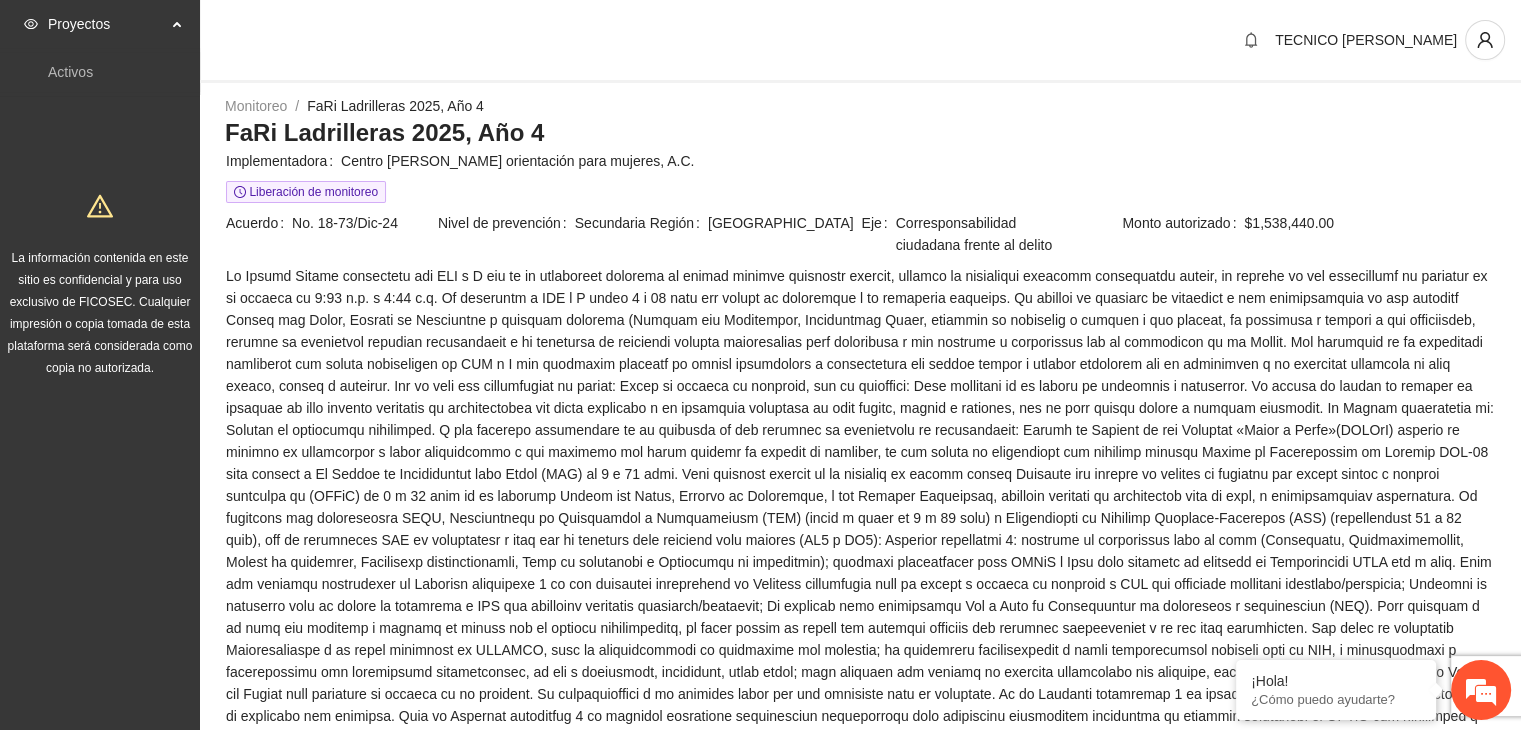 scroll, scrollTop: 1516, scrollLeft: 0, axis: vertical 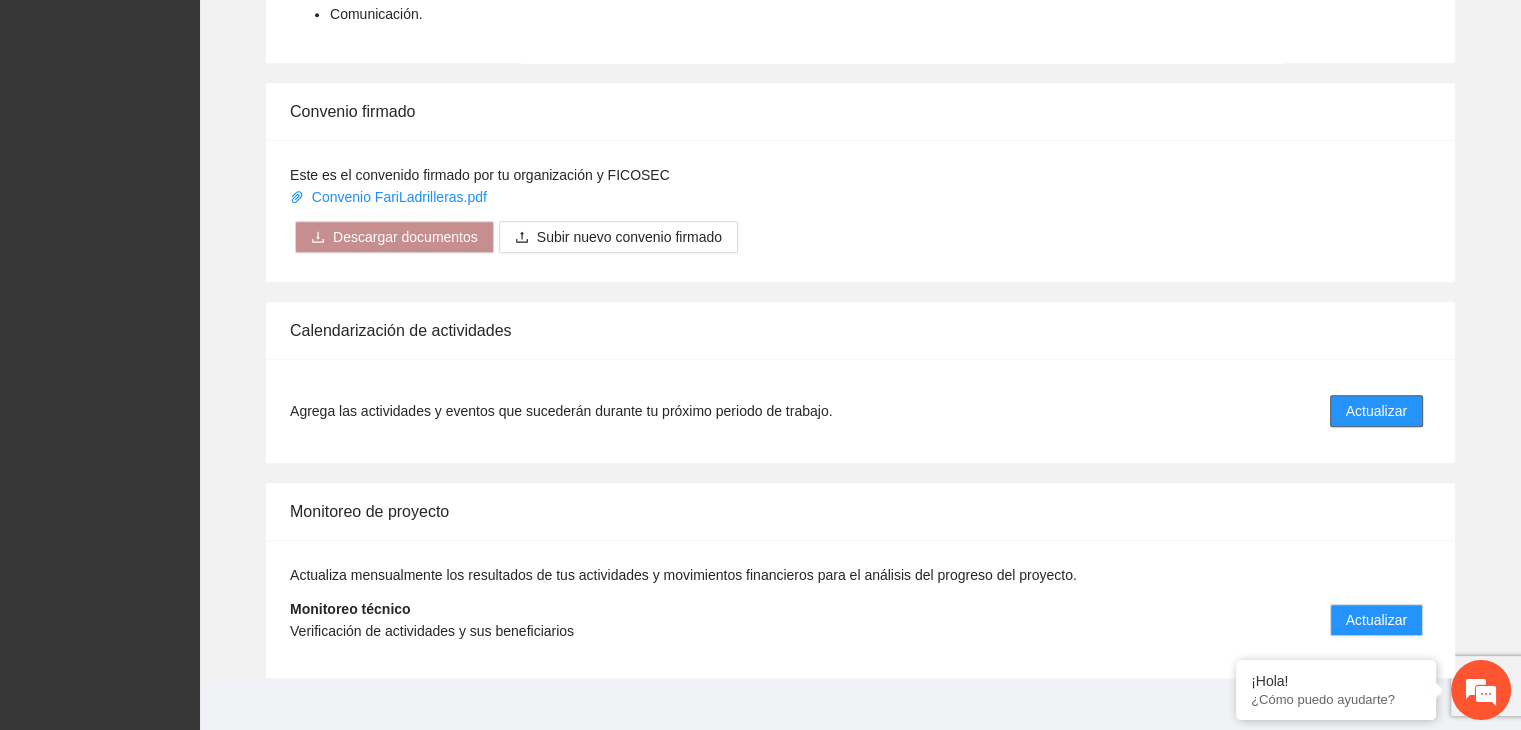 click on "Actualizar" at bounding box center (1376, 411) 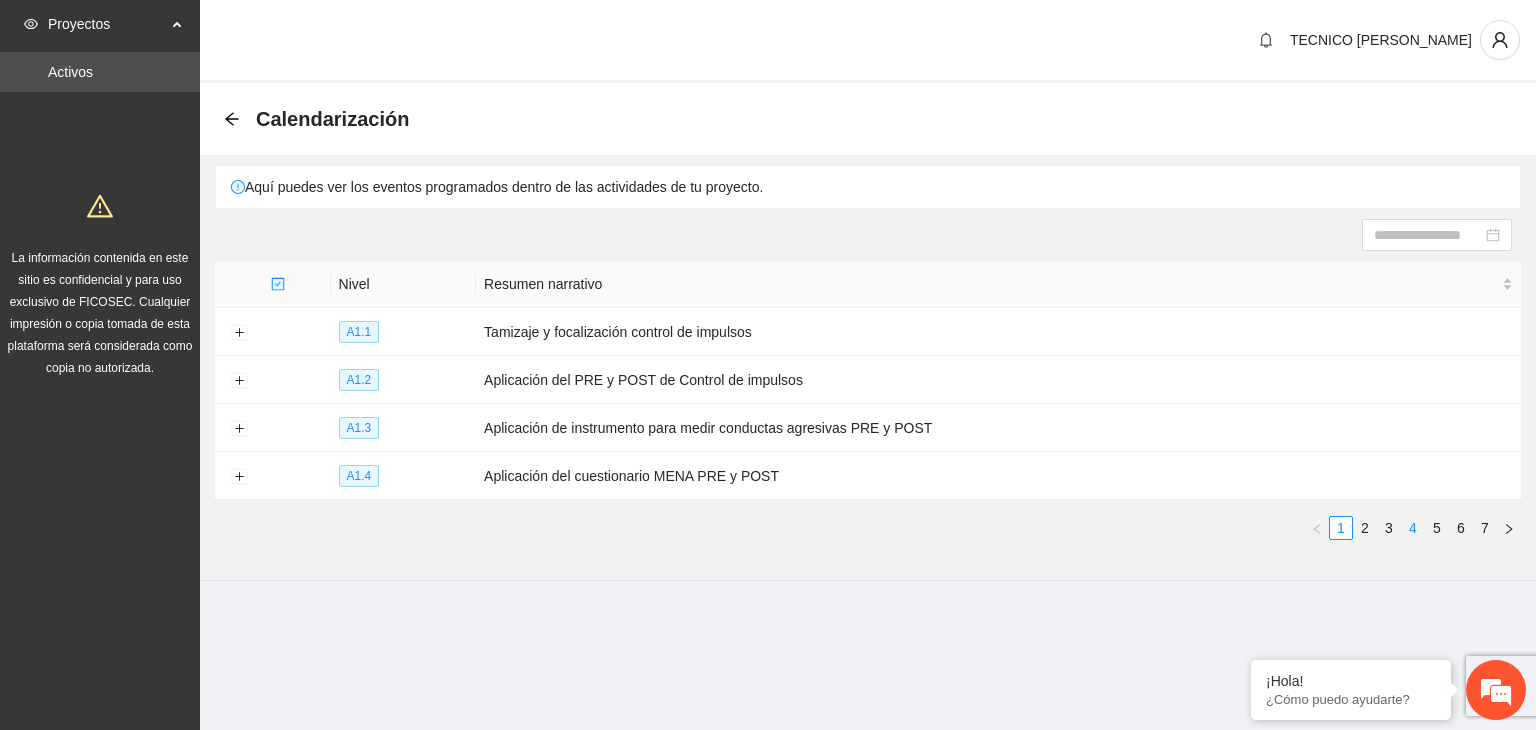 click on "4" at bounding box center (1413, 528) 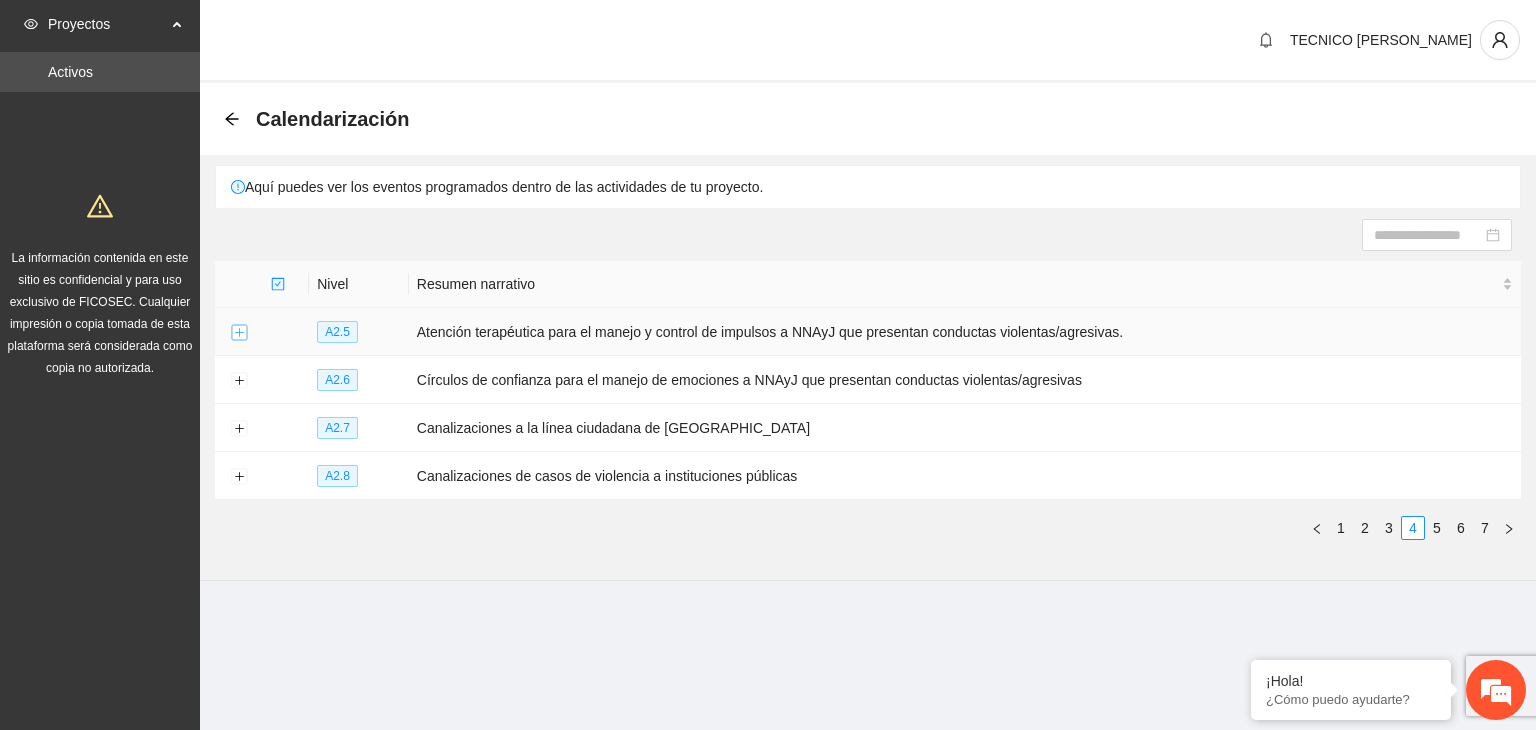 click at bounding box center [239, 333] 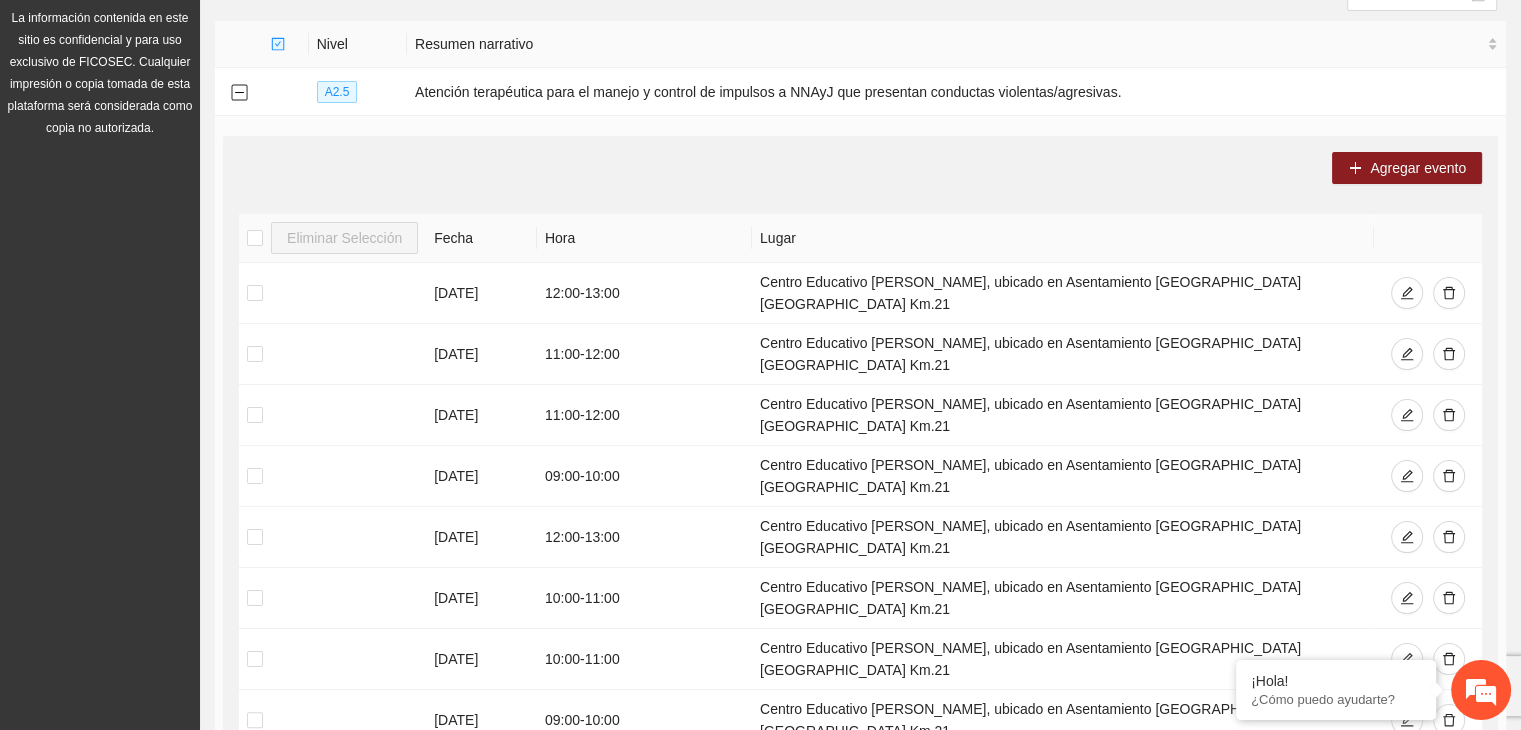 scroll, scrollTop: 241, scrollLeft: 0, axis: vertical 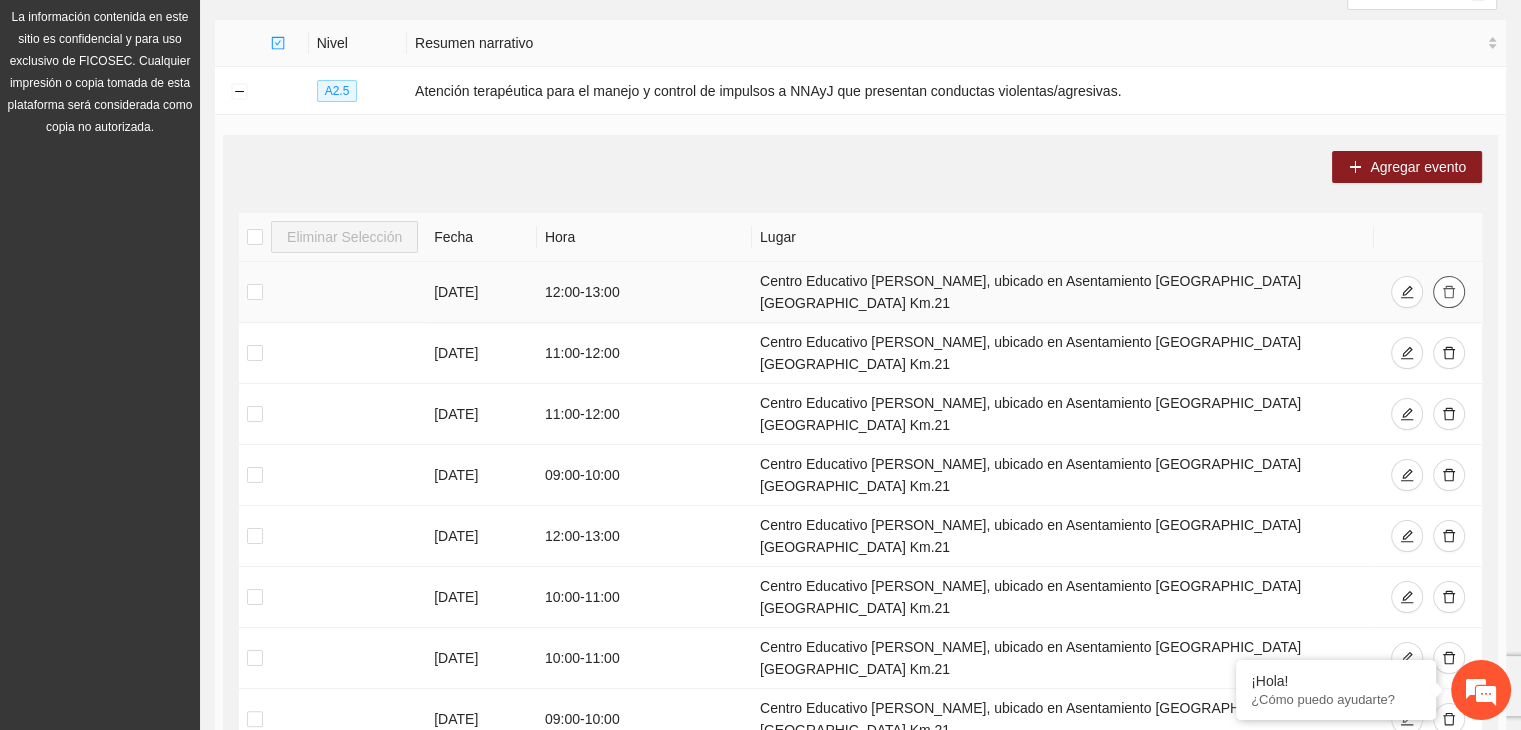 click 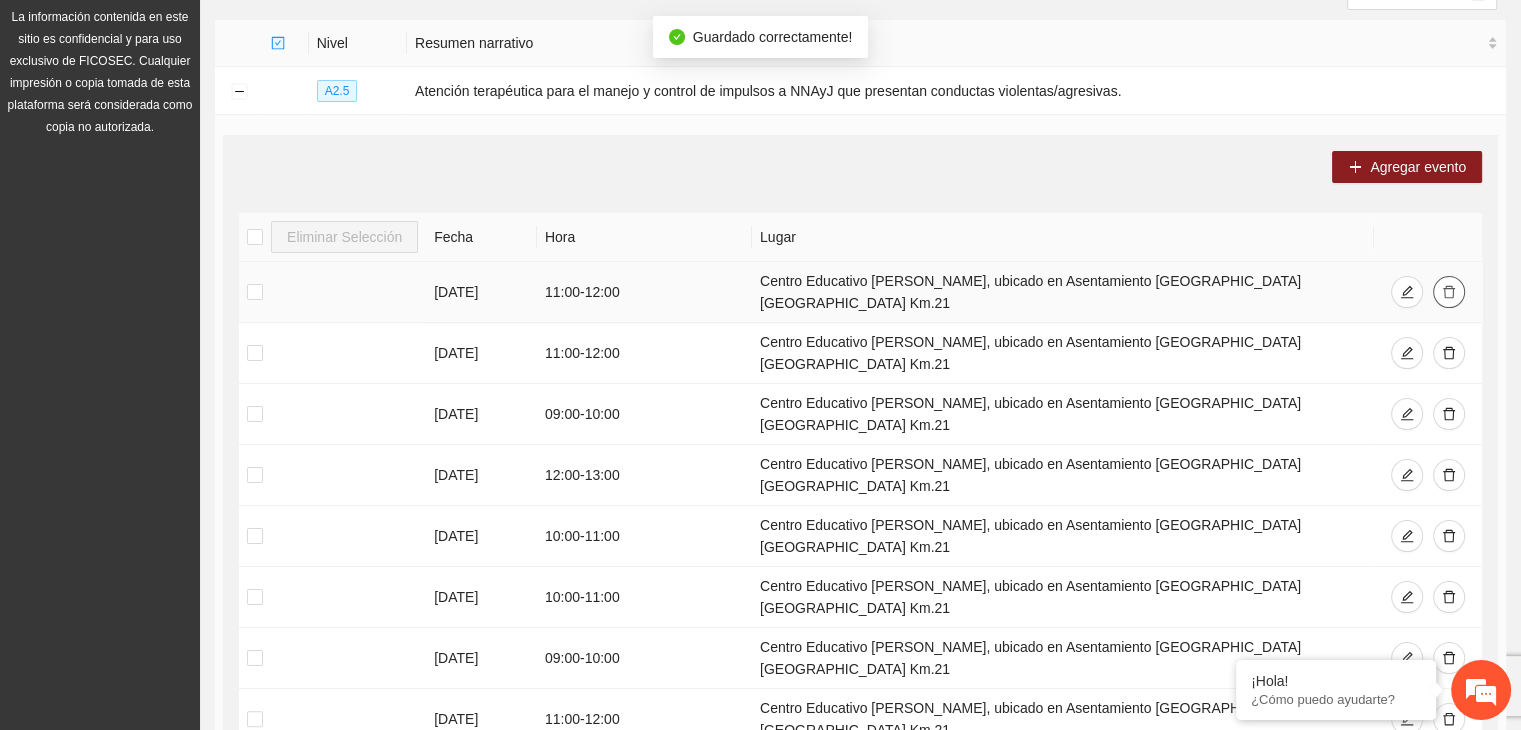 click 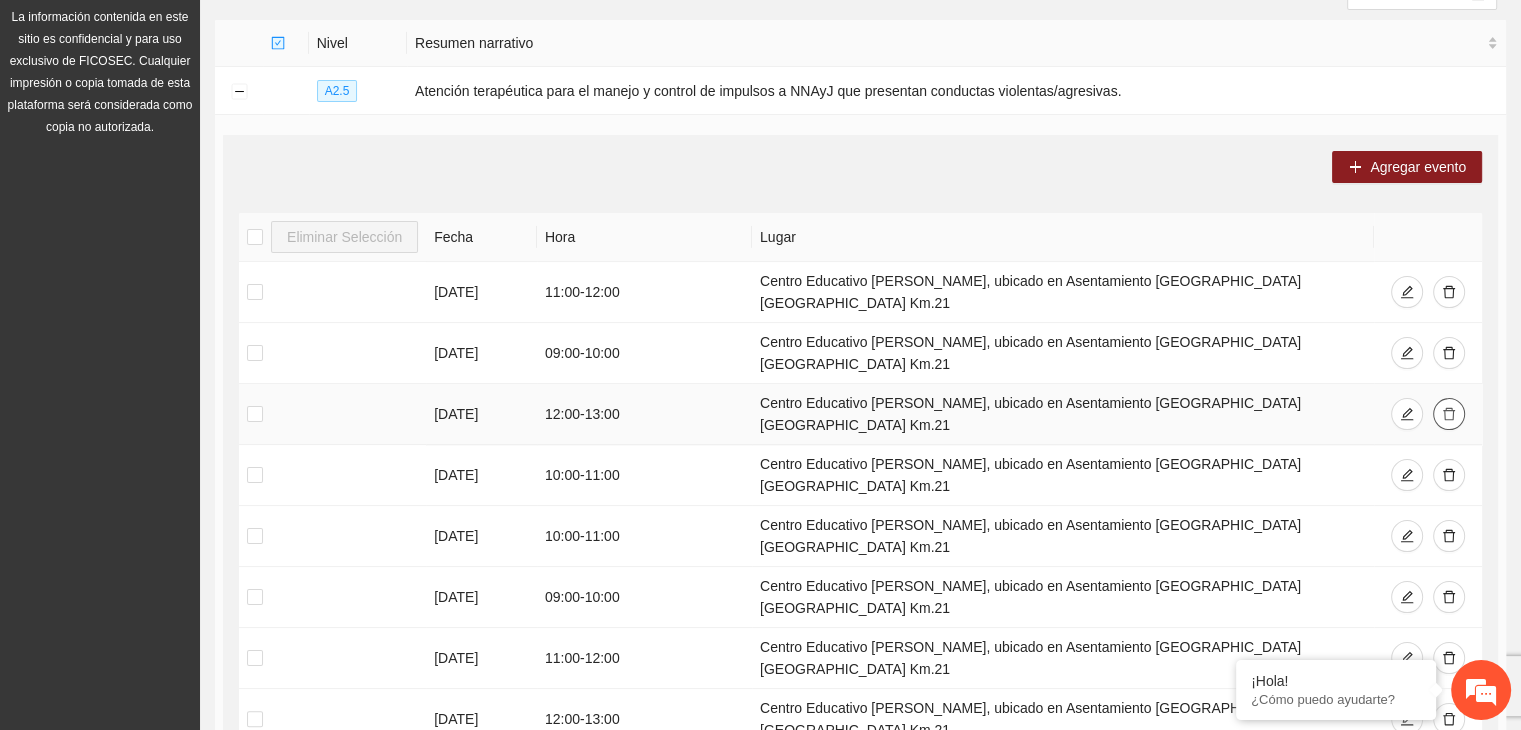 click at bounding box center [1449, 414] 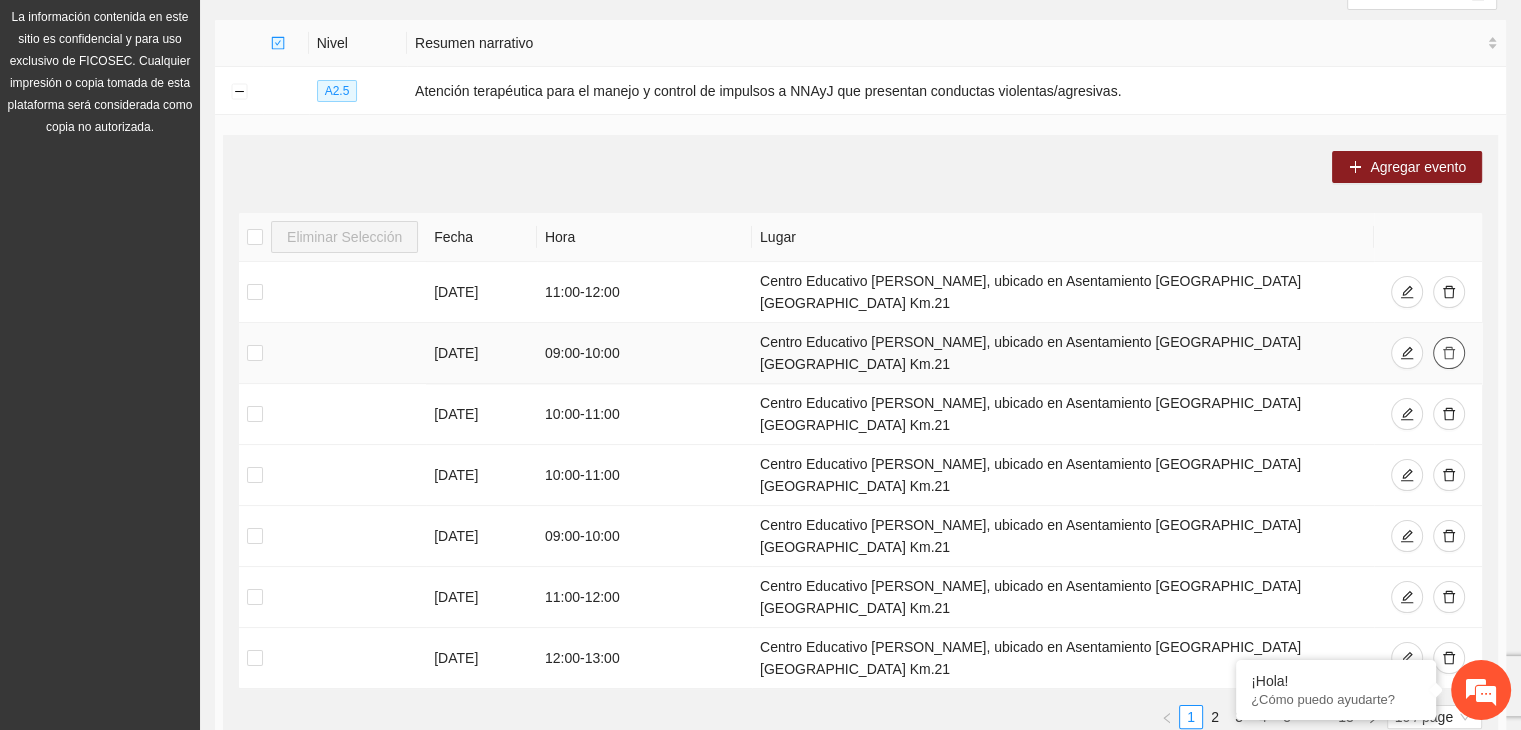 click 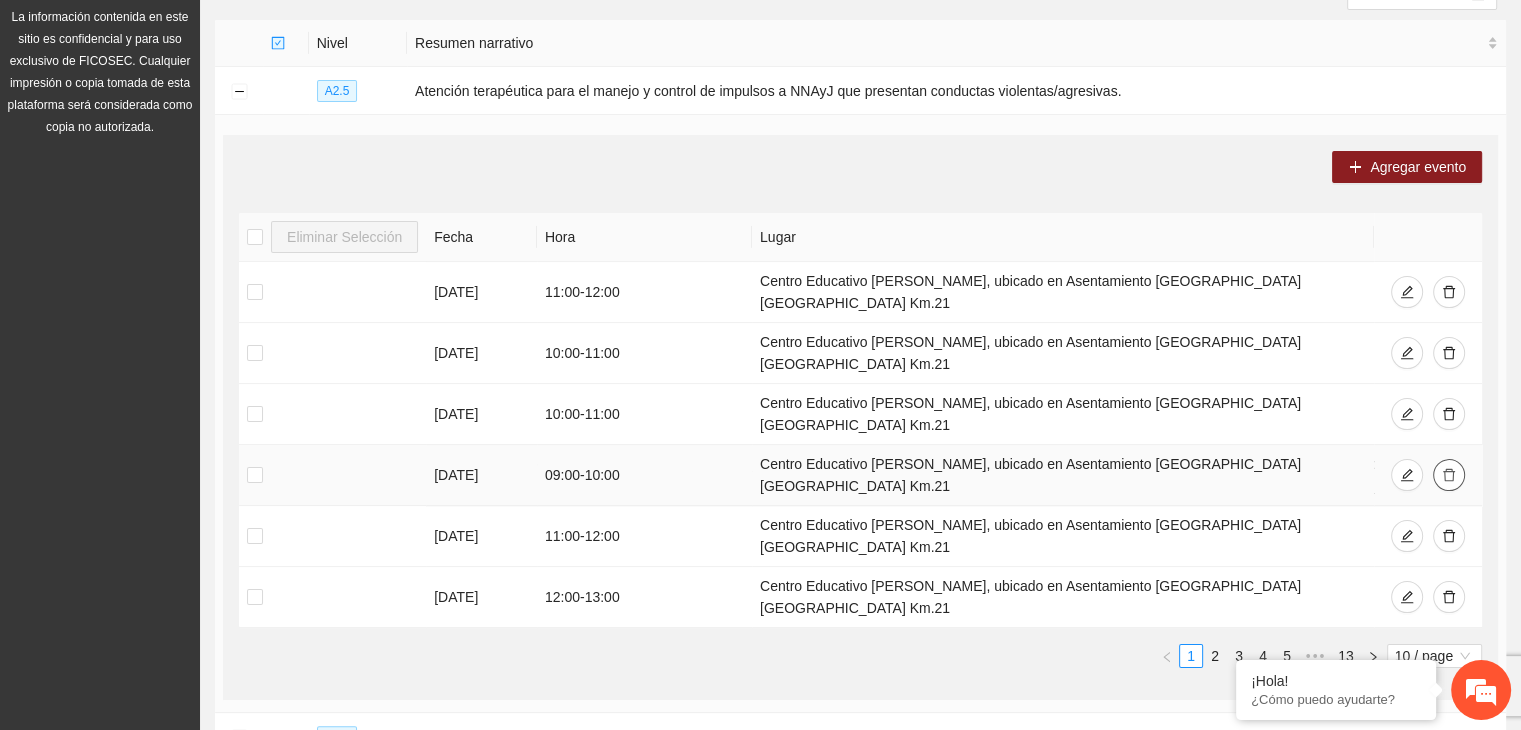 click 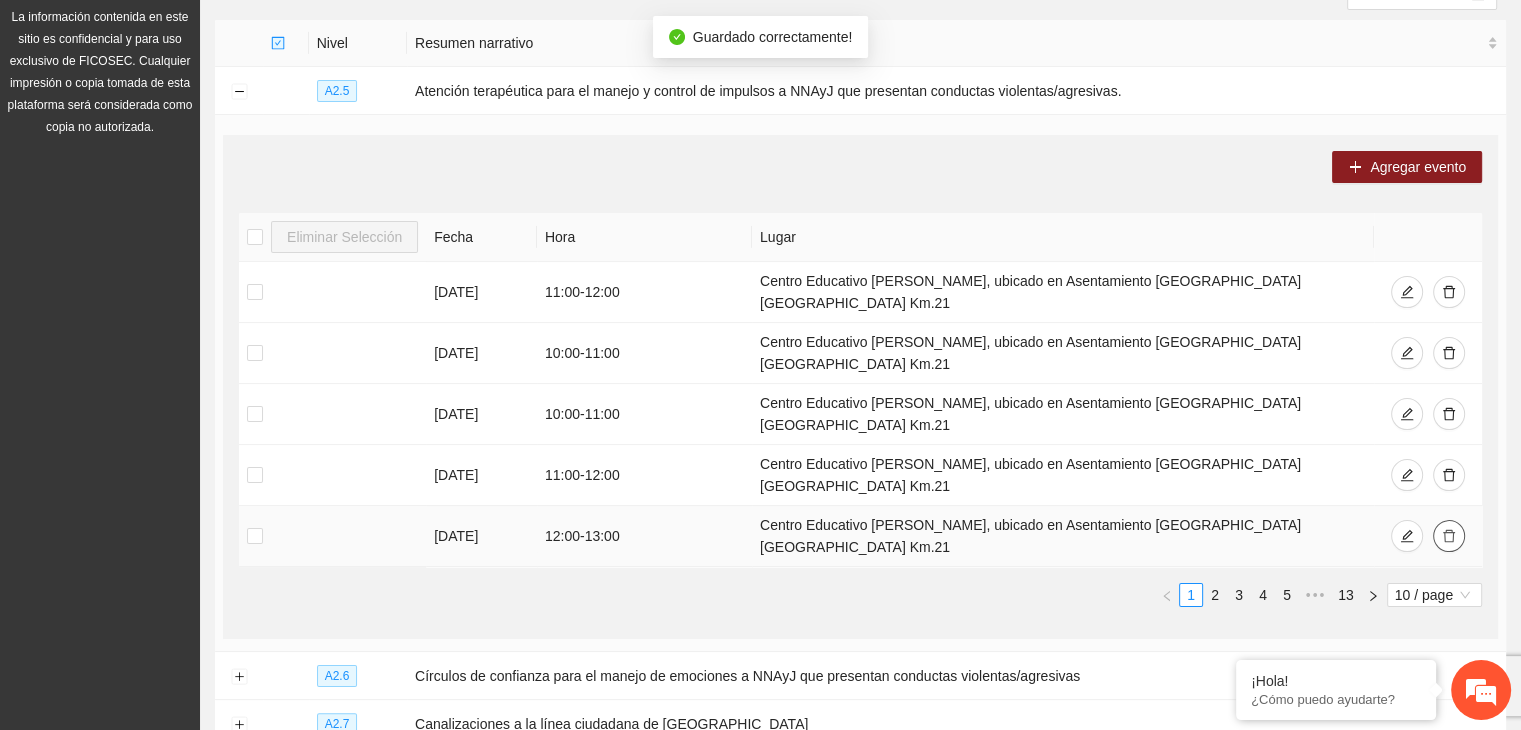 click 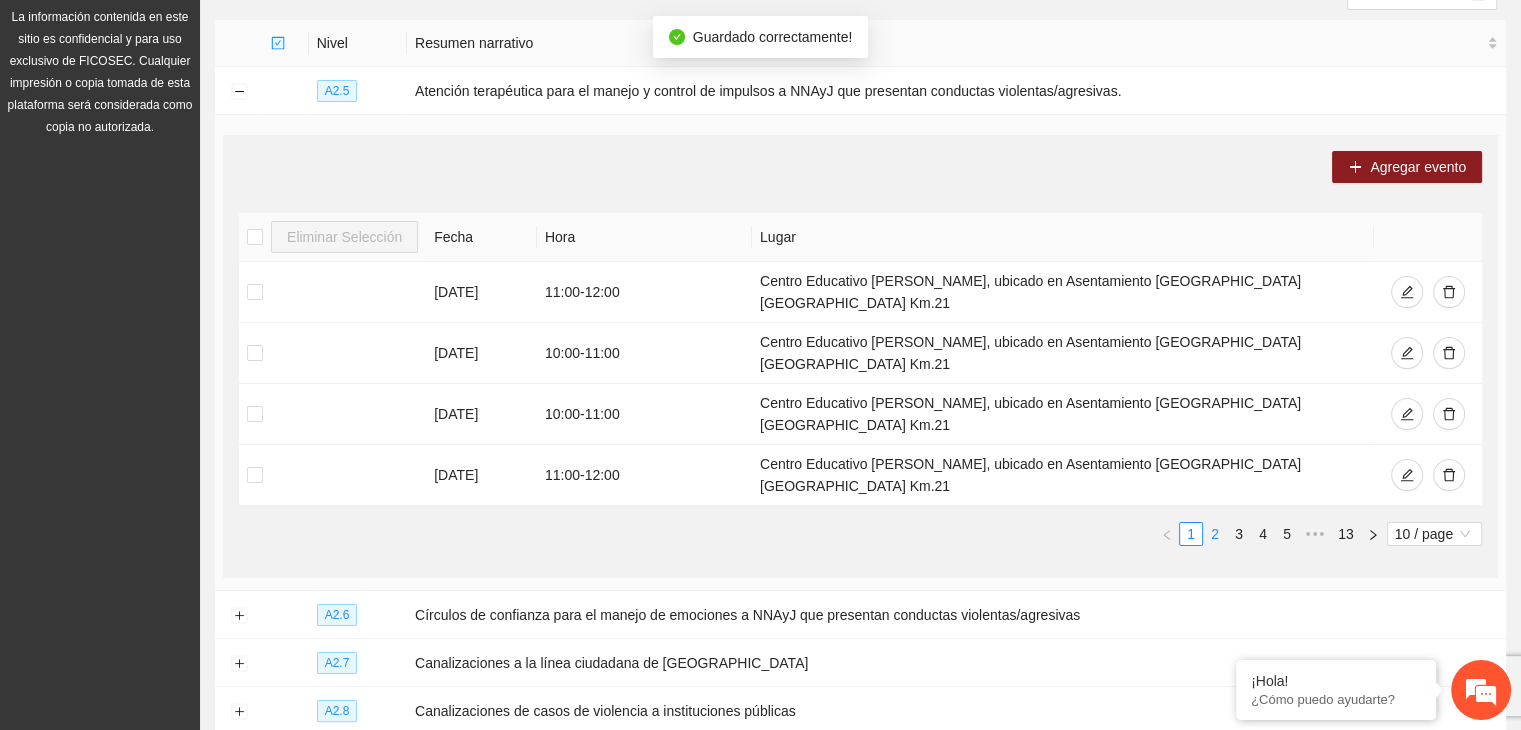 click on "2" at bounding box center (1215, 534) 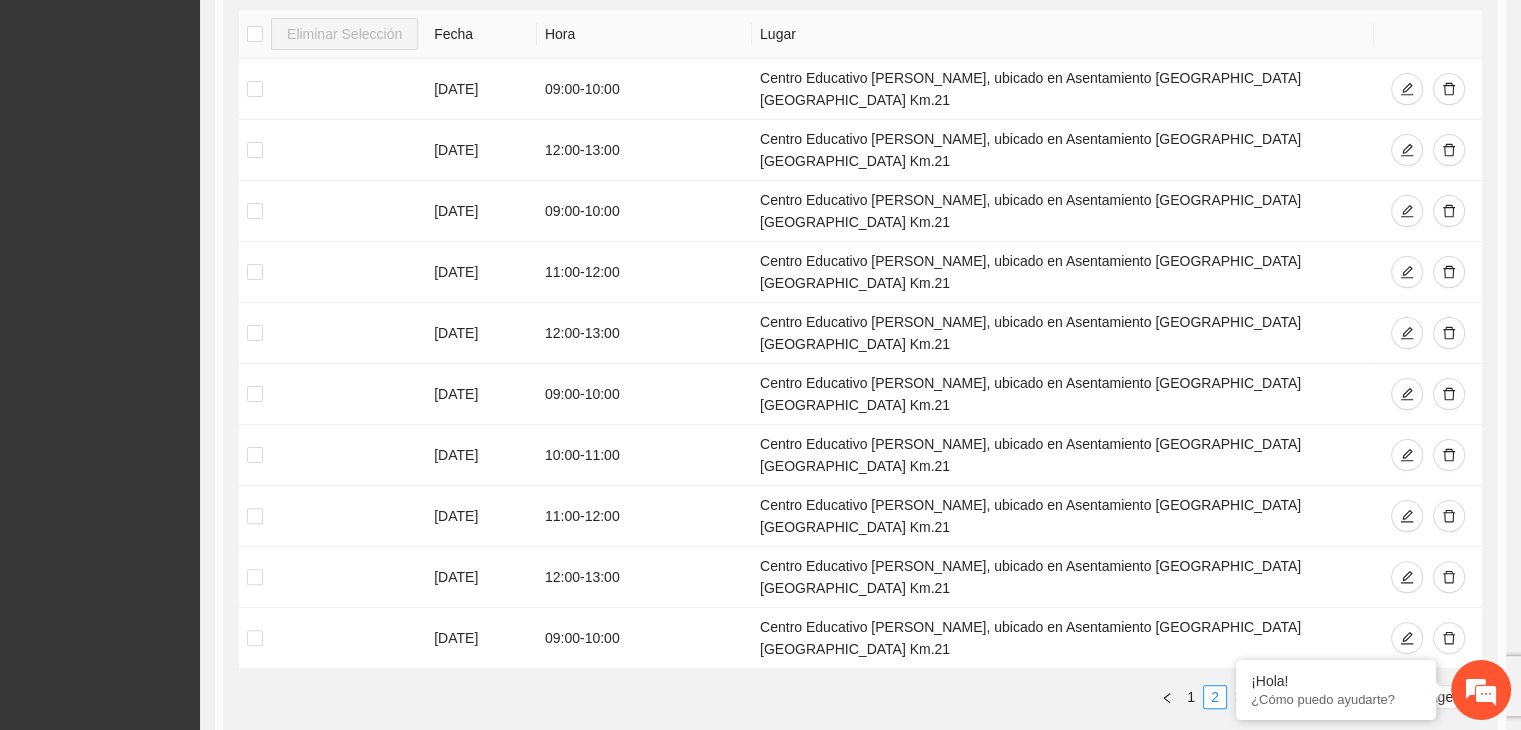scroll, scrollTop: 446, scrollLeft: 0, axis: vertical 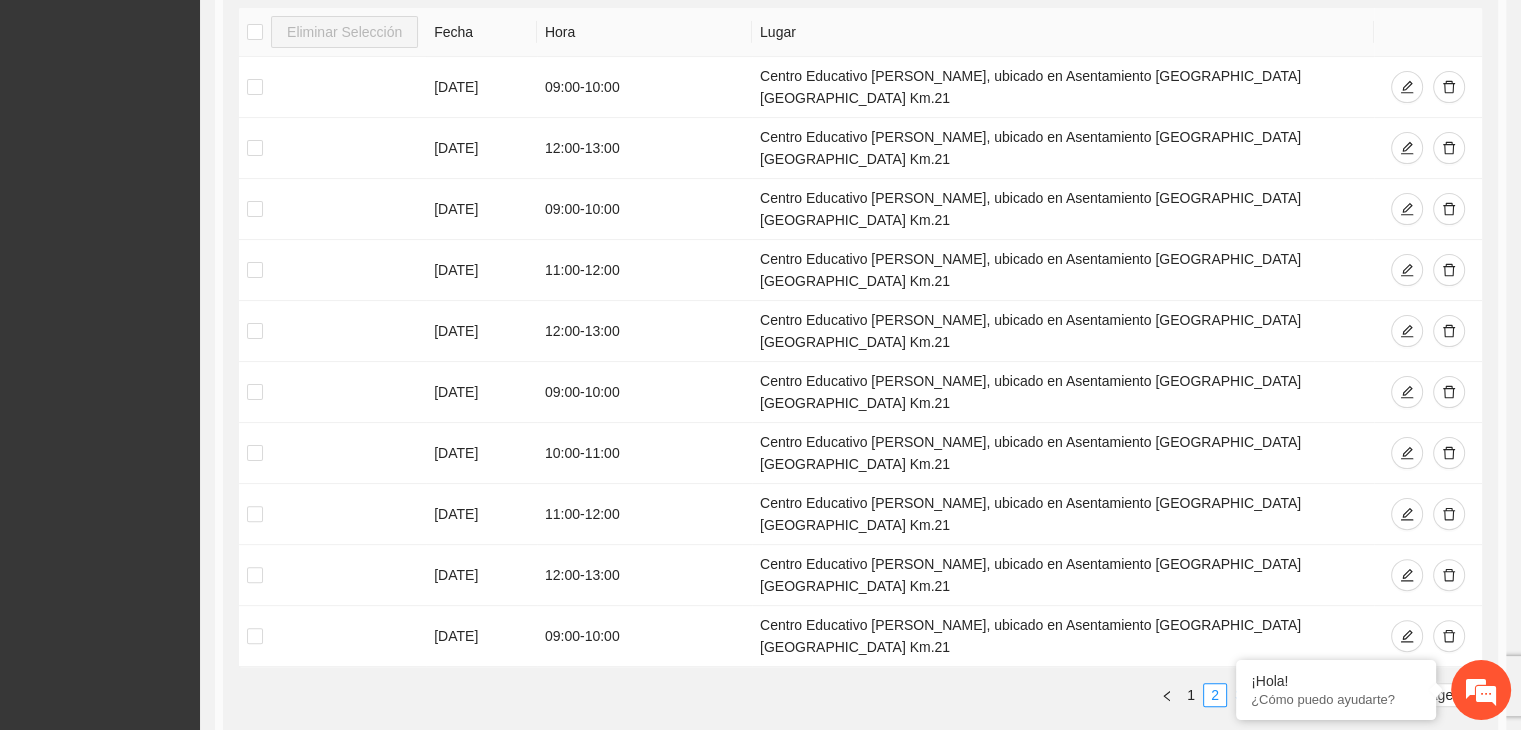 click on "3" at bounding box center [1239, 695] 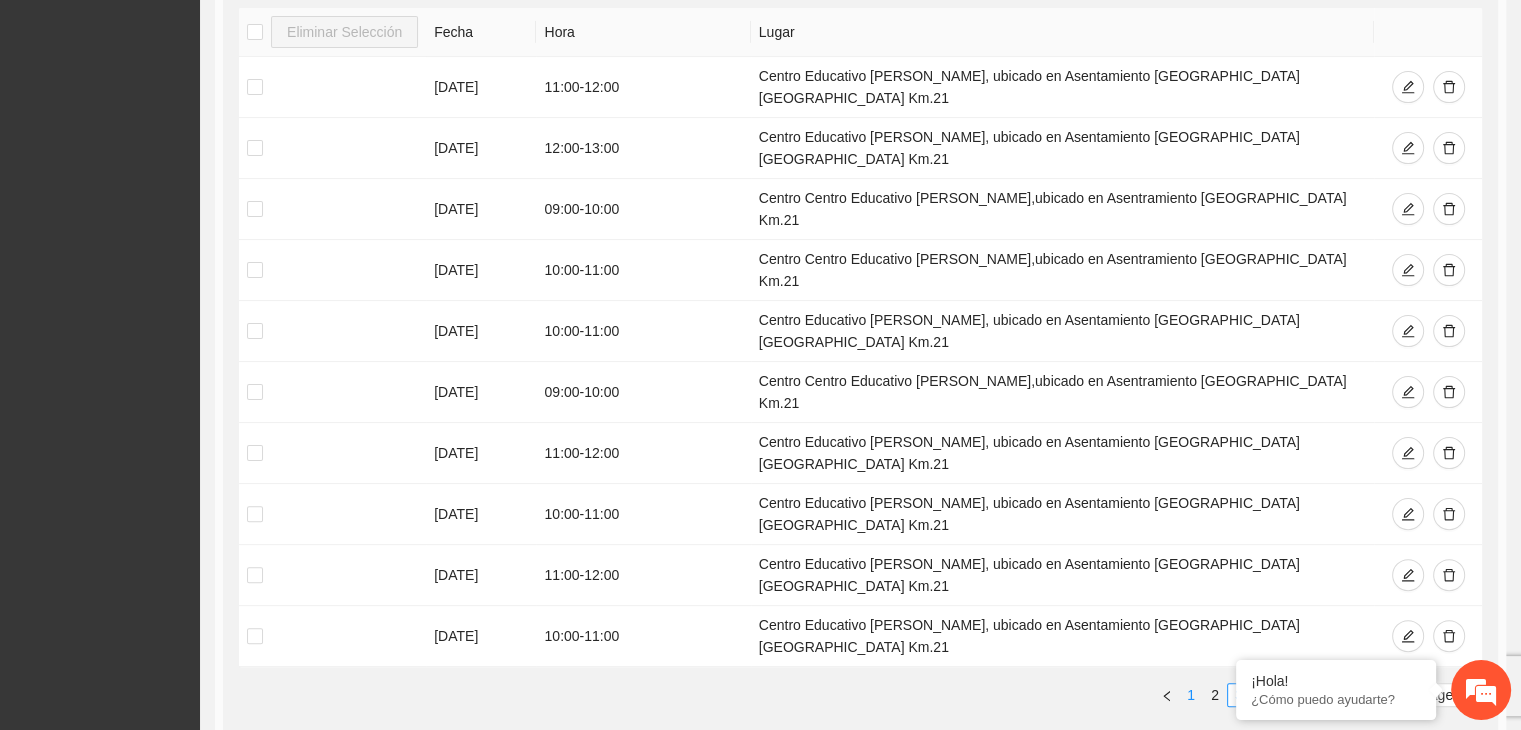 click on "1" at bounding box center [1191, 695] 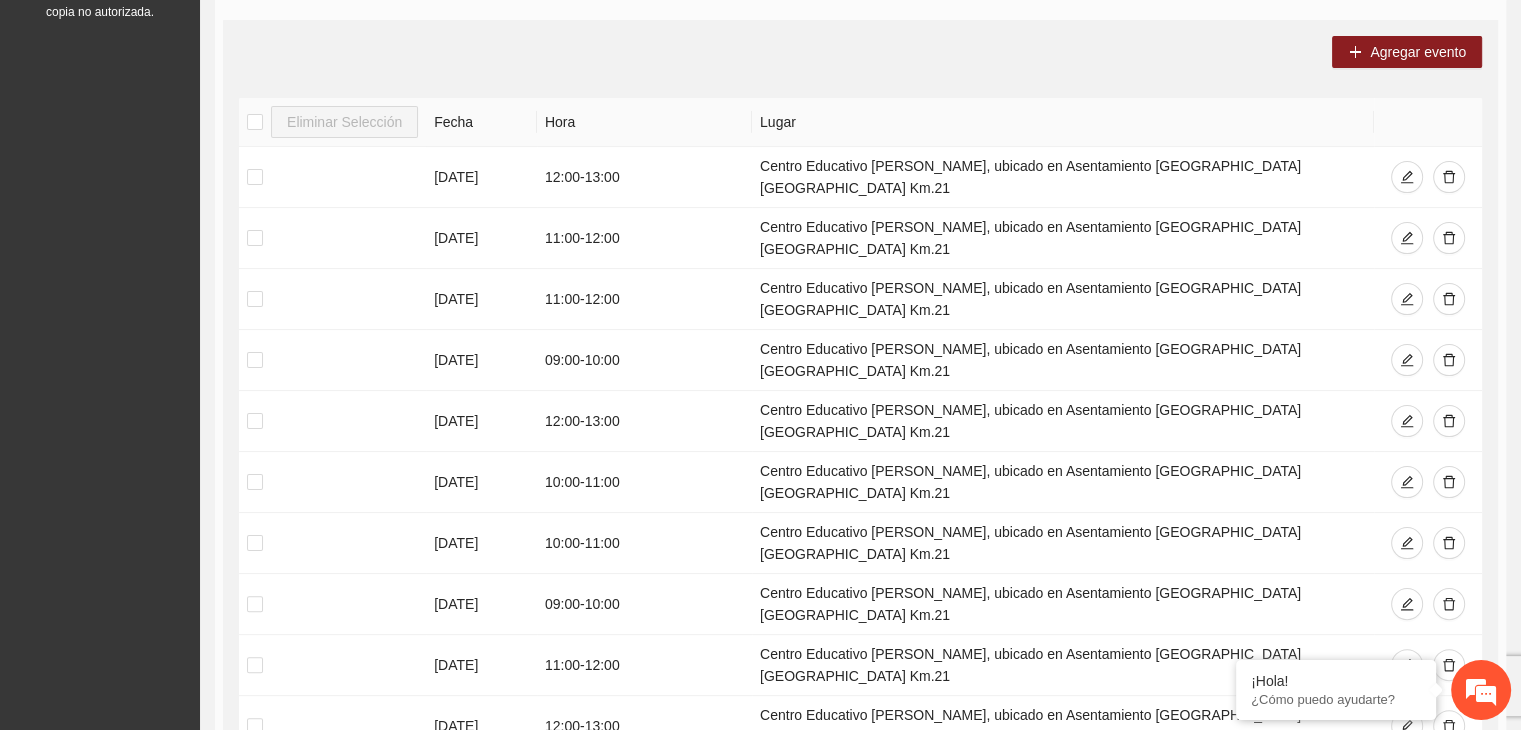 scroll, scrollTop: 352, scrollLeft: 0, axis: vertical 